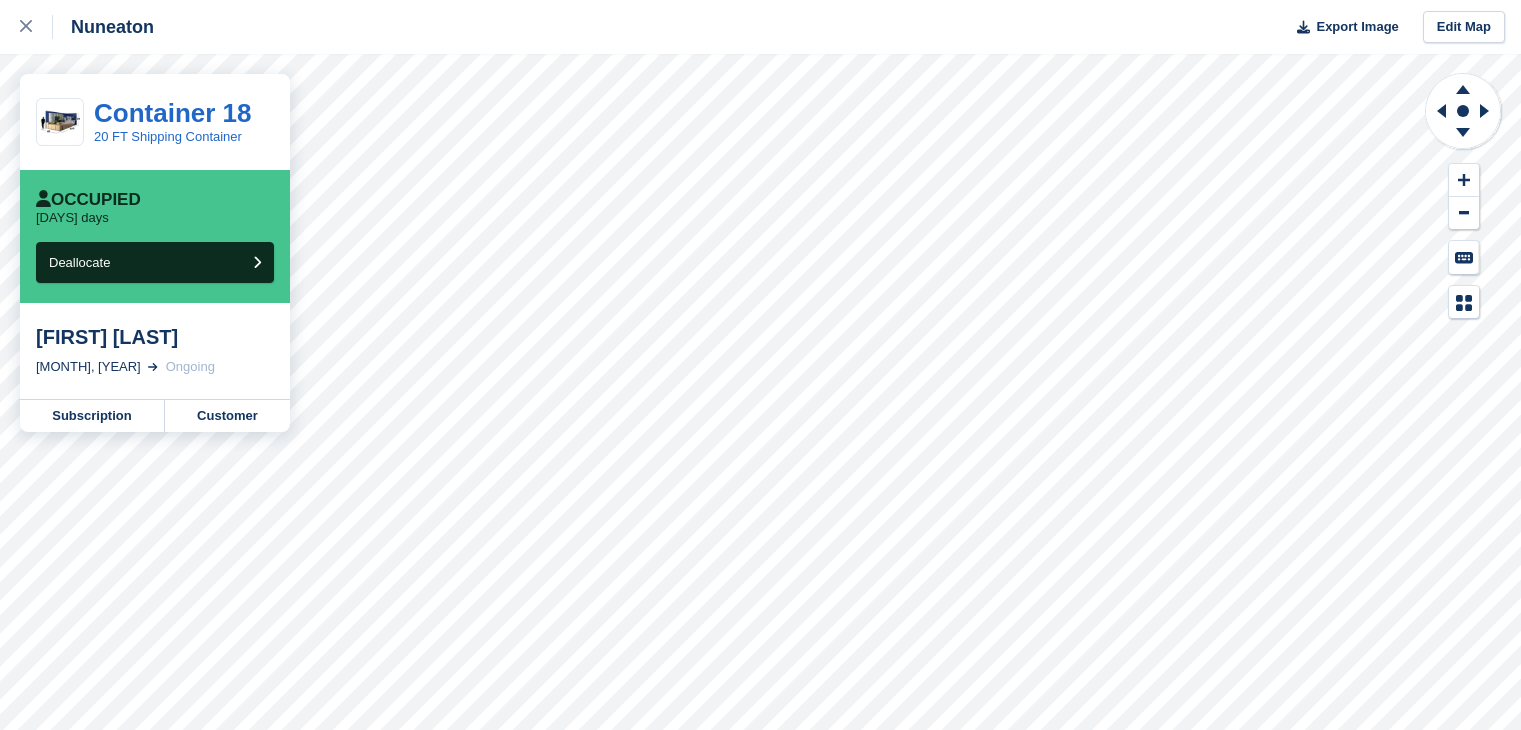 scroll, scrollTop: 0, scrollLeft: 0, axis: both 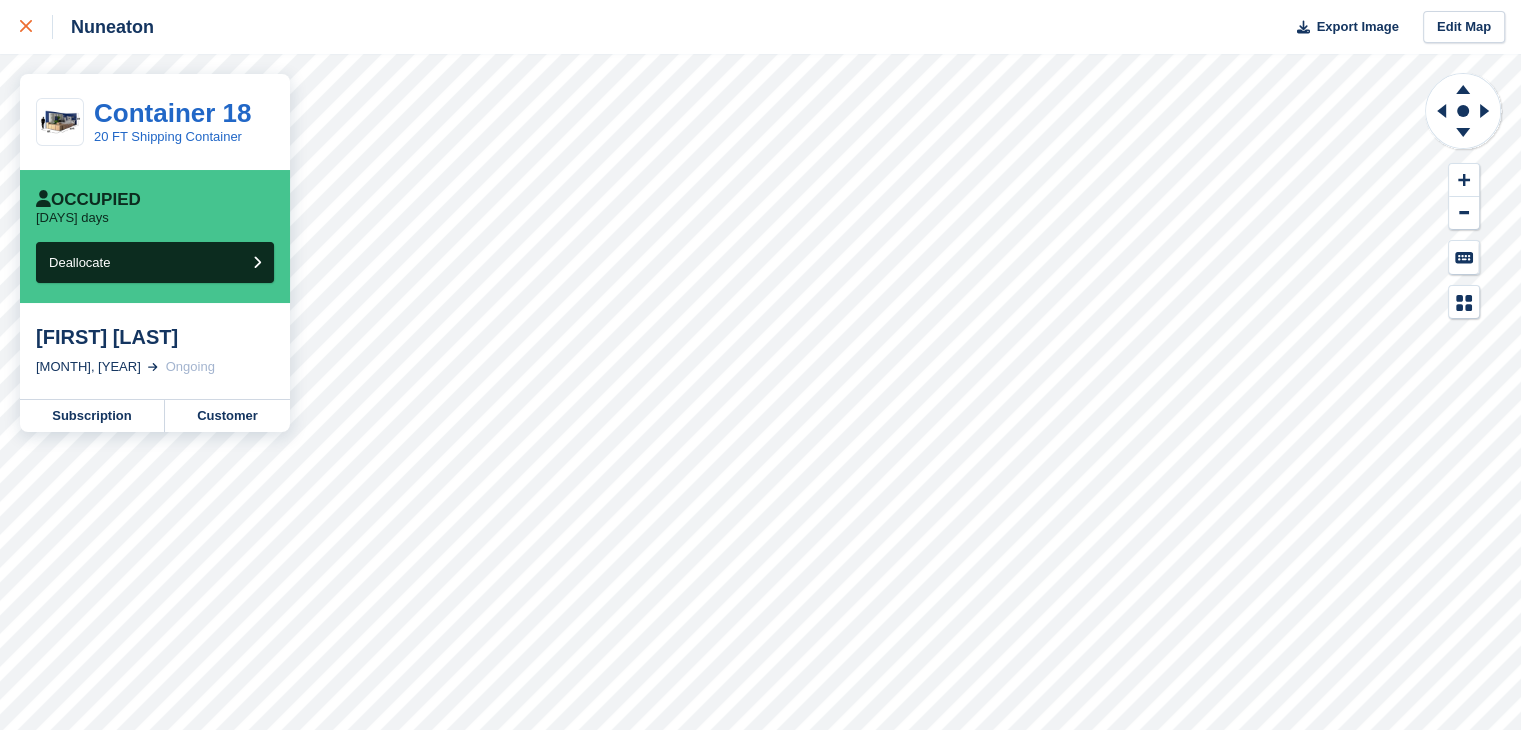 click at bounding box center (26, 27) 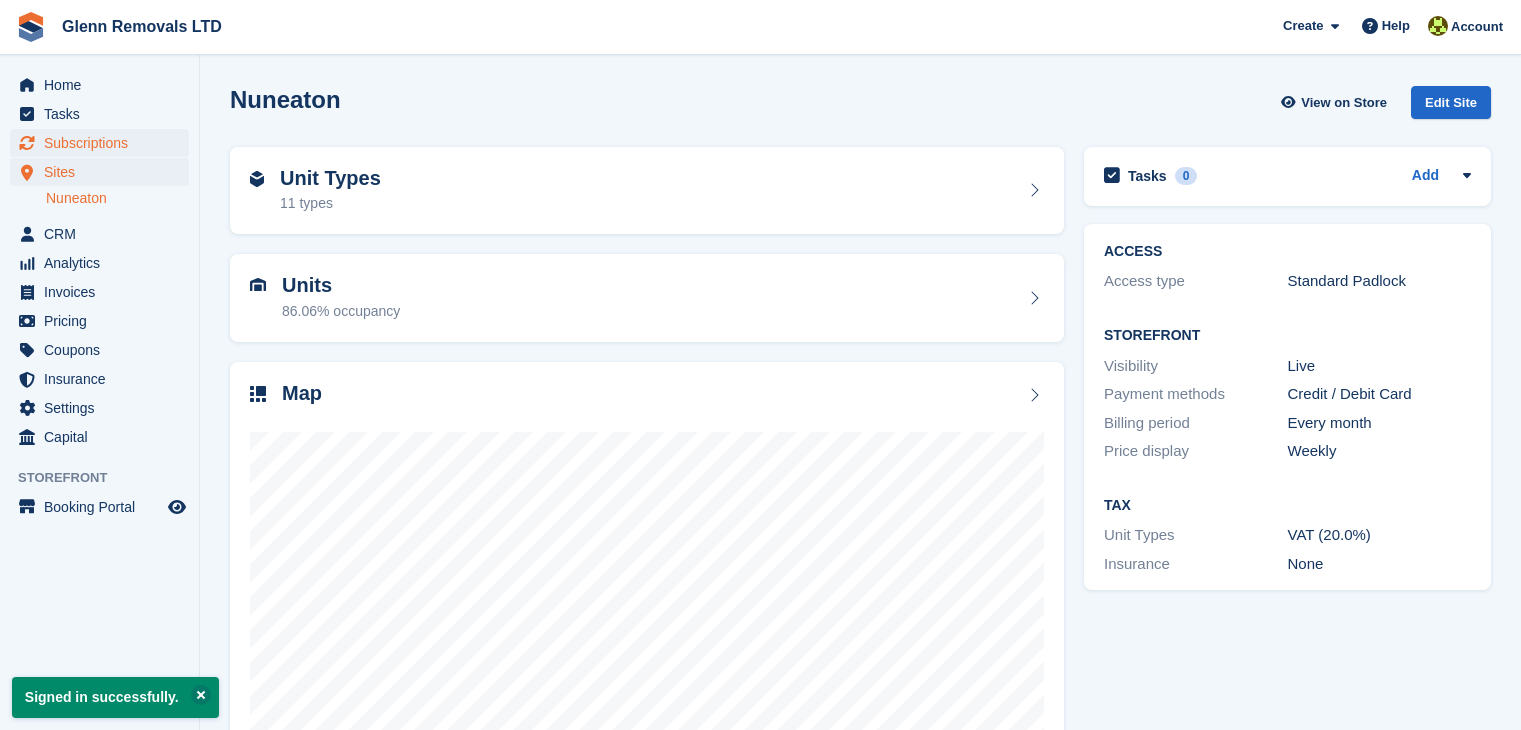 scroll, scrollTop: 0, scrollLeft: 0, axis: both 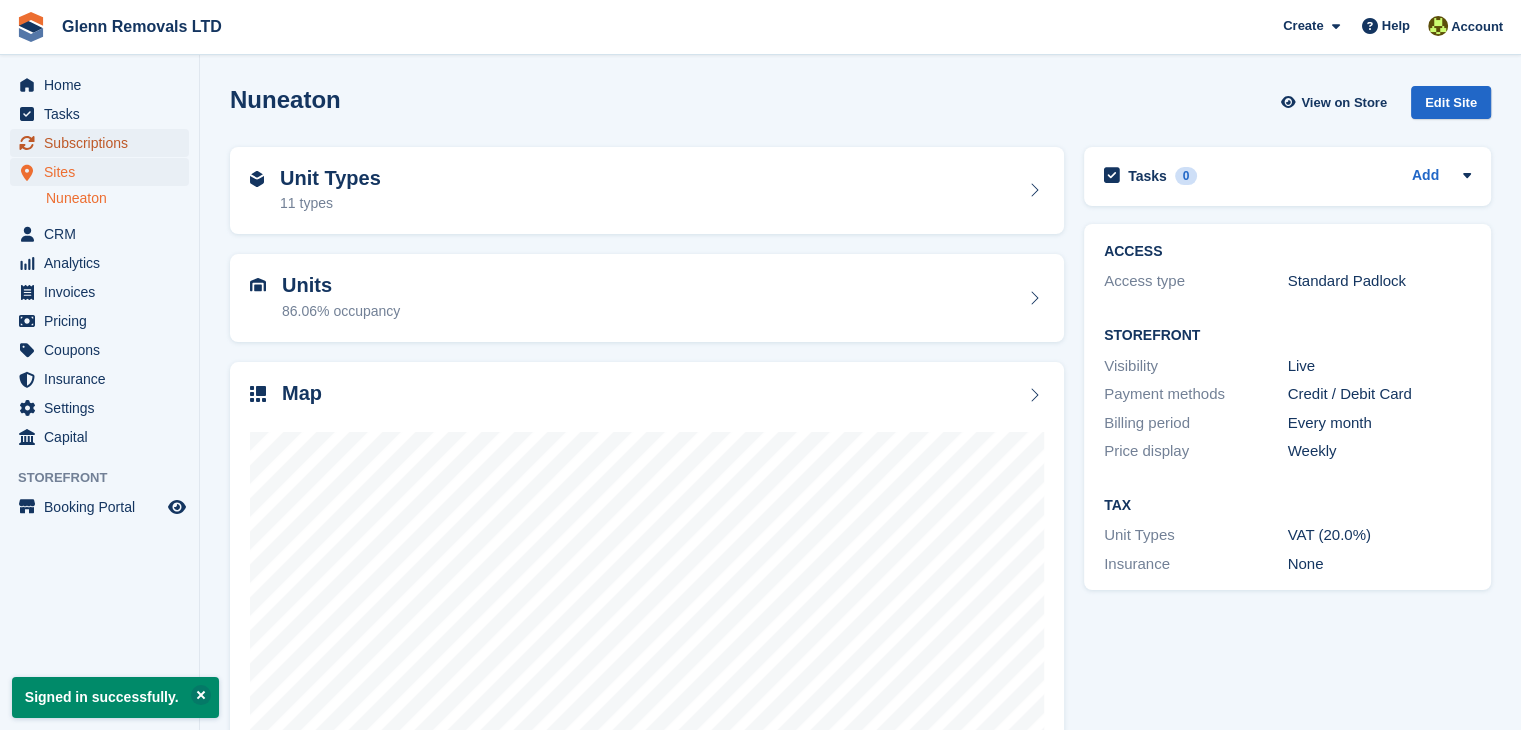 click on "Subscriptions" at bounding box center [104, 143] 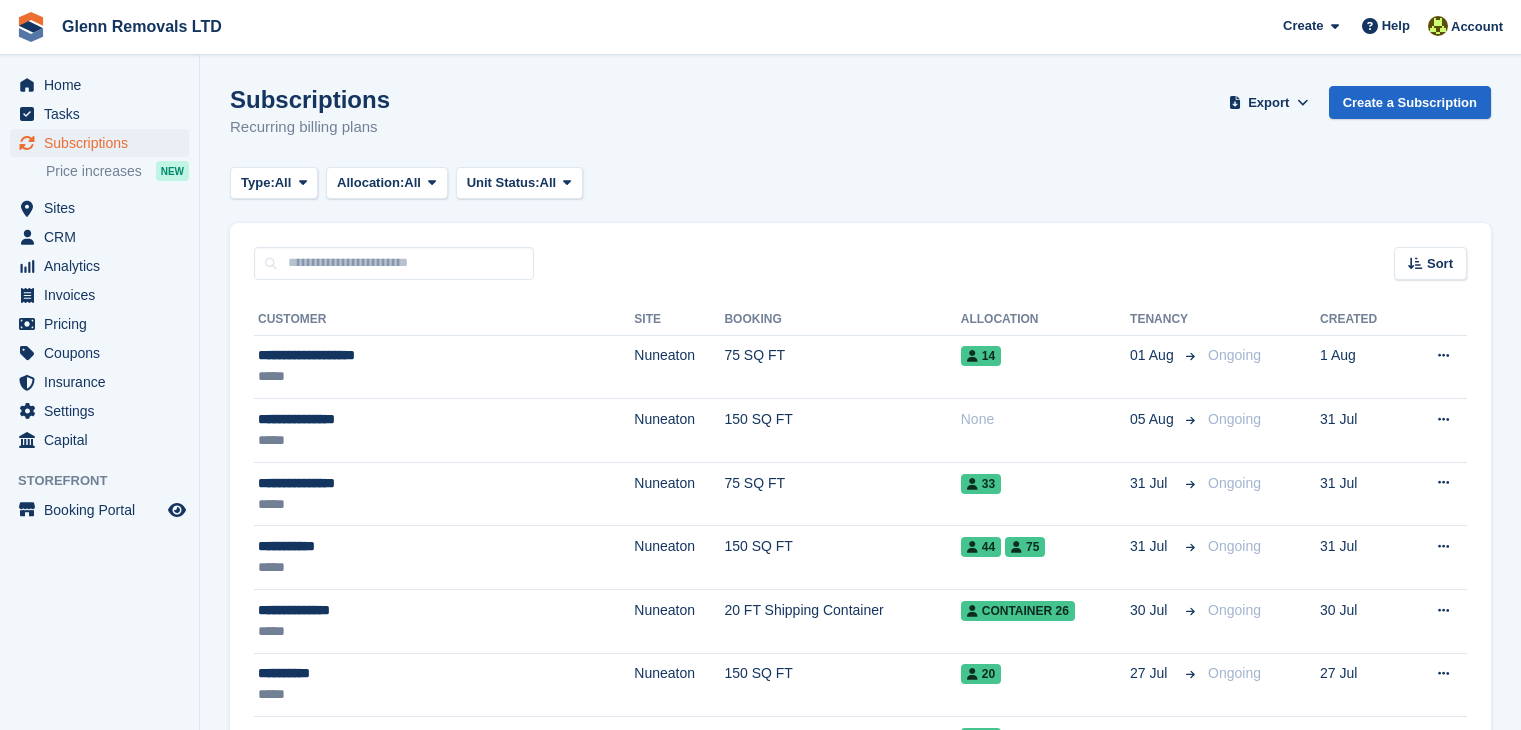 scroll, scrollTop: 0, scrollLeft: 0, axis: both 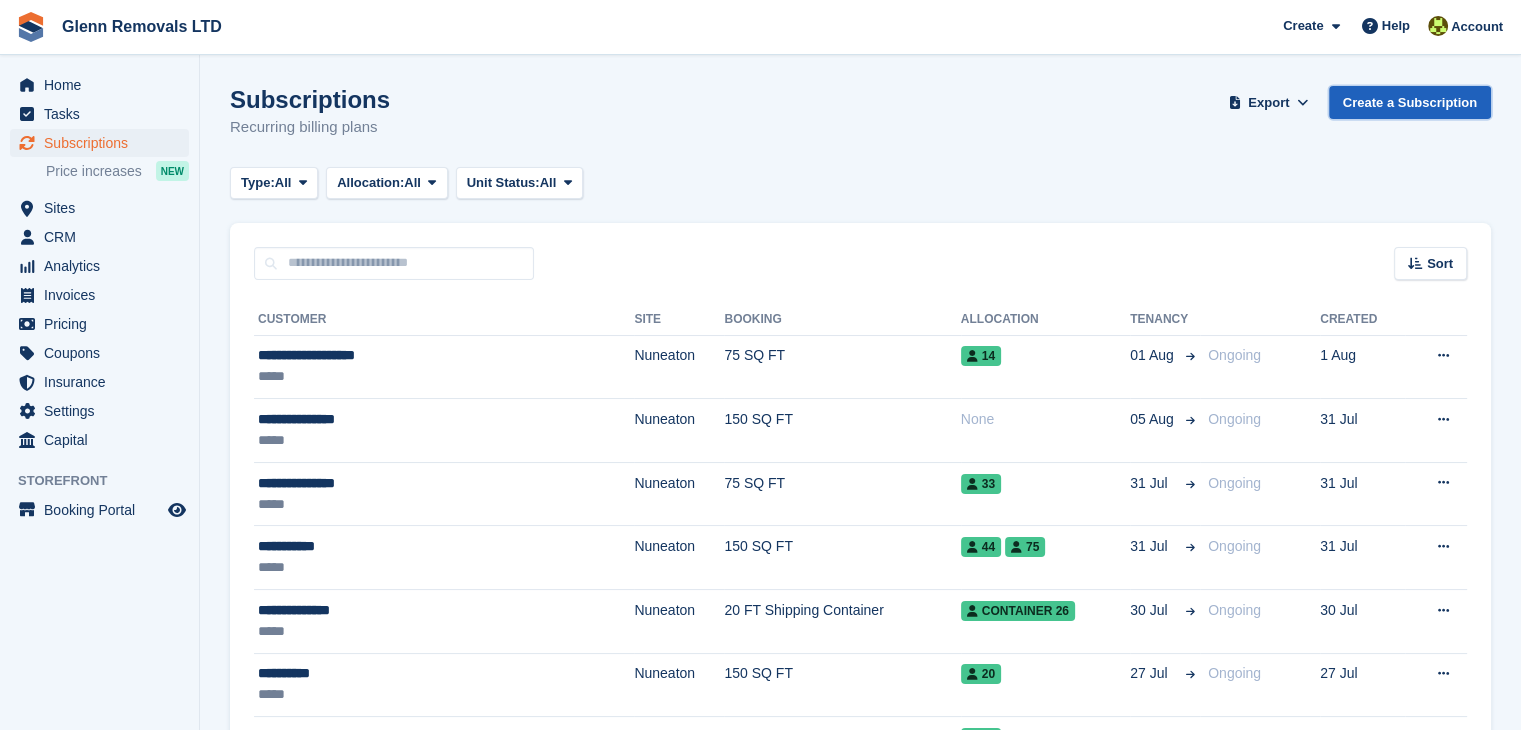 click on "Create a Subscription" at bounding box center (1410, 102) 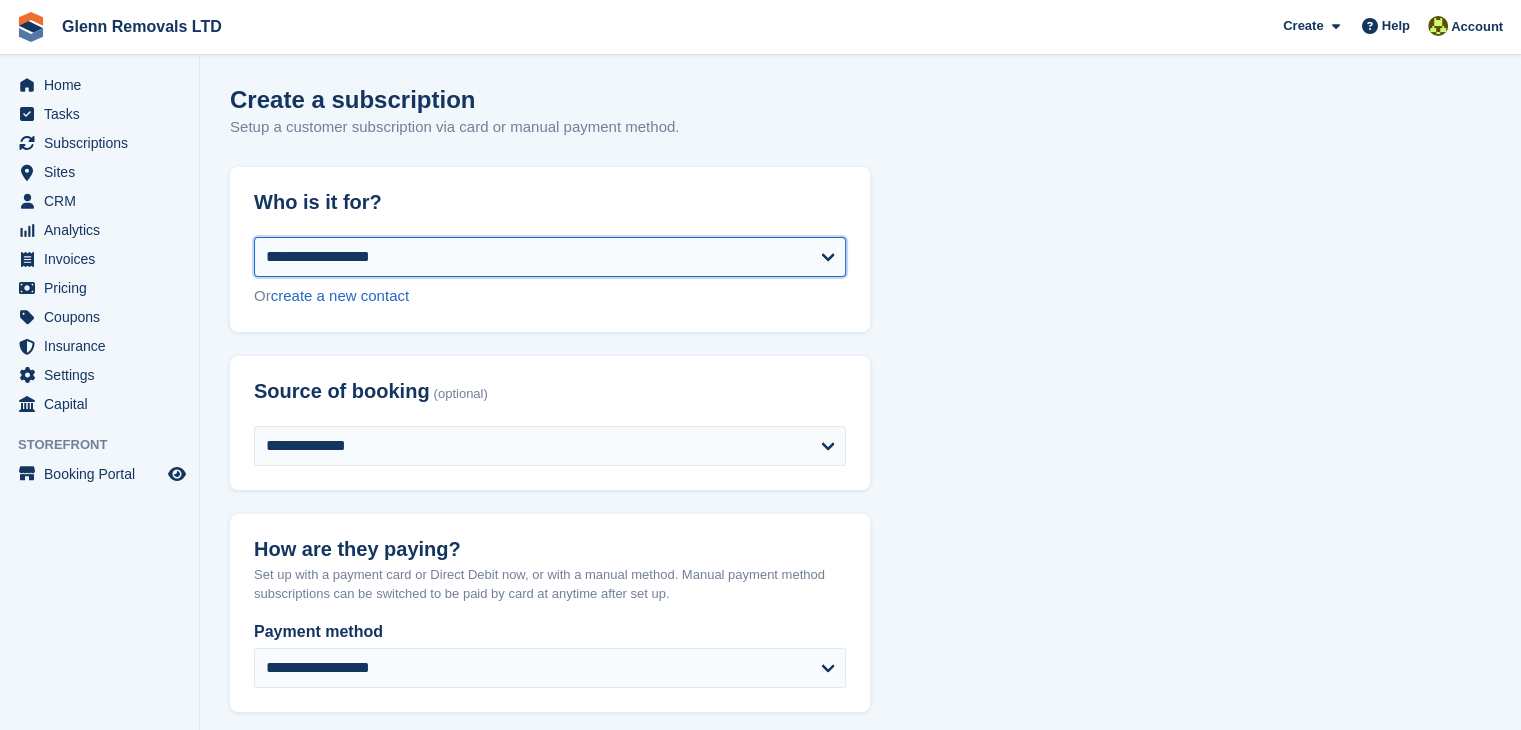 click on "**********" at bounding box center (550, 257) 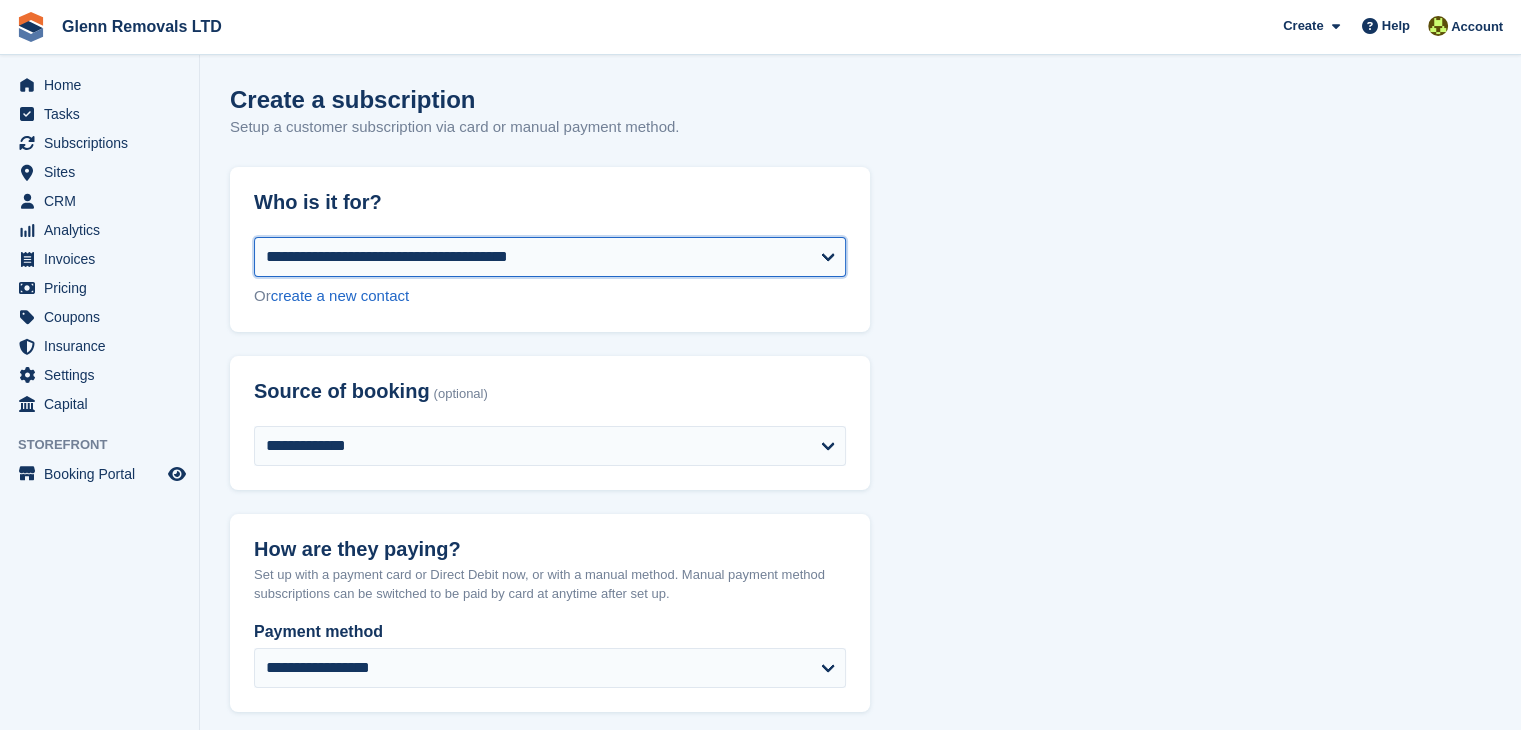 click on "**********" at bounding box center [550, 257] 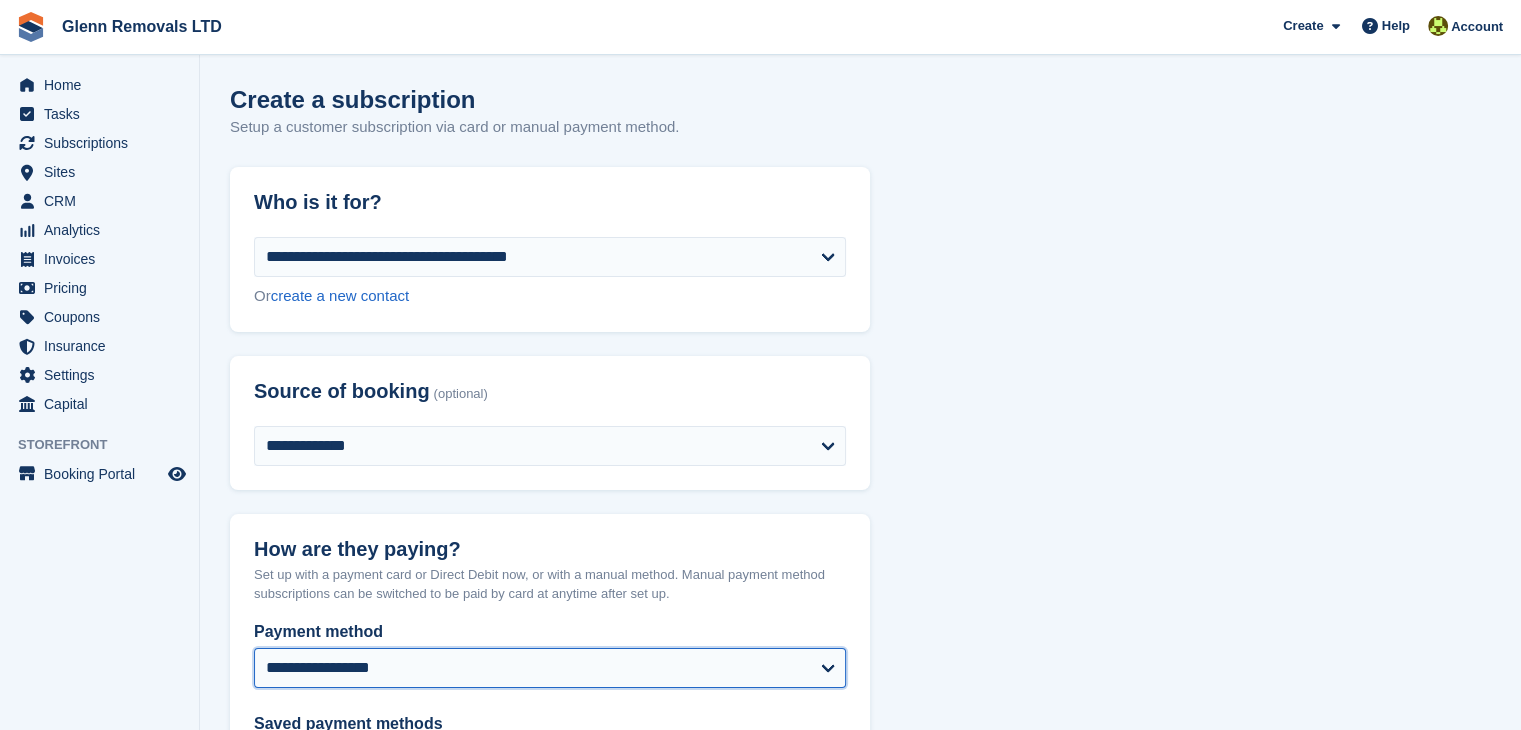 click on "**********" at bounding box center [550, 668] 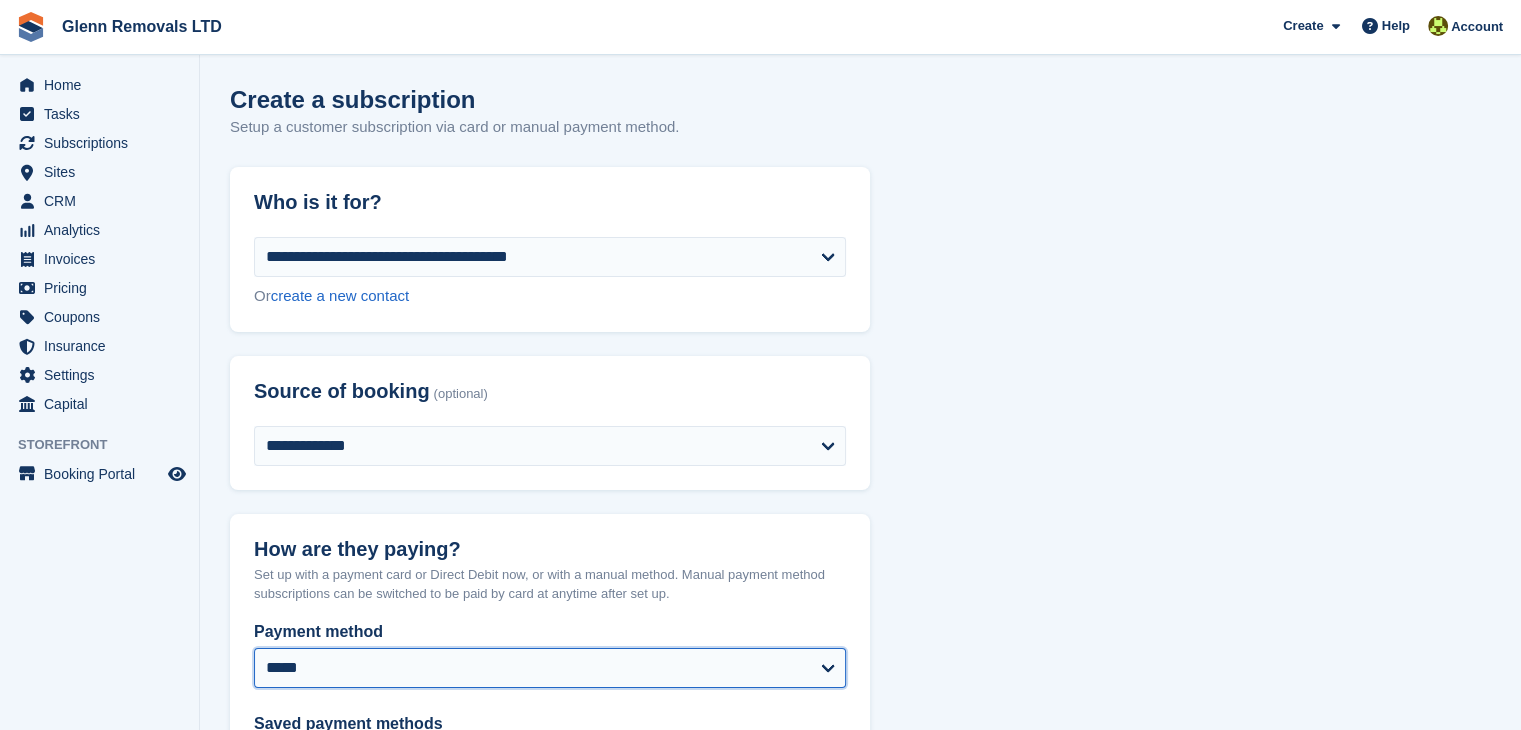 click on "**********" at bounding box center (550, 668) 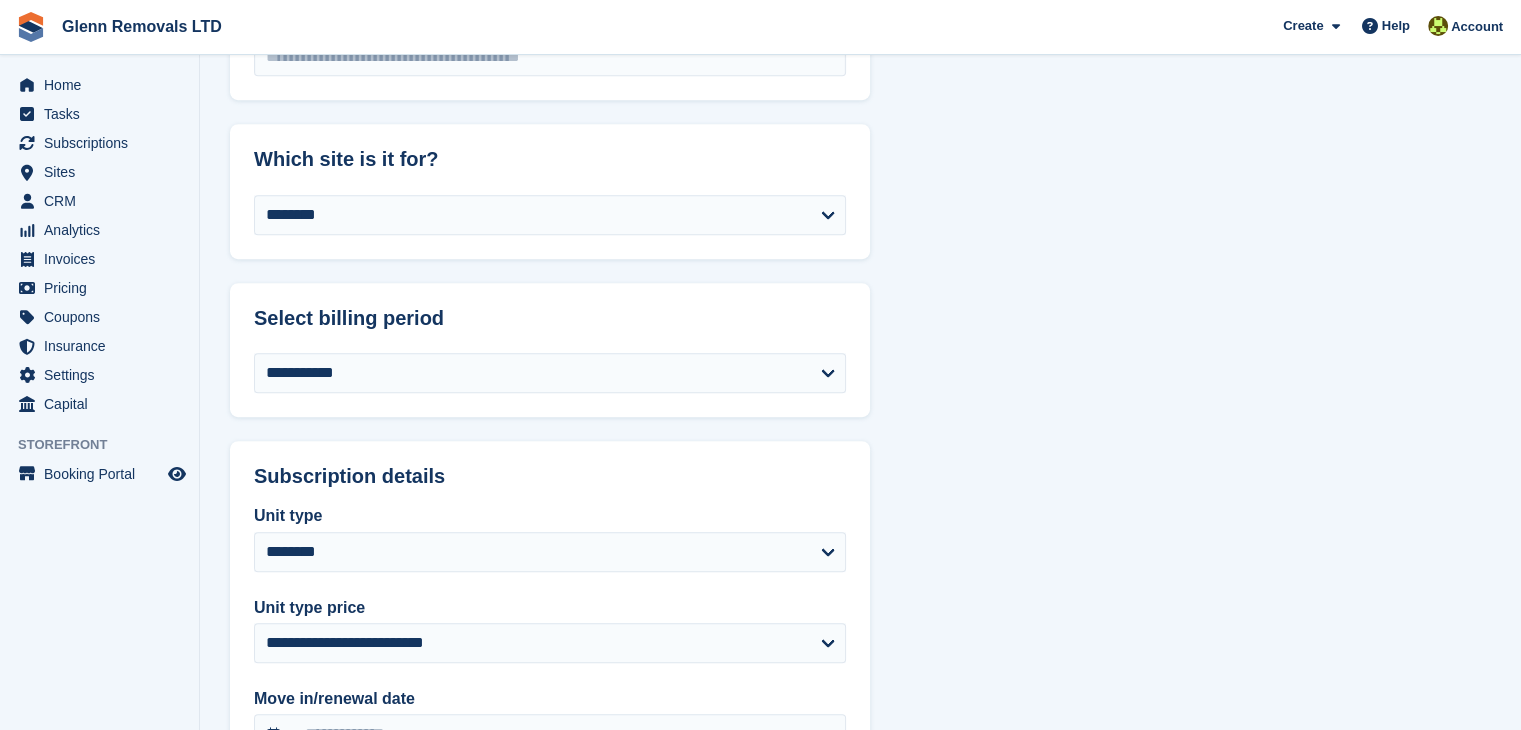 scroll, scrollTop: 1000, scrollLeft: 0, axis: vertical 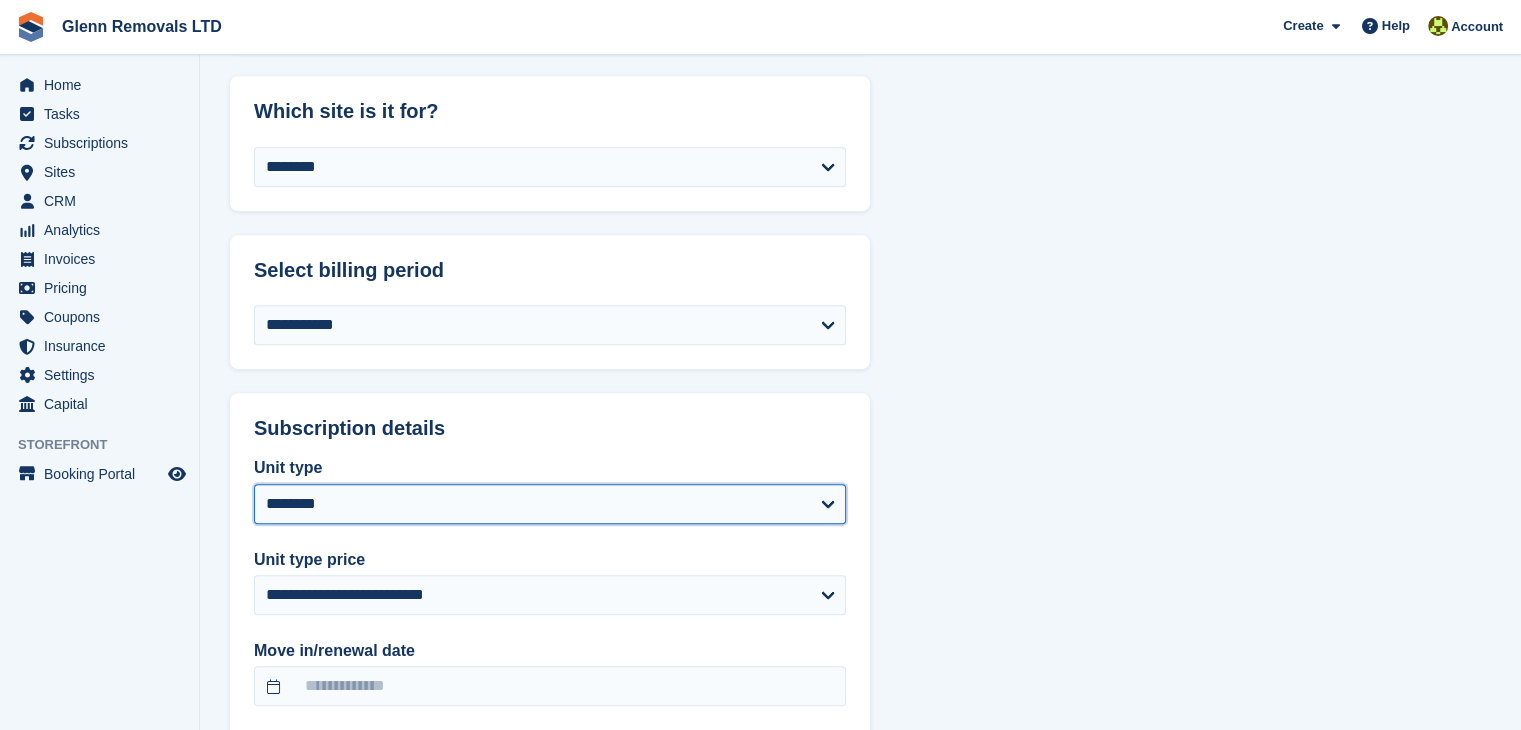 click on "**********" at bounding box center (550, 504) 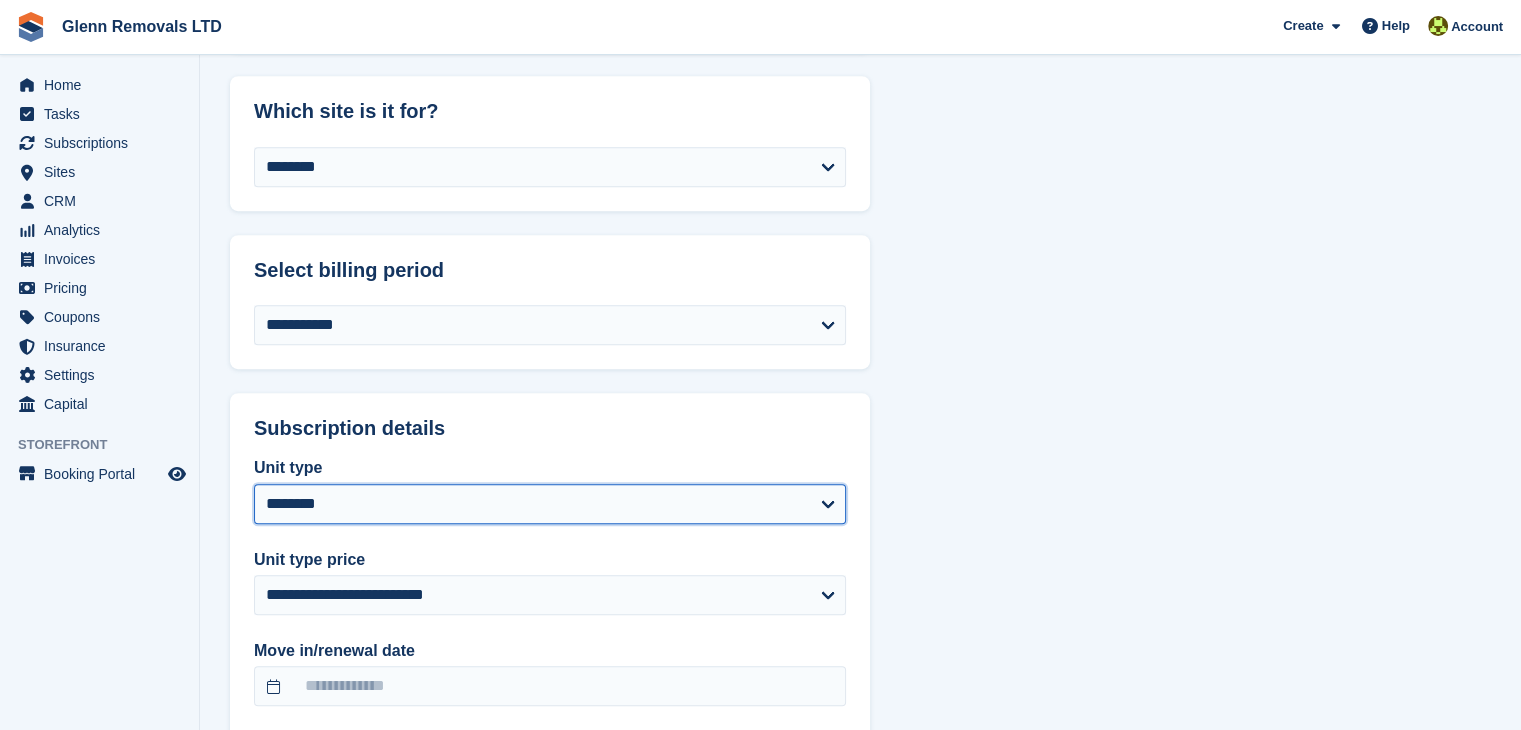 select on "*****" 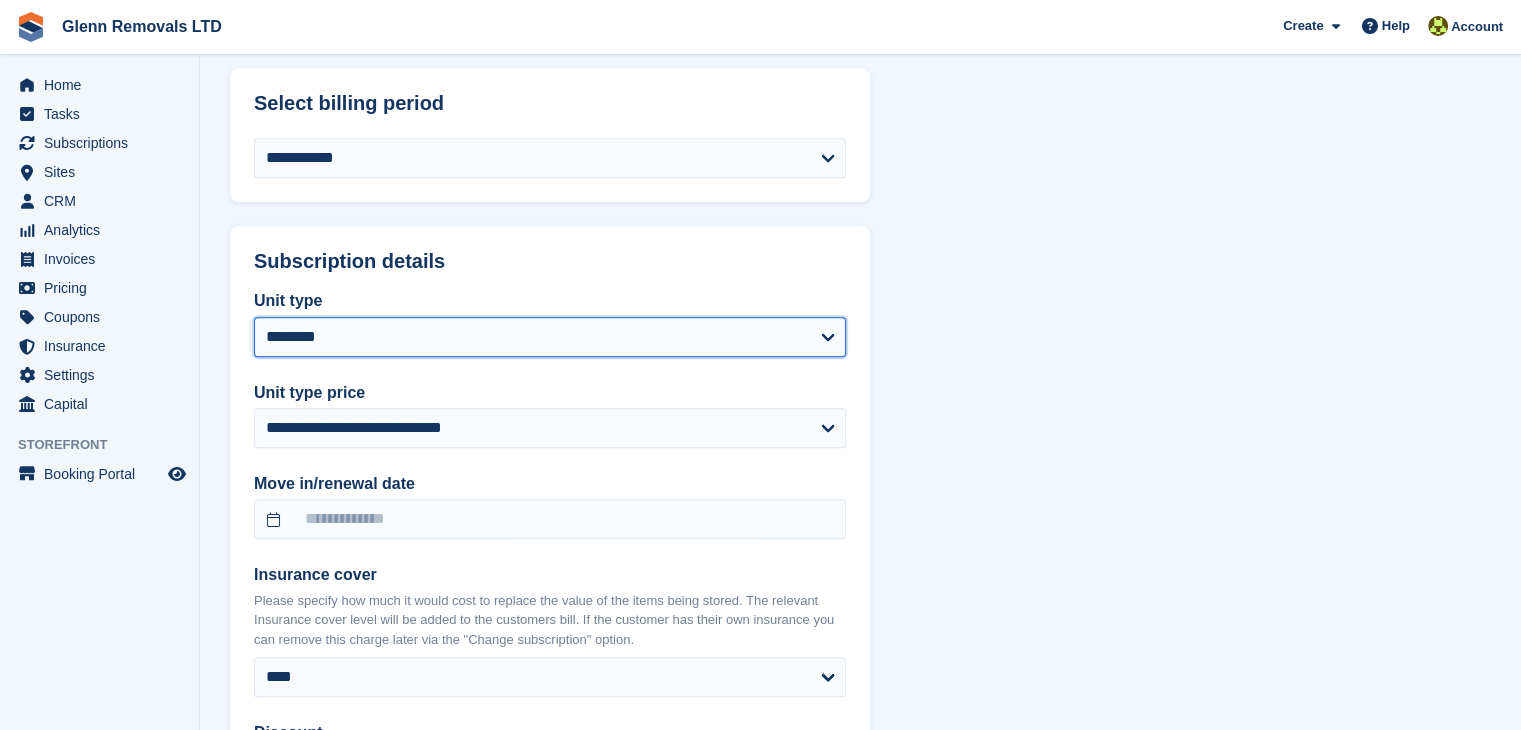 scroll, scrollTop: 1200, scrollLeft: 0, axis: vertical 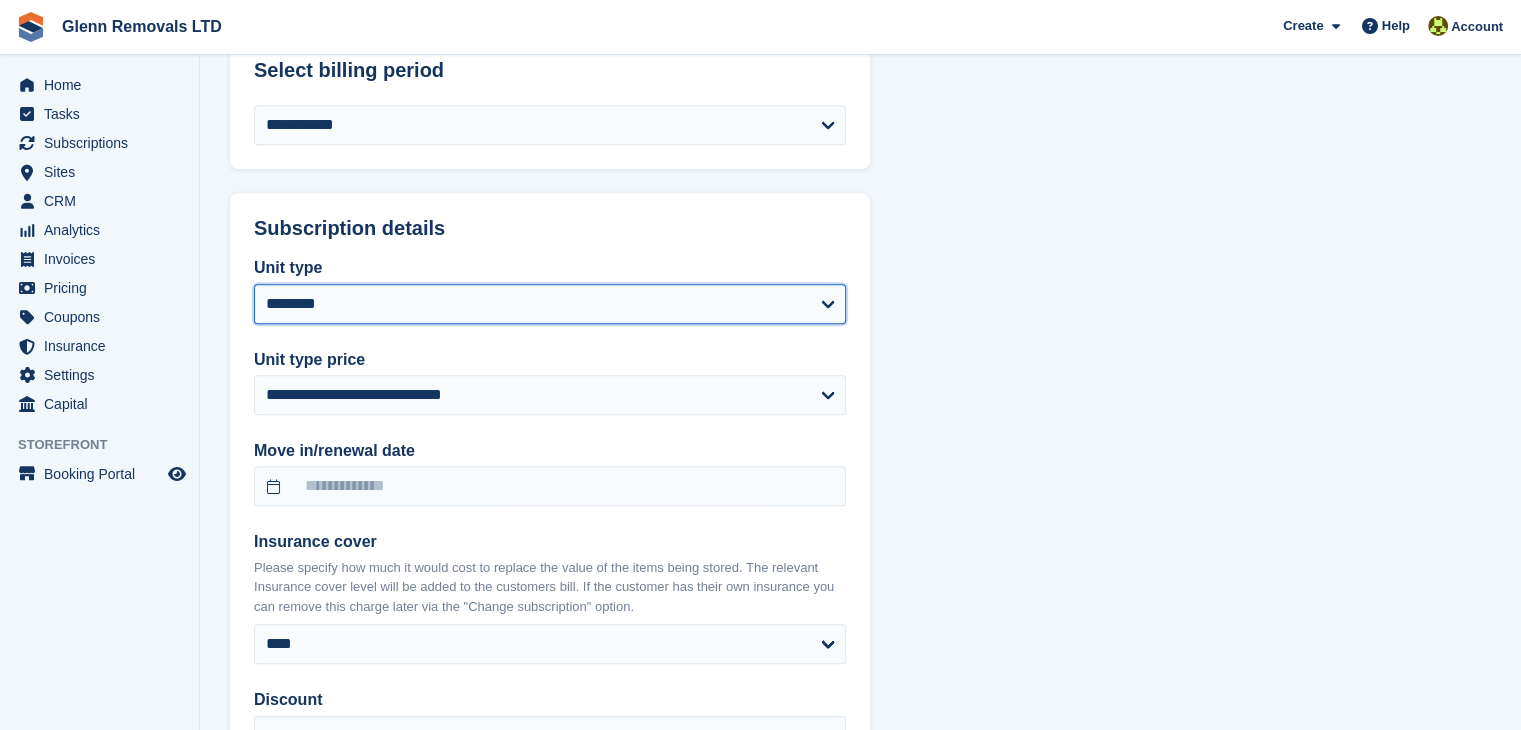 click on "**********" at bounding box center [550, 304] 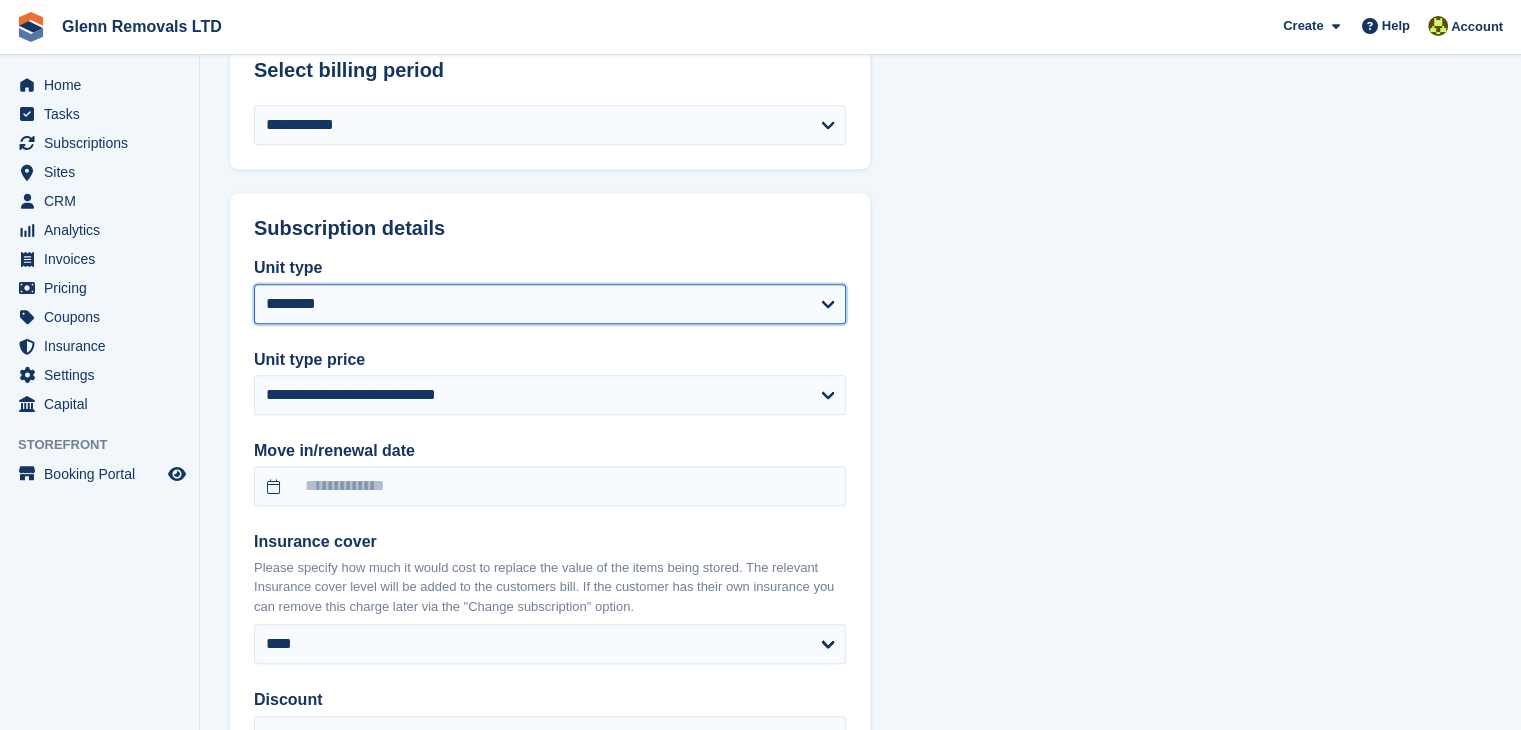 click on "**********" at bounding box center (550, 304) 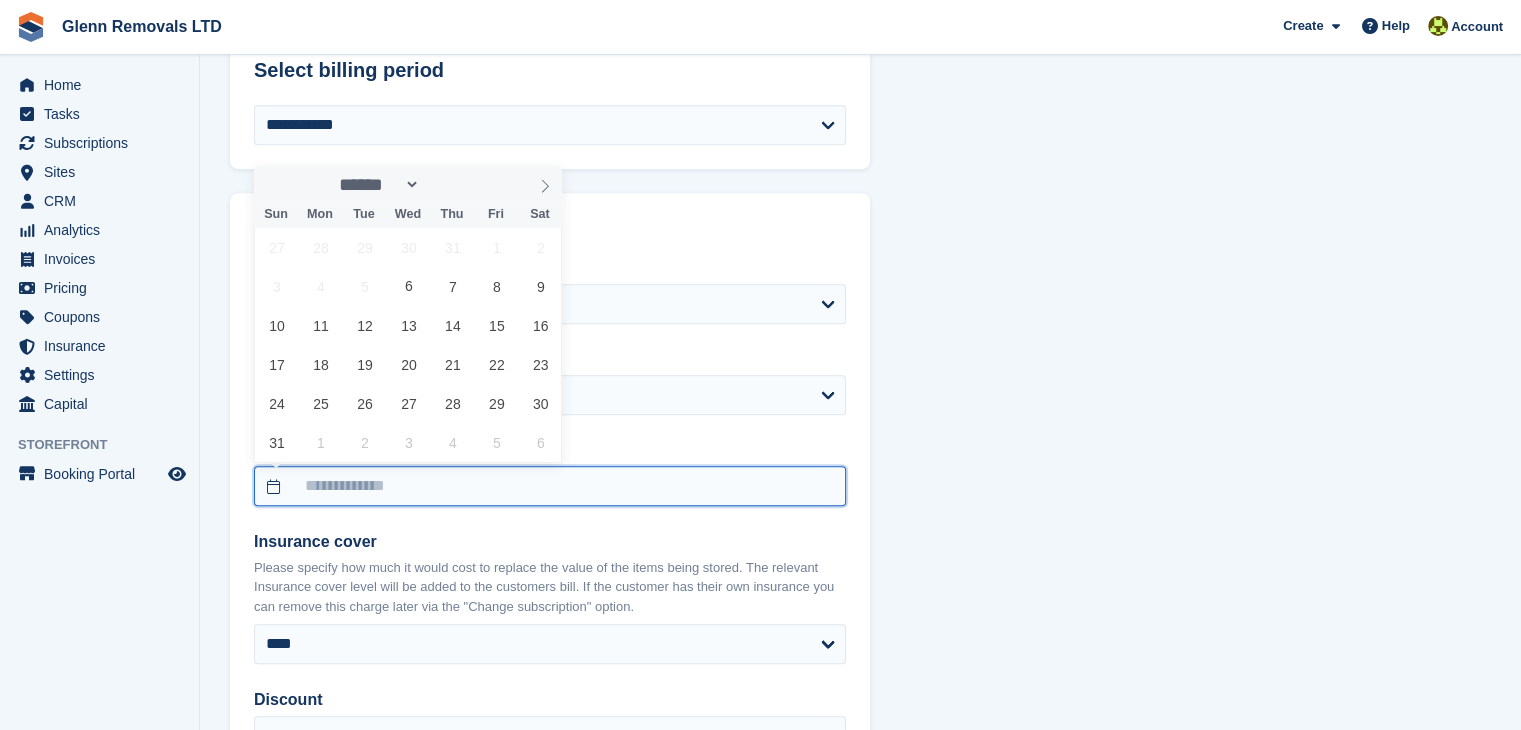 click at bounding box center [550, 486] 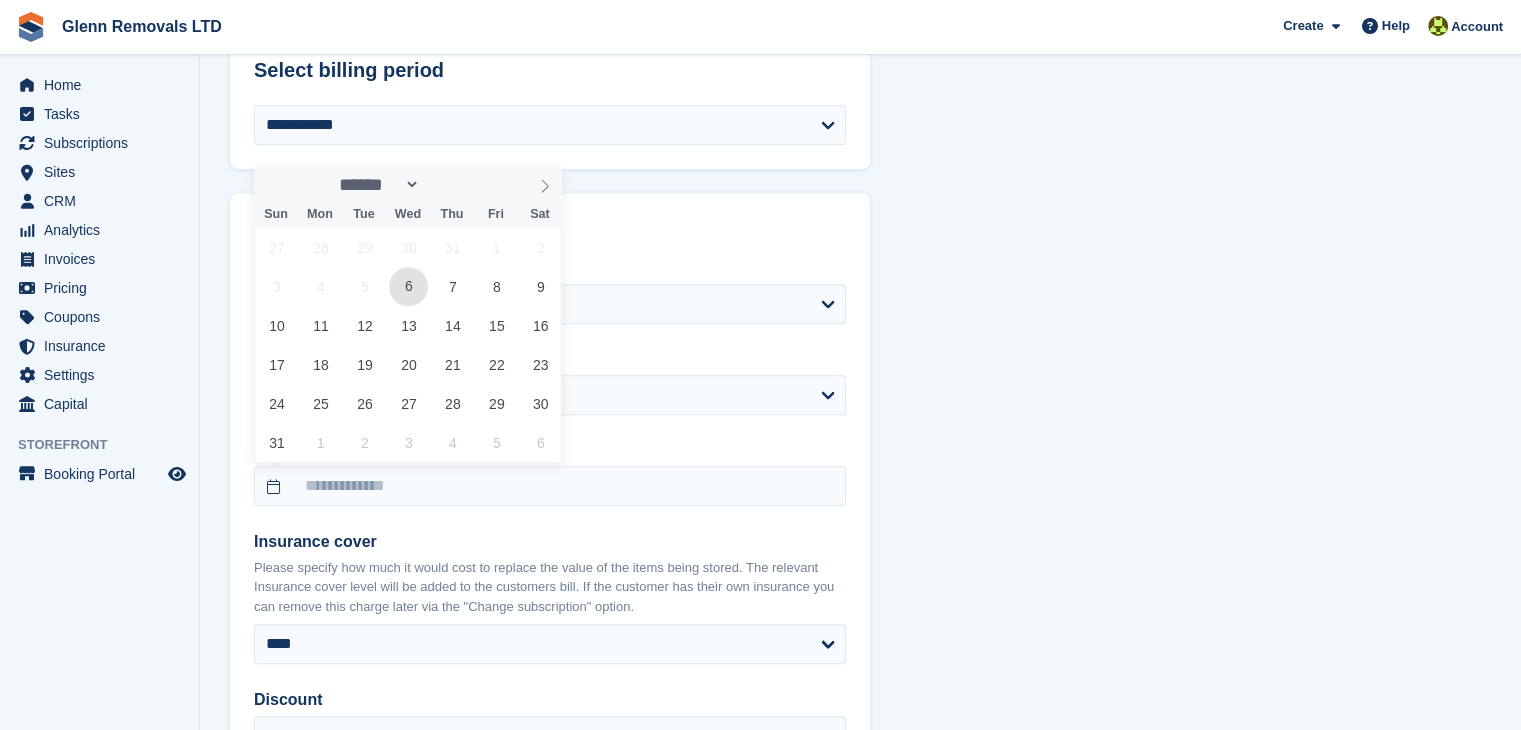 click on "6" at bounding box center [408, 286] 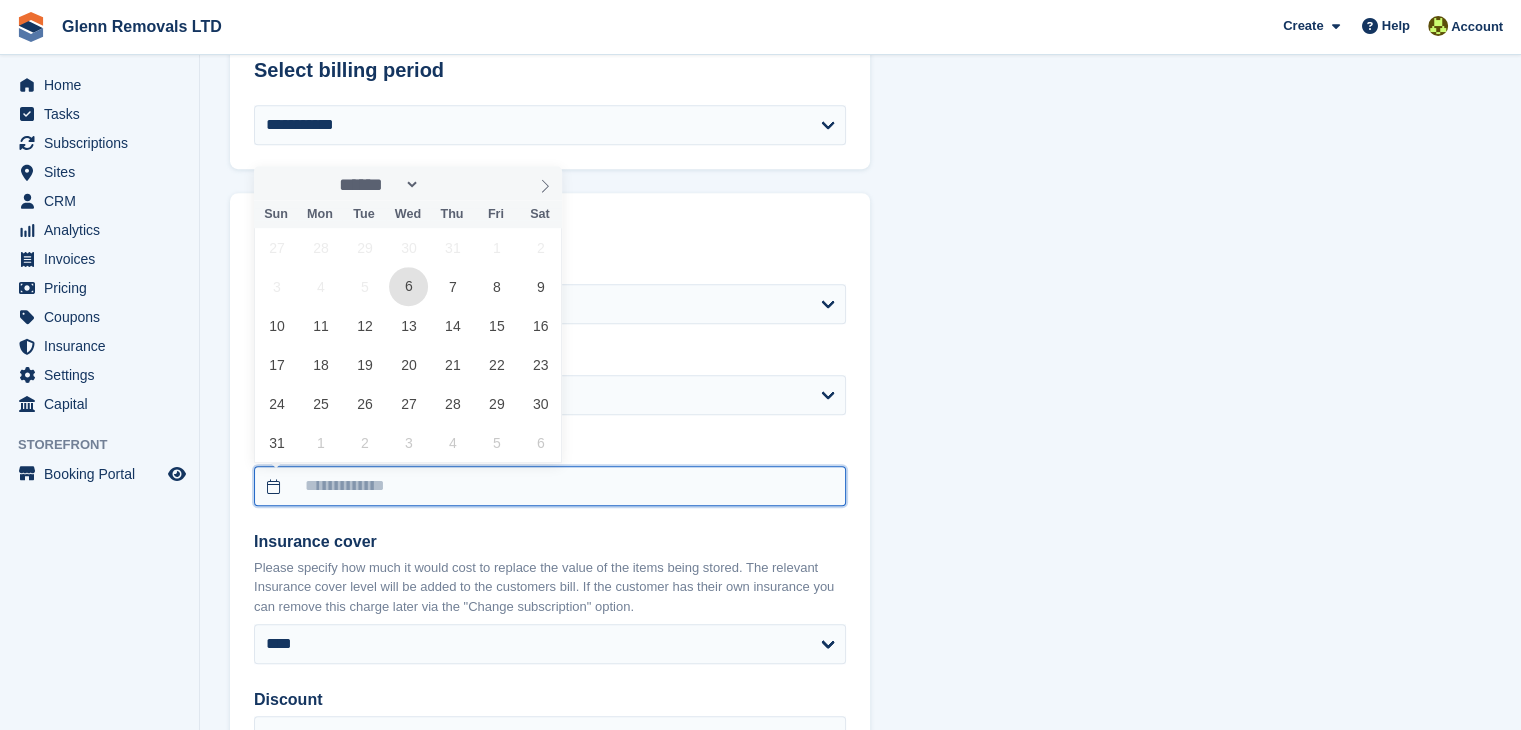 type on "**********" 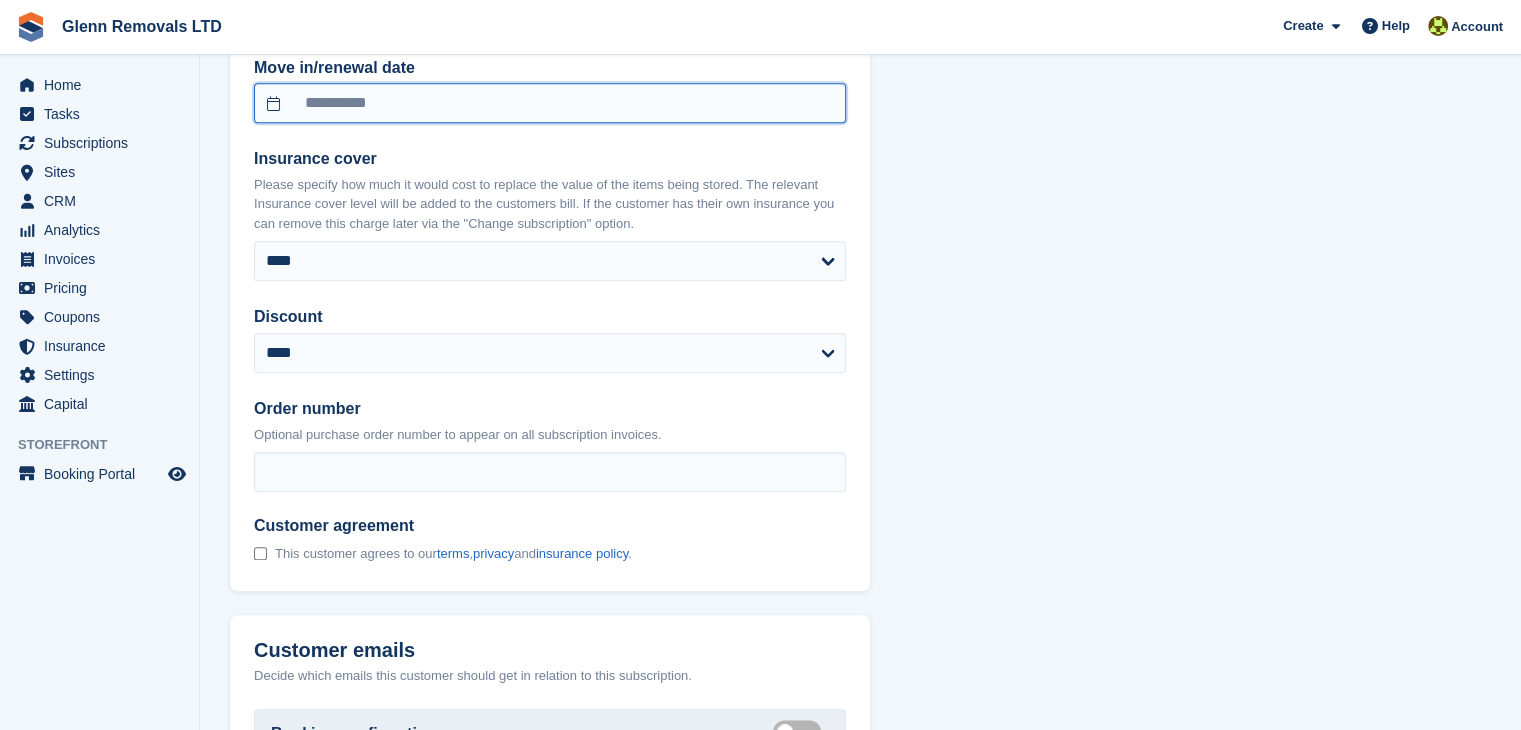 scroll, scrollTop: 1600, scrollLeft: 0, axis: vertical 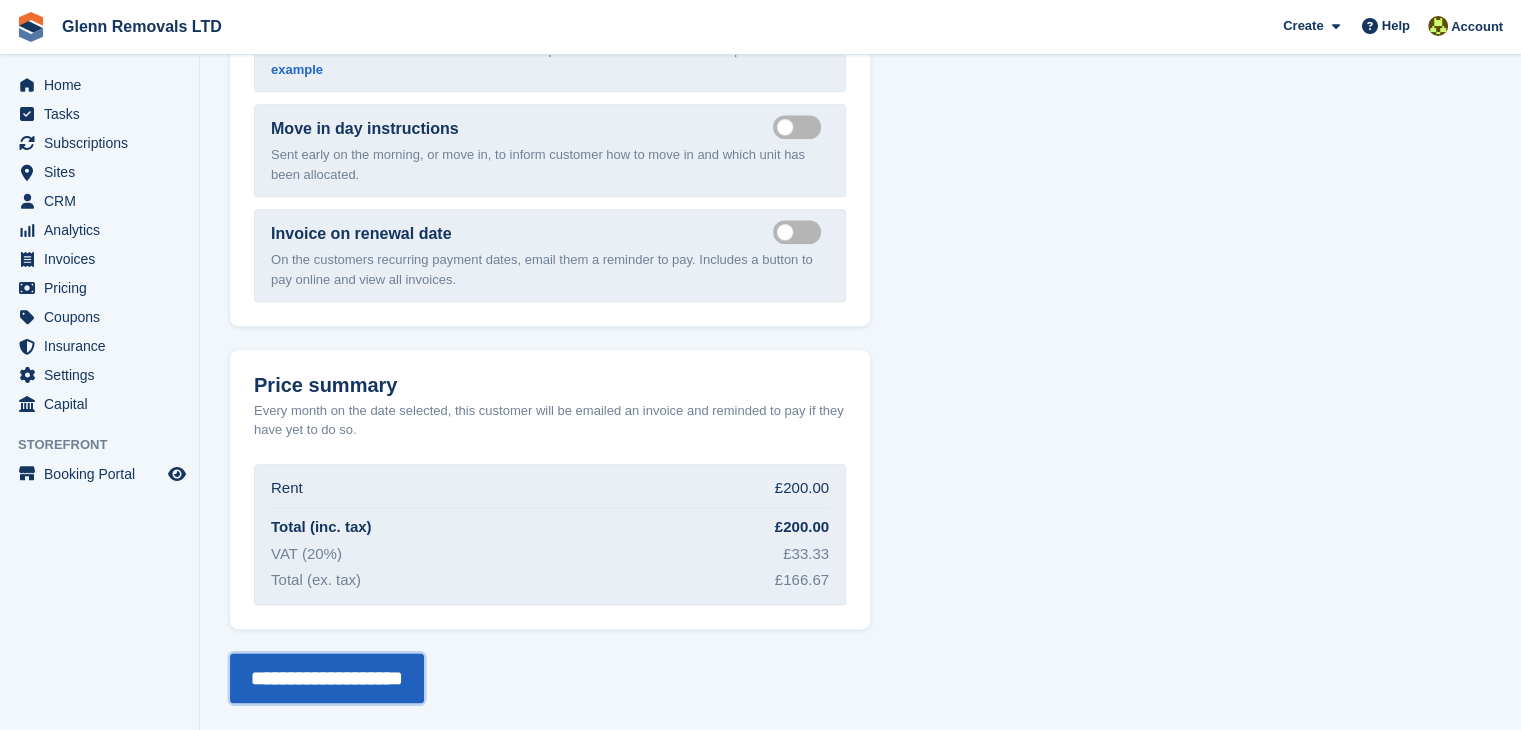 click on "**********" at bounding box center [327, 678] 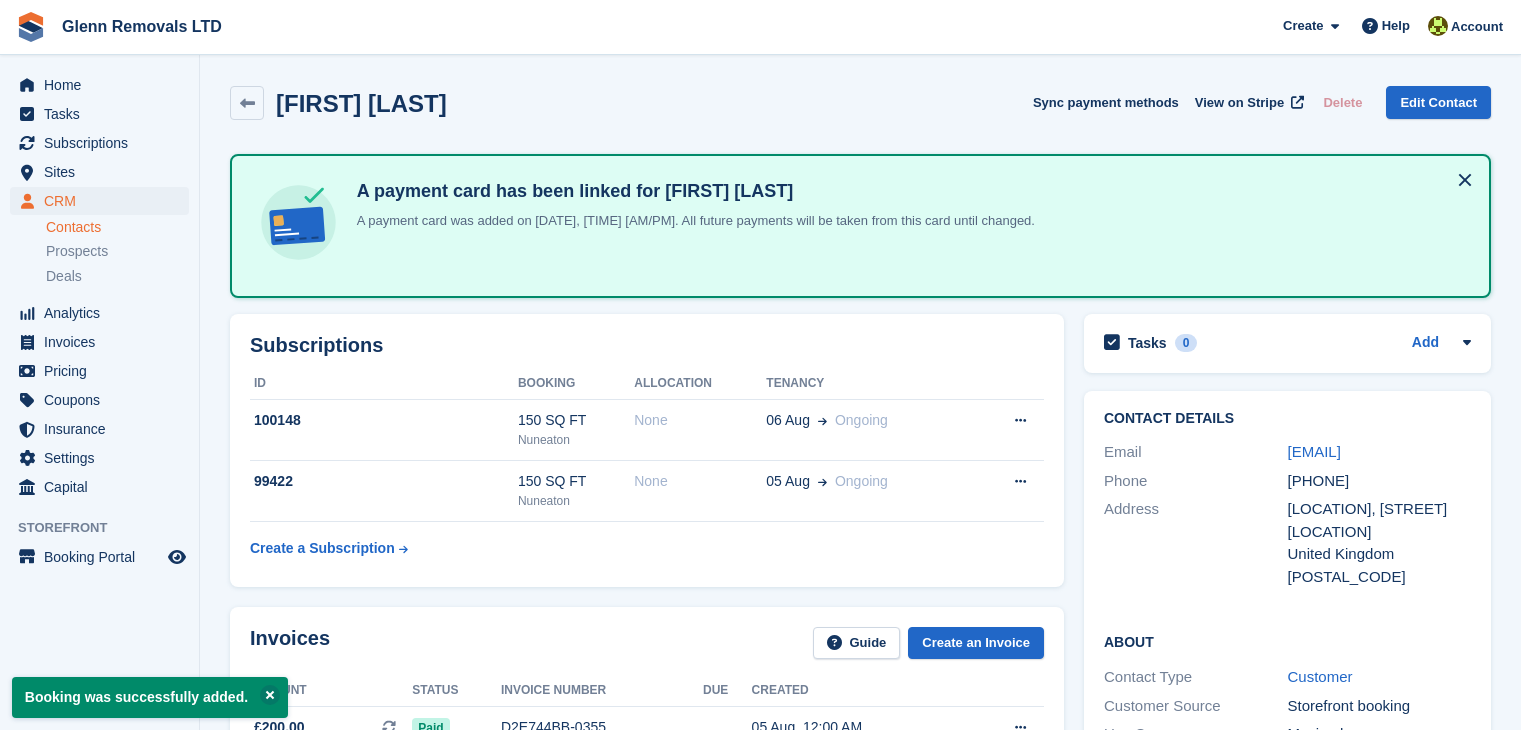 scroll, scrollTop: 0, scrollLeft: 0, axis: both 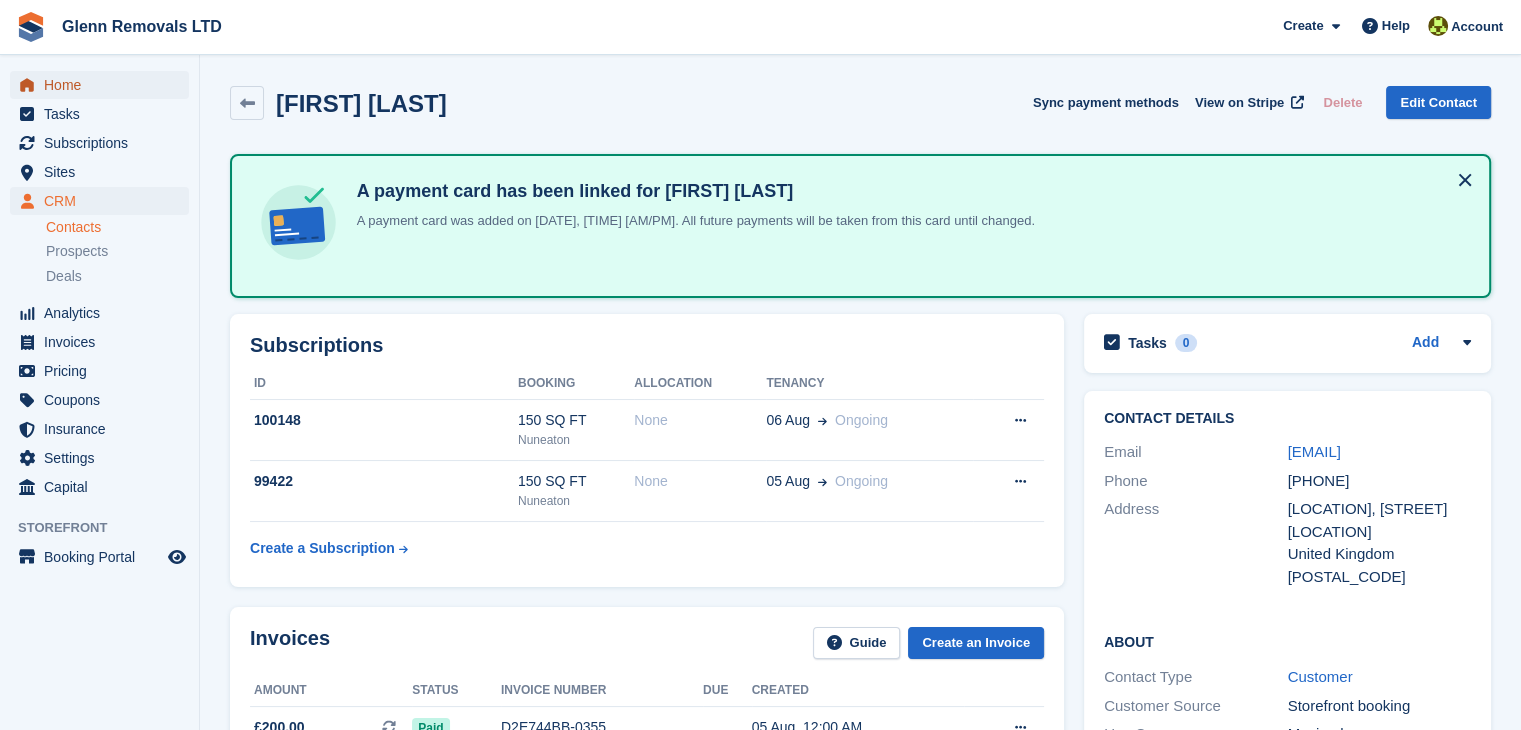 click on "Home" at bounding box center (104, 85) 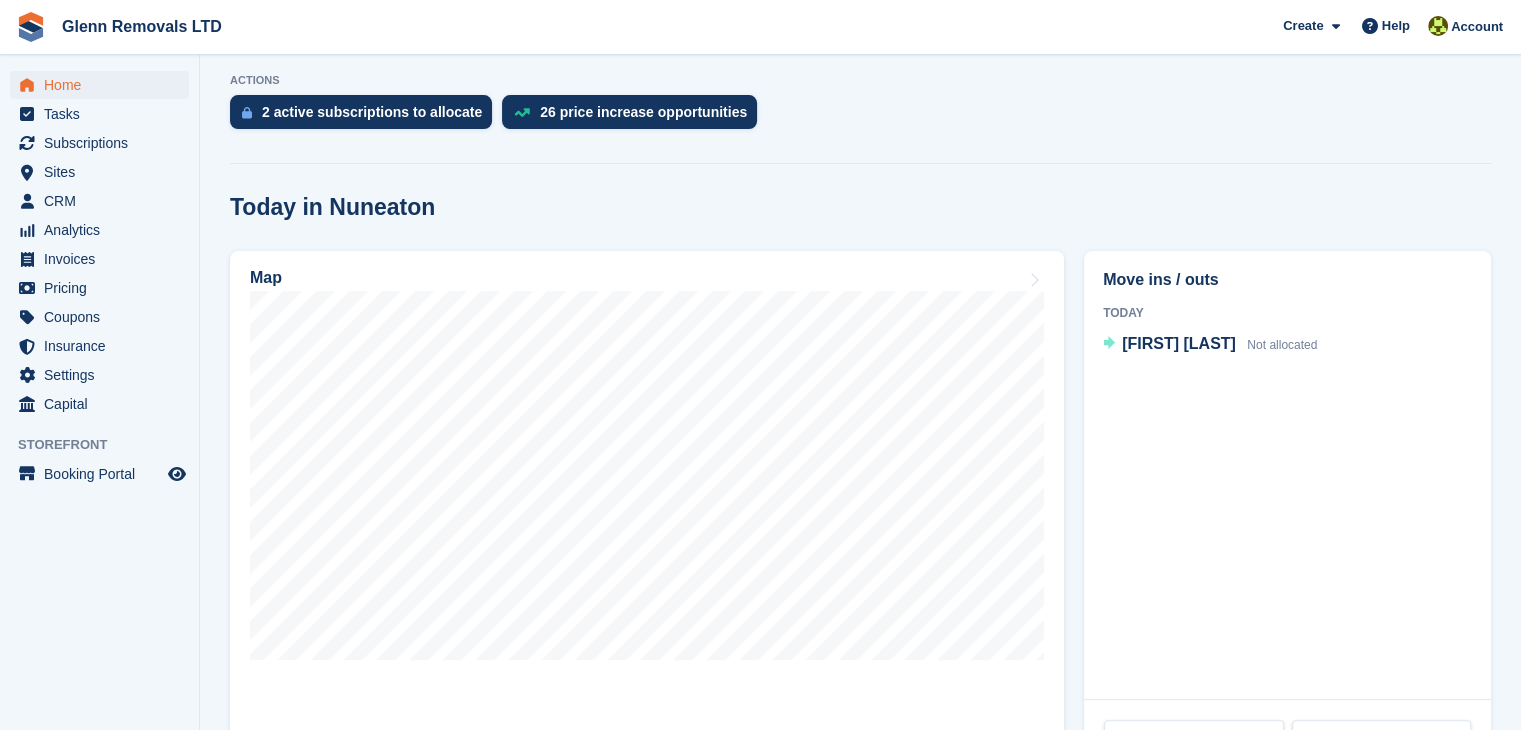 scroll, scrollTop: 600, scrollLeft: 0, axis: vertical 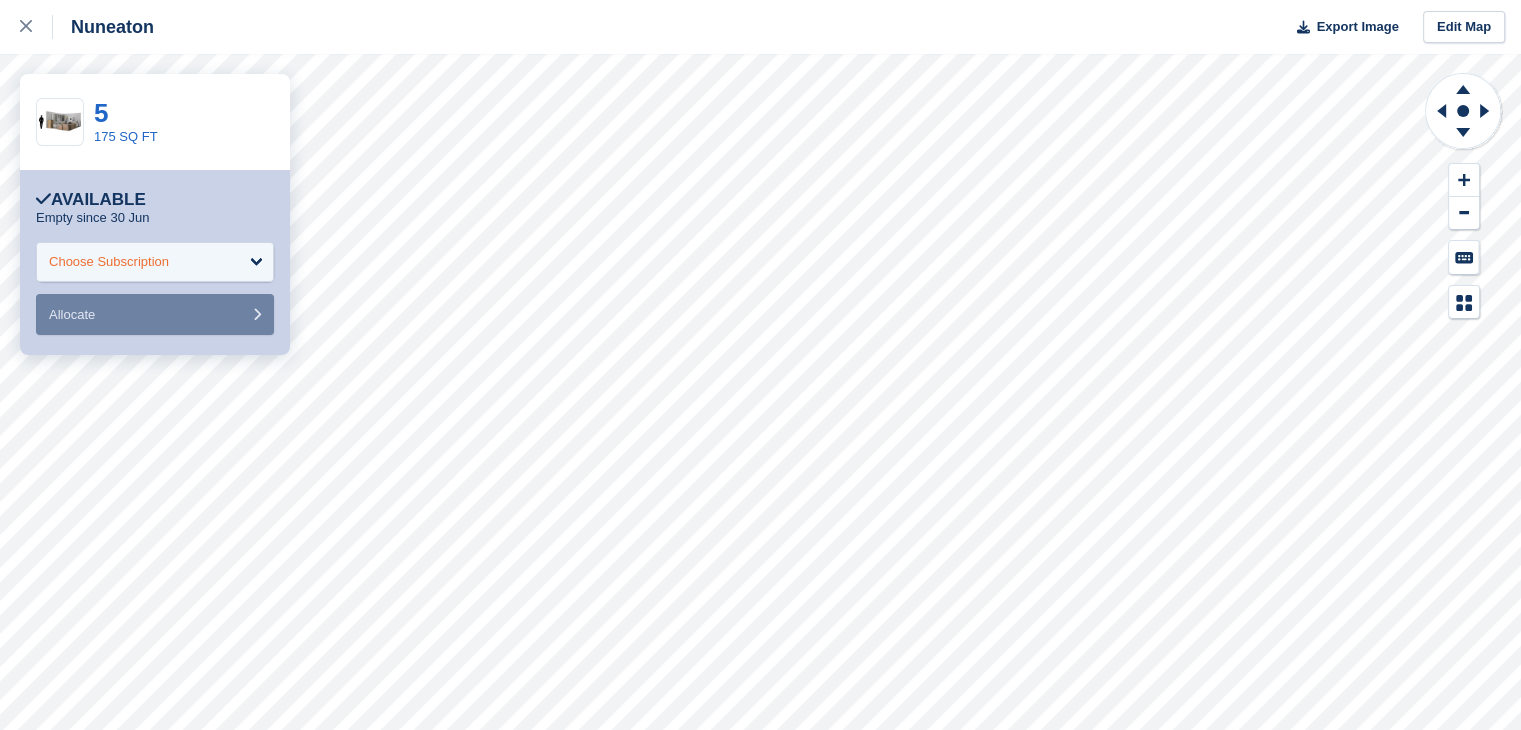 click on "Choose Subscription" at bounding box center (109, 262) 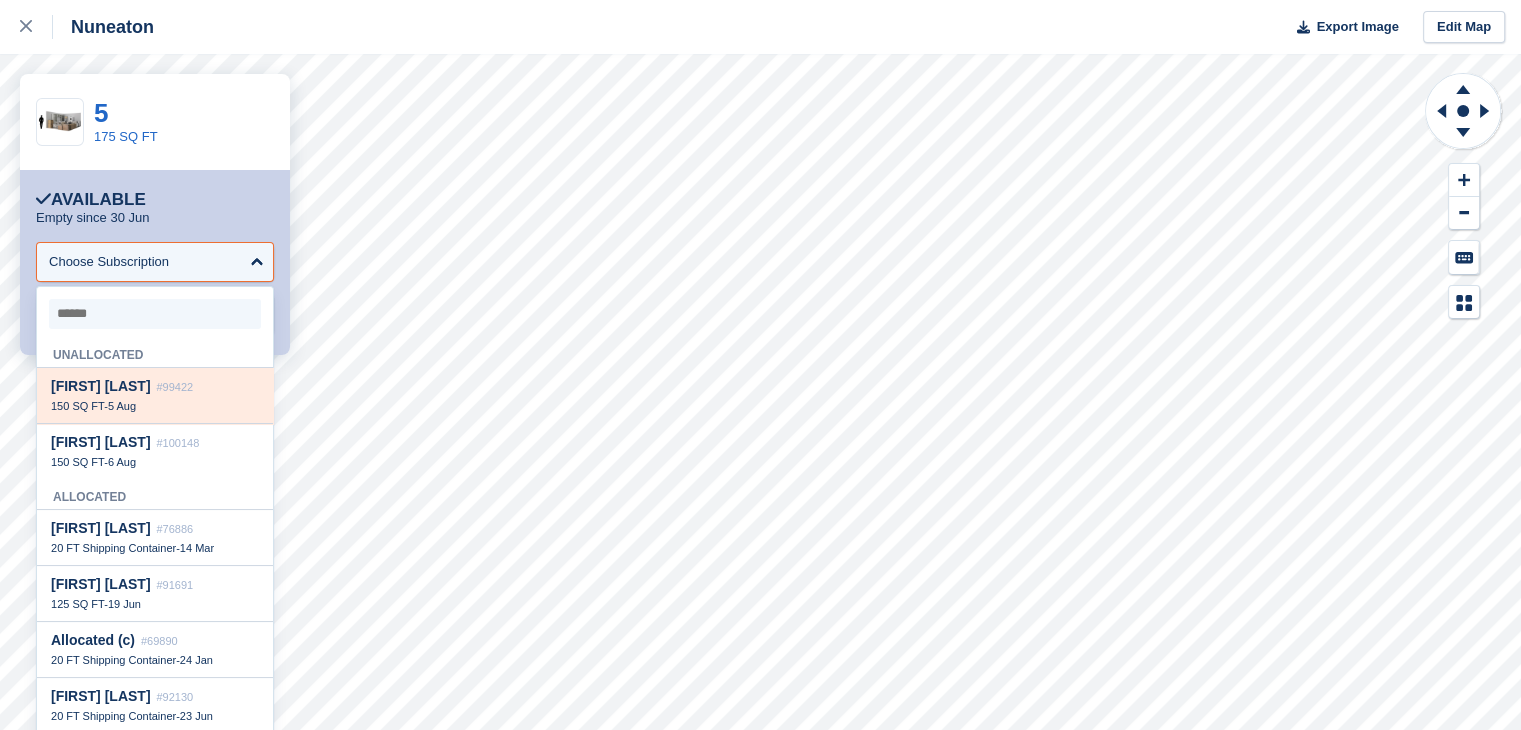 click on "Peter Blackmore
#99422" at bounding box center [155, 386] 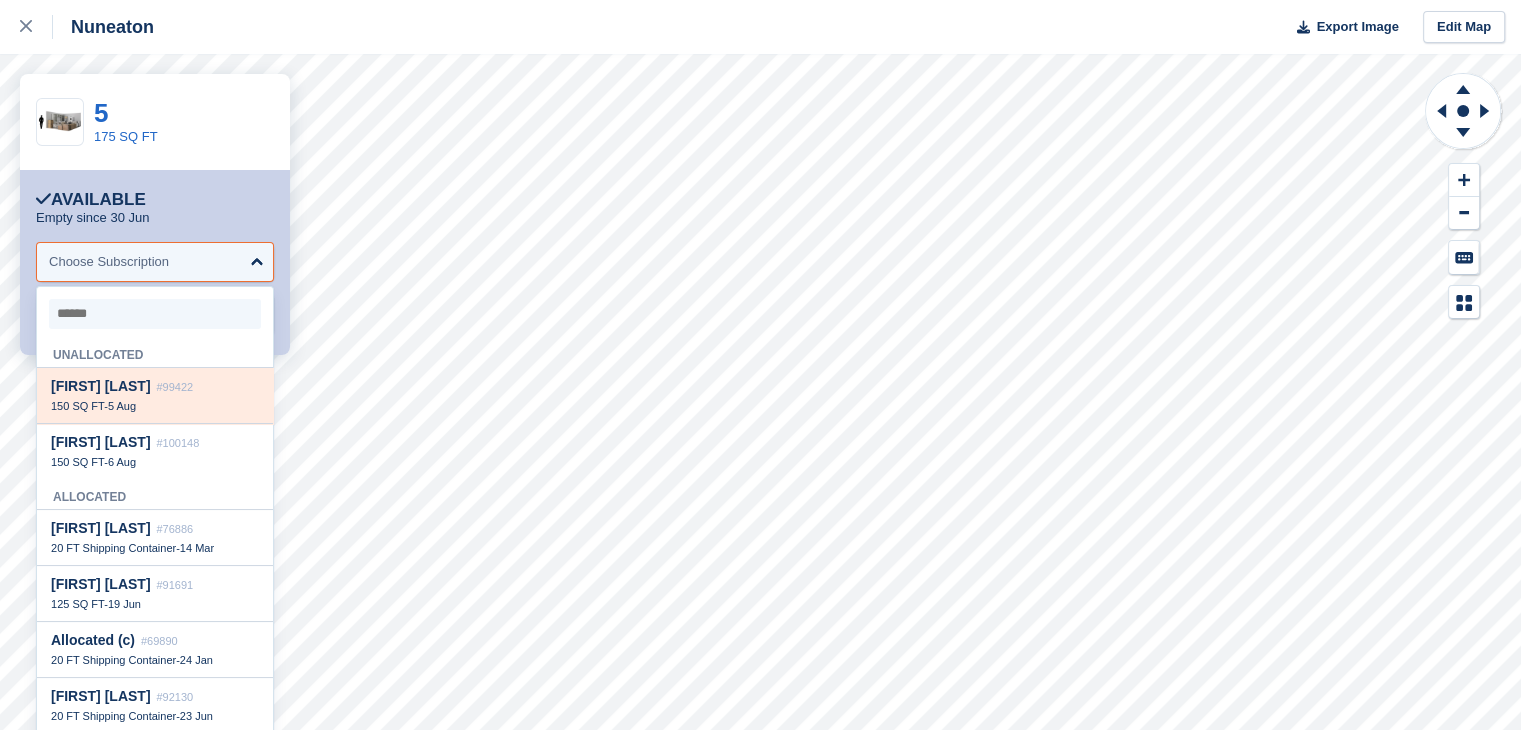 select on "*****" 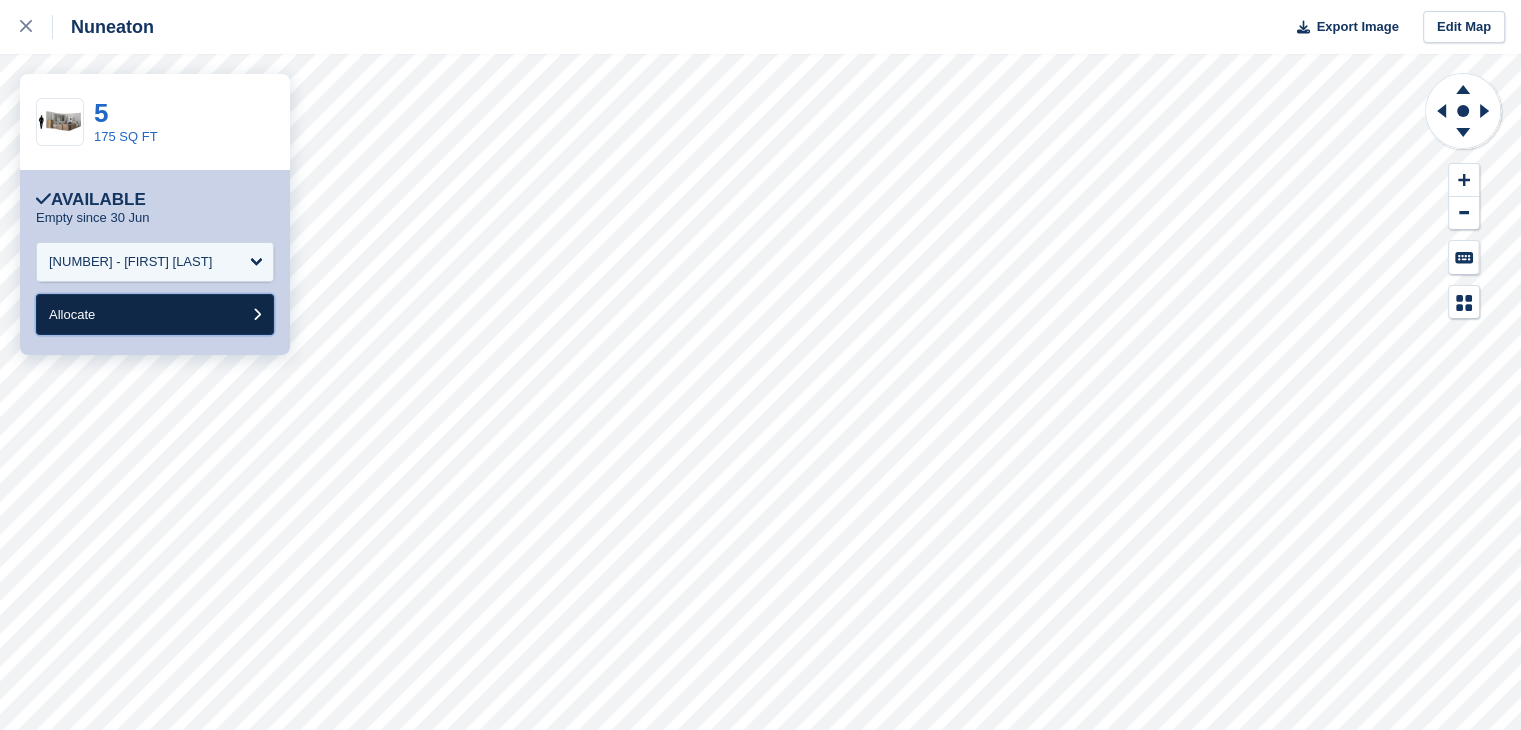 click on "Allocate" at bounding box center (155, 314) 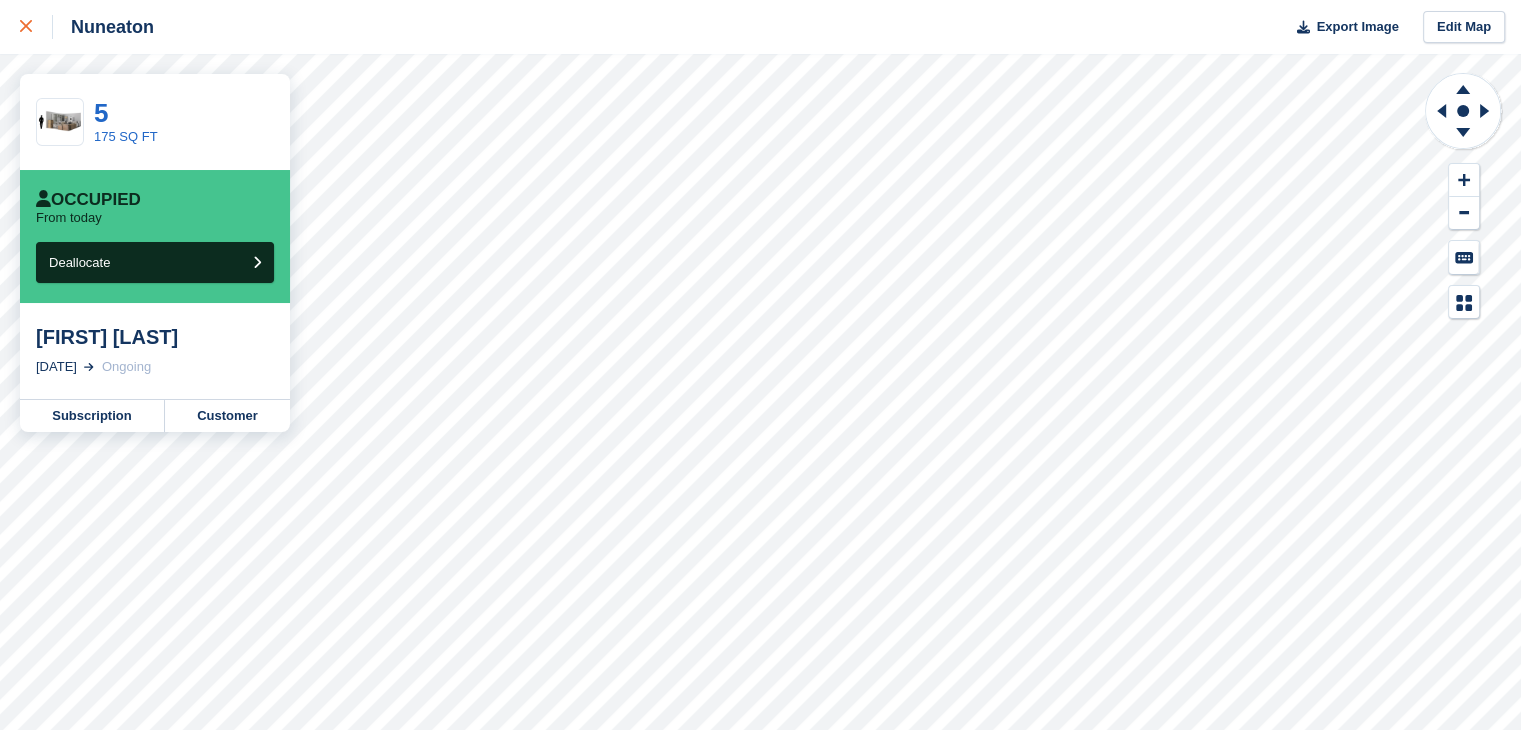 click 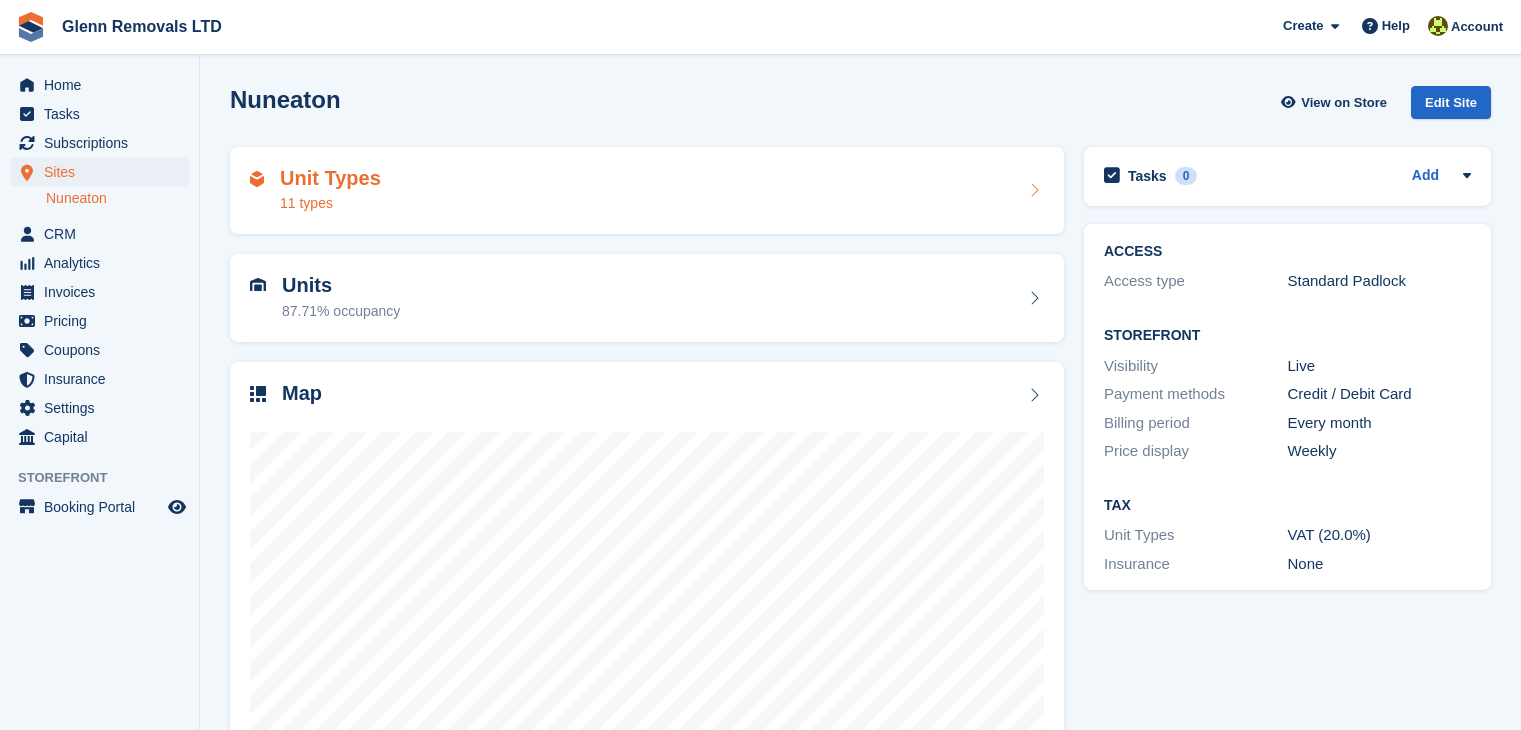 scroll, scrollTop: 0, scrollLeft: 0, axis: both 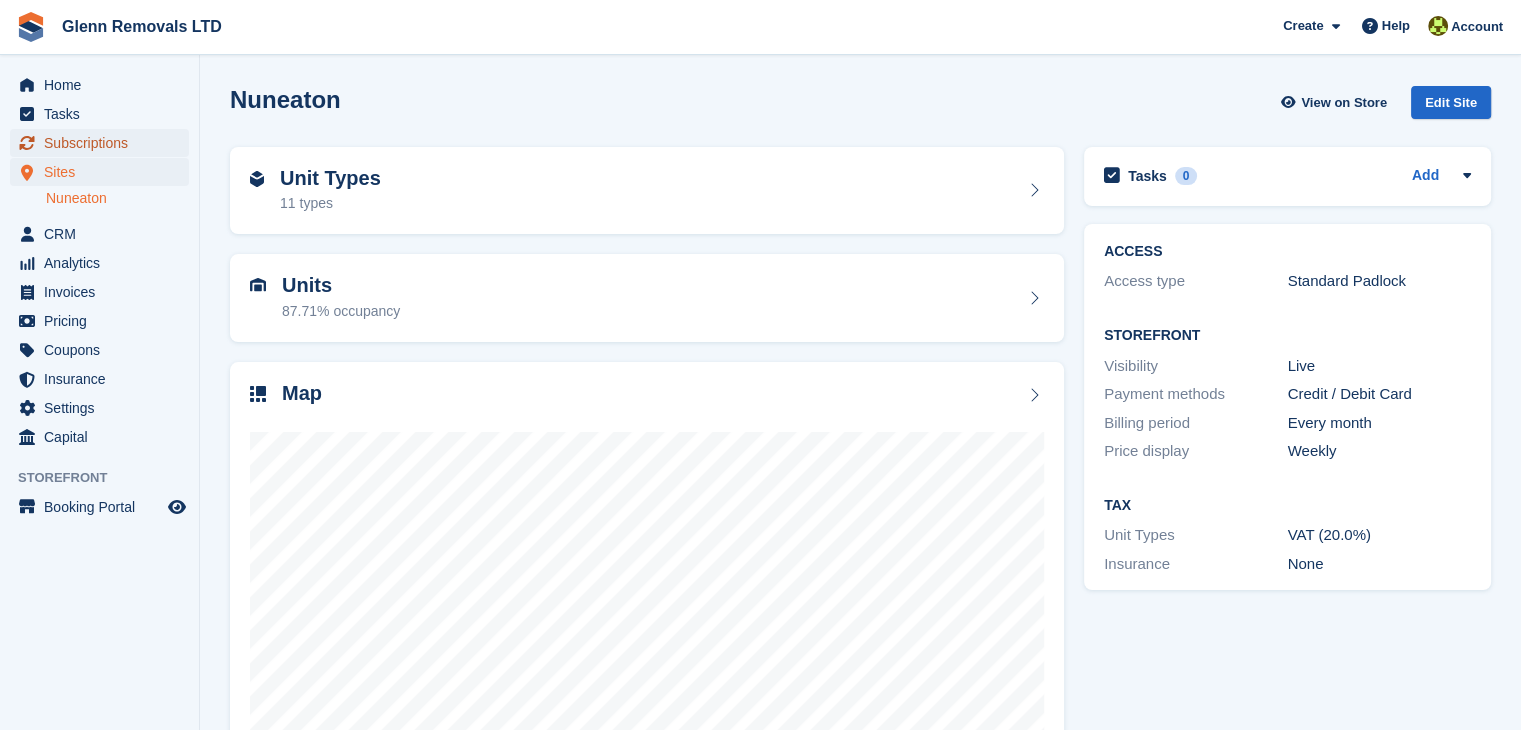 click on "Subscriptions" at bounding box center [104, 143] 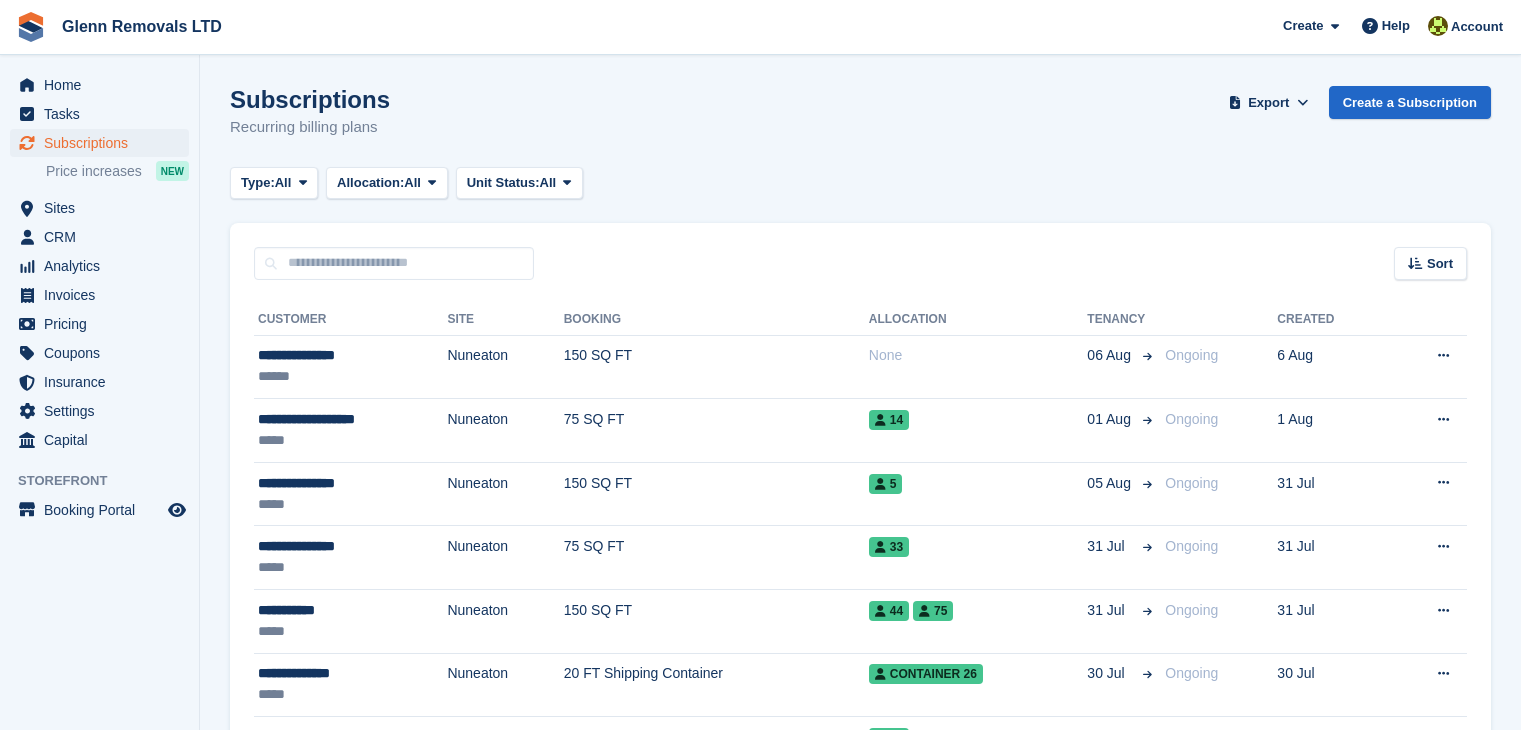 scroll, scrollTop: 0, scrollLeft: 0, axis: both 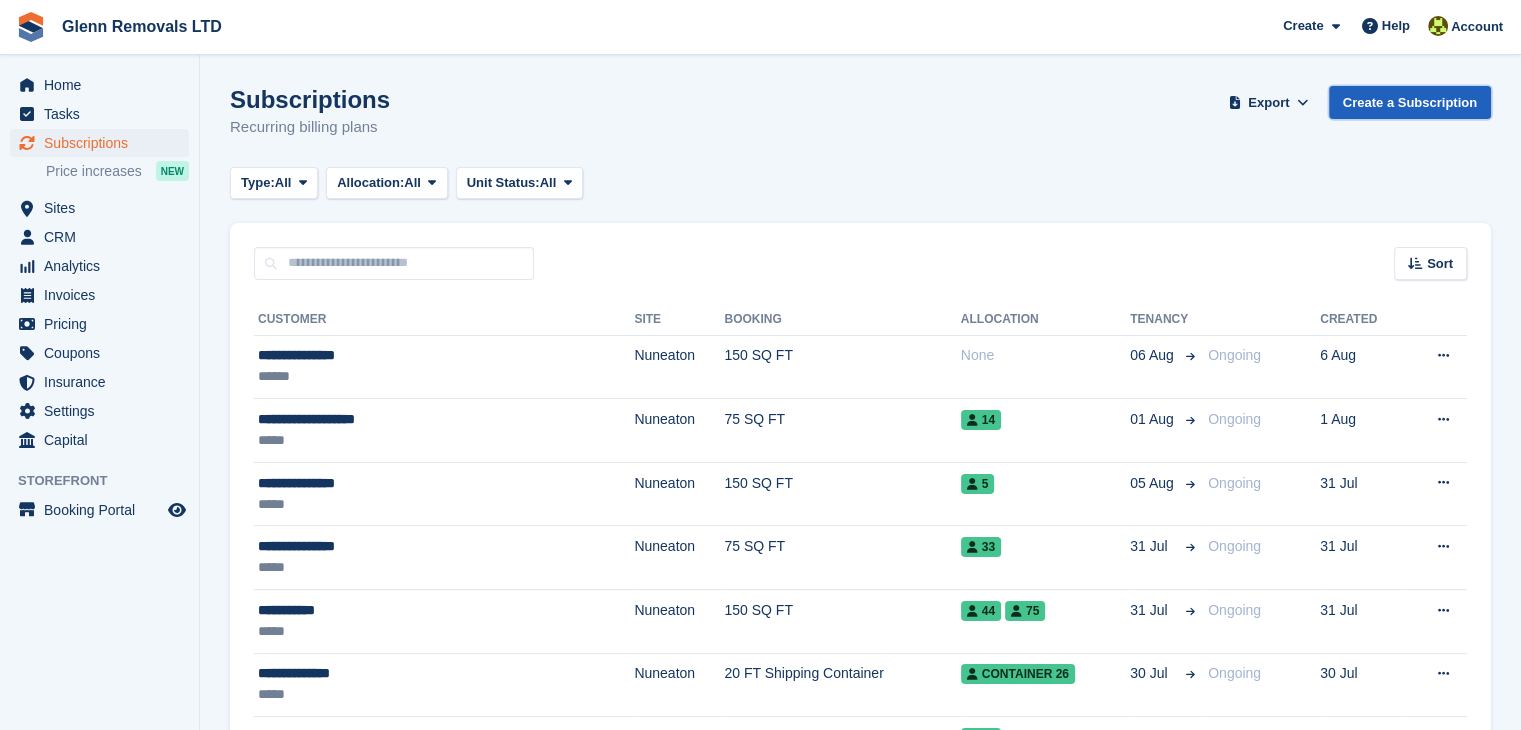 click on "Create a Subscription" at bounding box center (1410, 102) 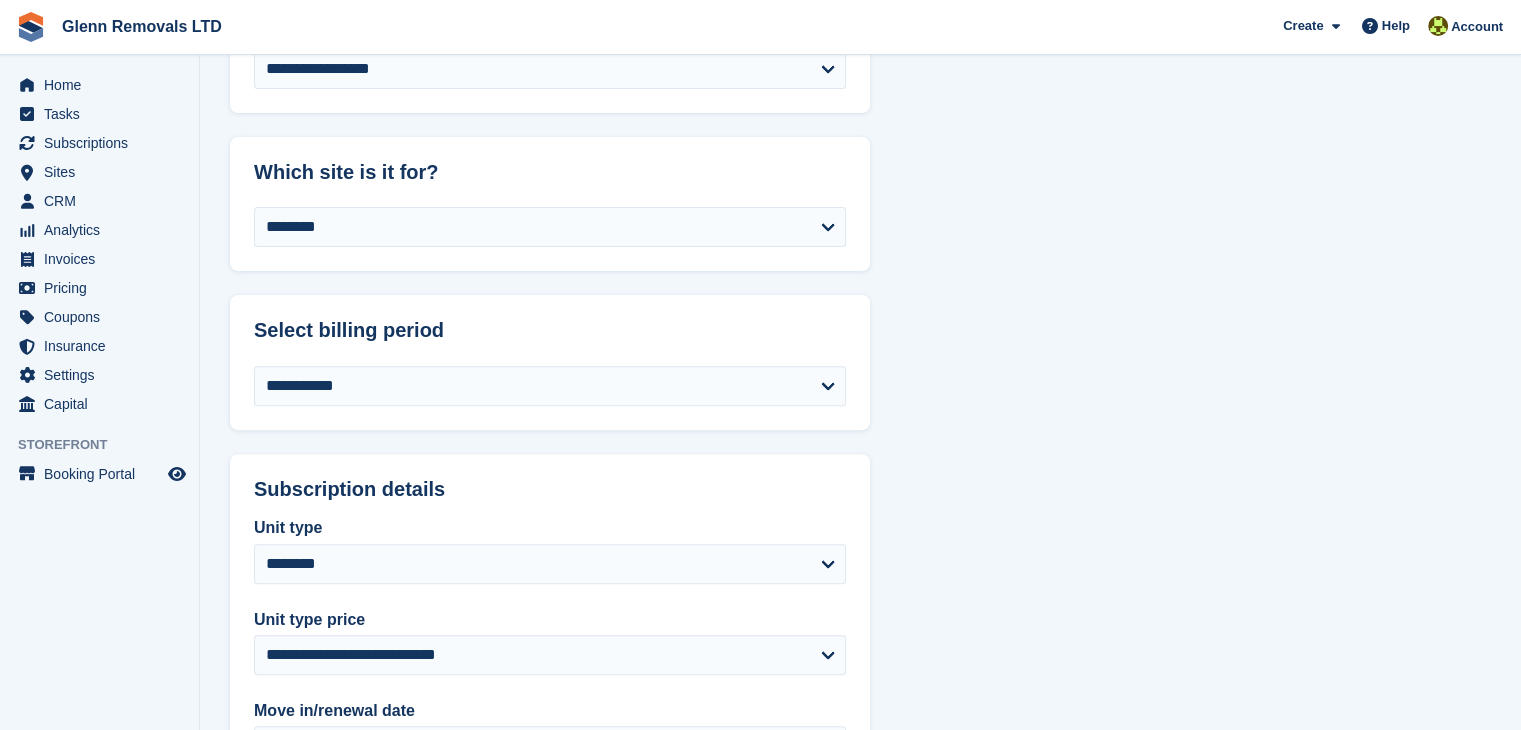 scroll, scrollTop: 600, scrollLeft: 0, axis: vertical 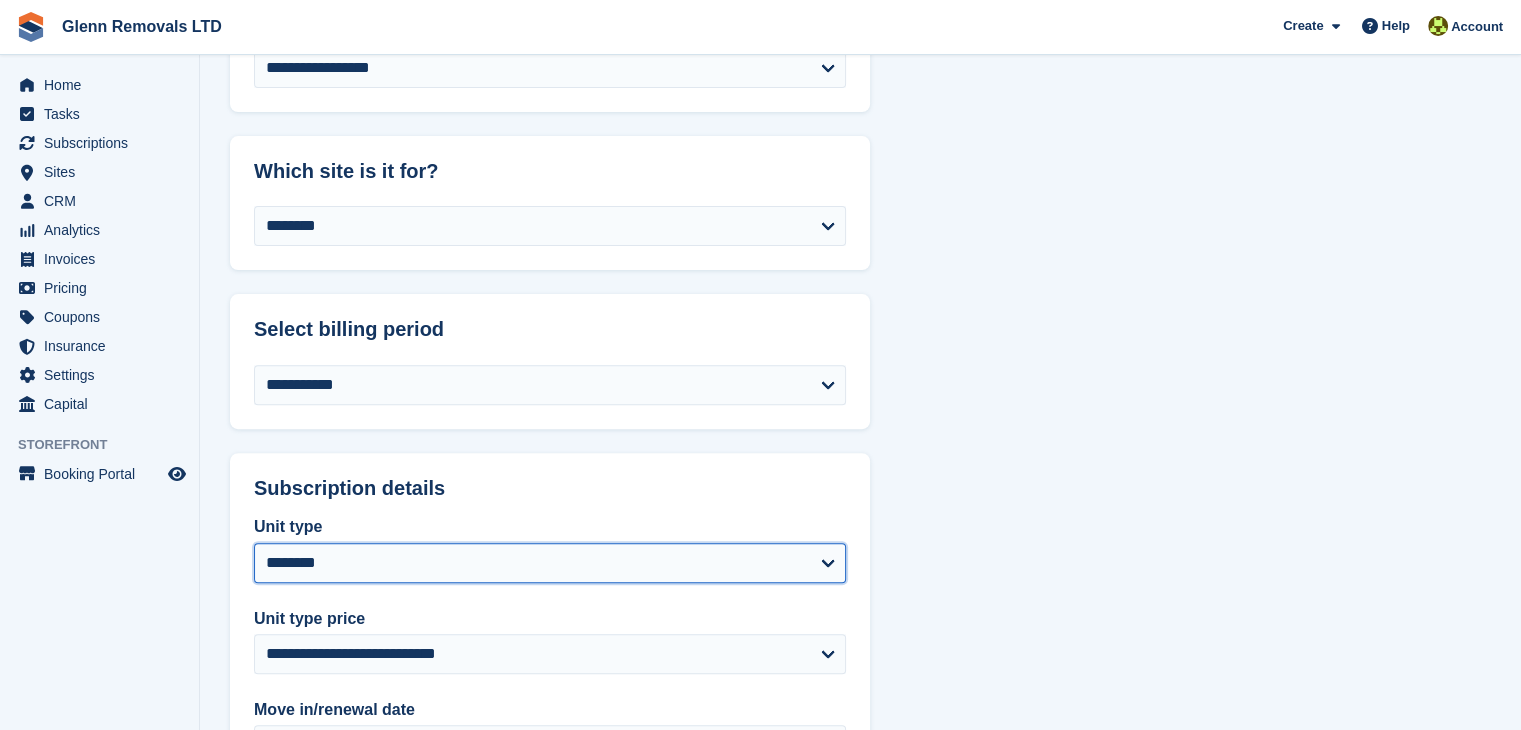 click on "**********" at bounding box center (550, 563) 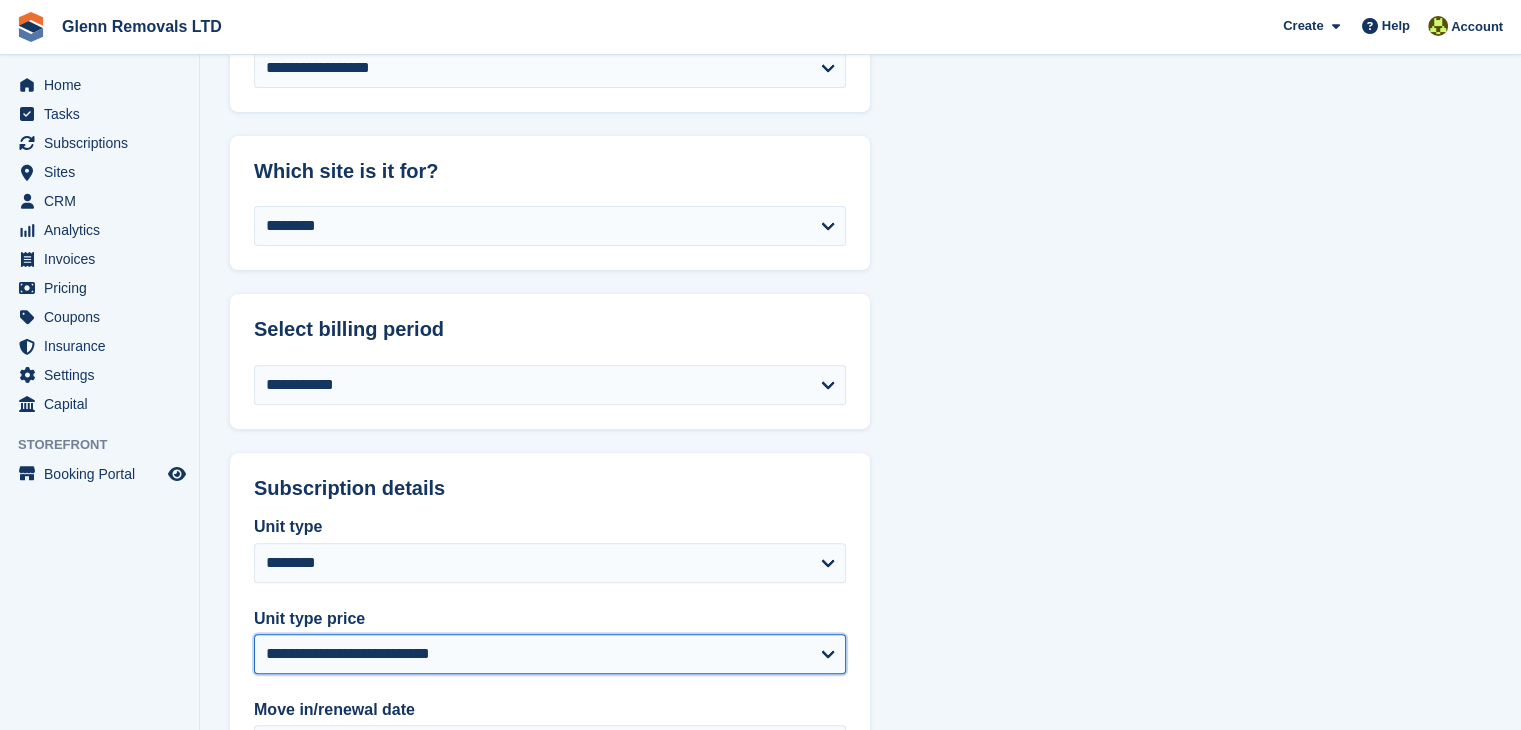 click on "**********" at bounding box center (550, 654) 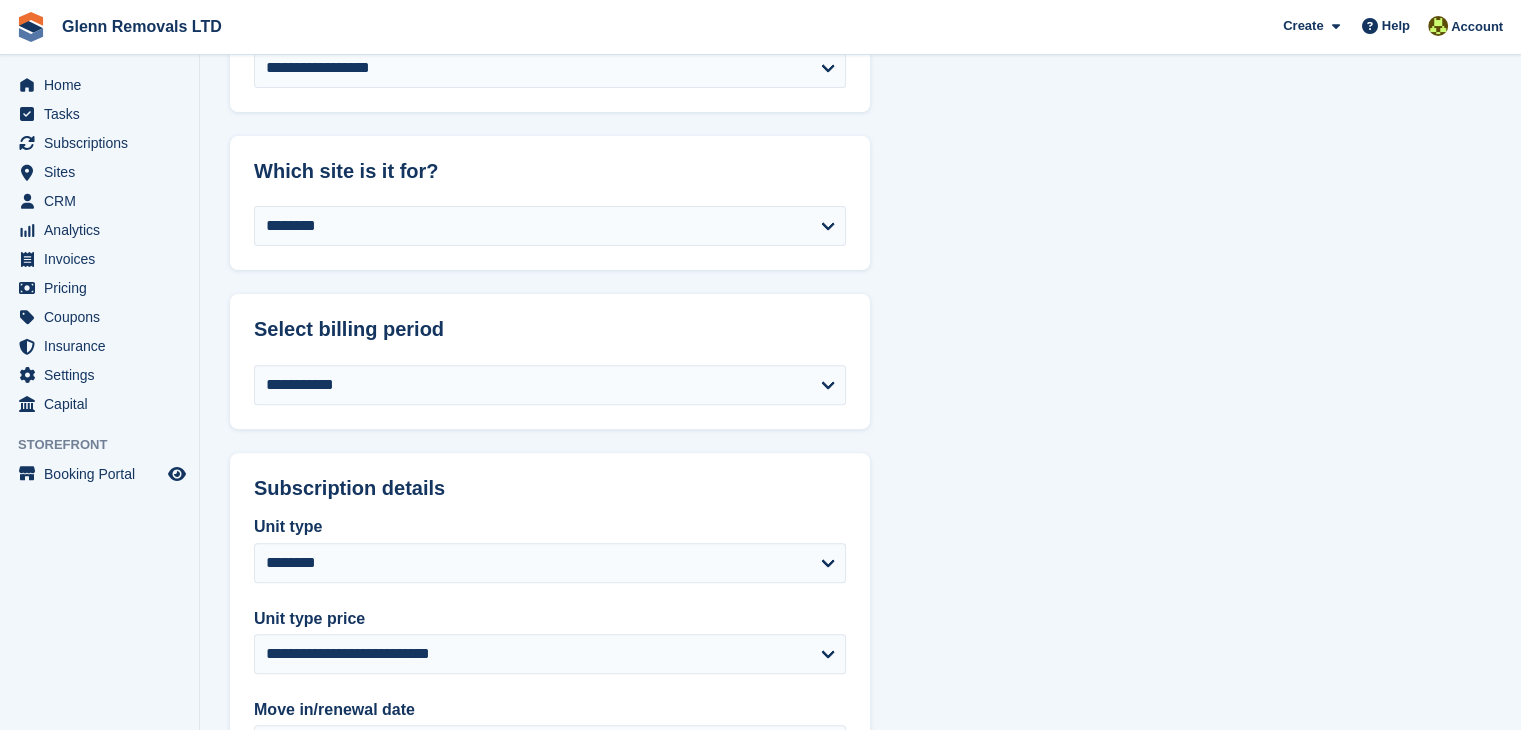 click on "**********" at bounding box center (860, 749) 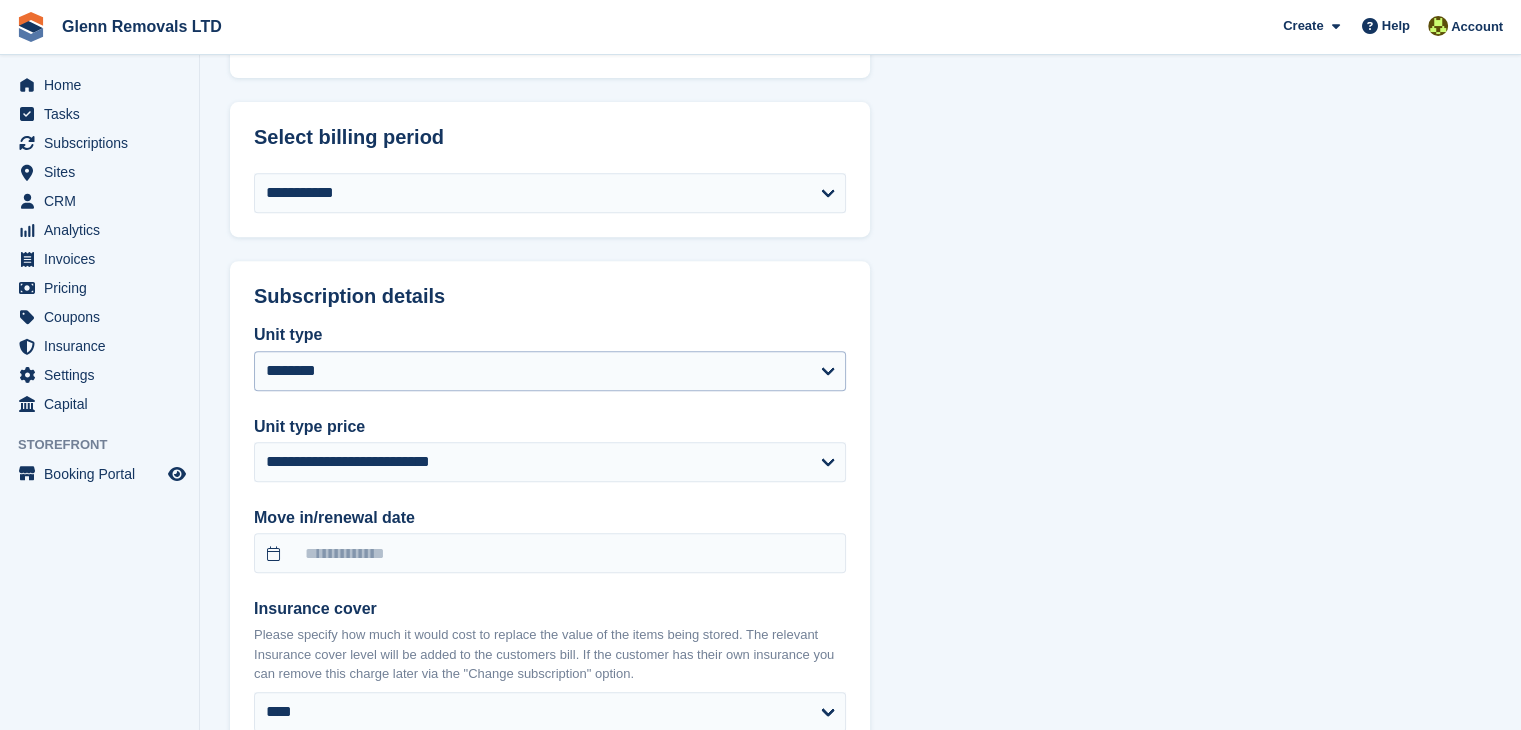 scroll, scrollTop: 800, scrollLeft: 0, axis: vertical 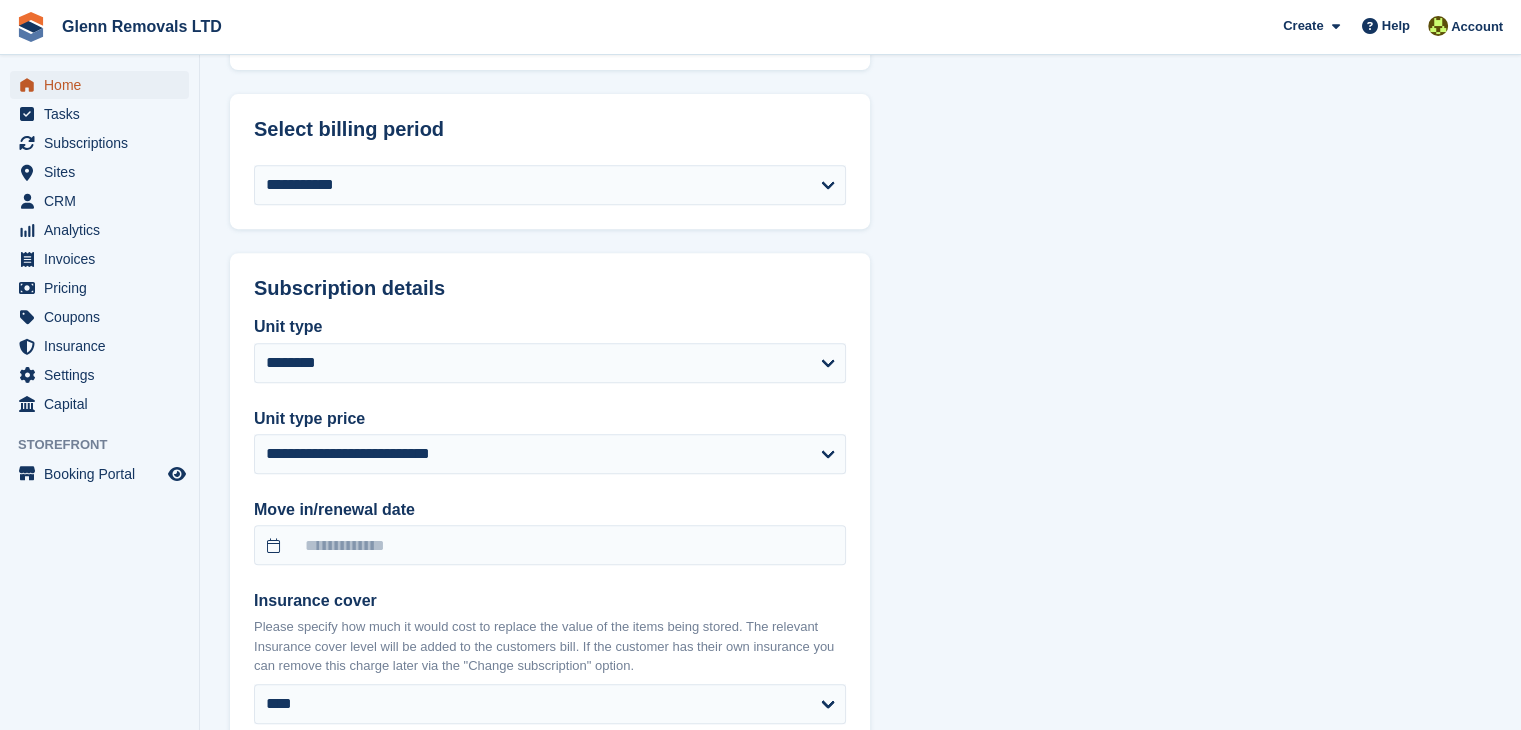 click on "Home" at bounding box center (104, 85) 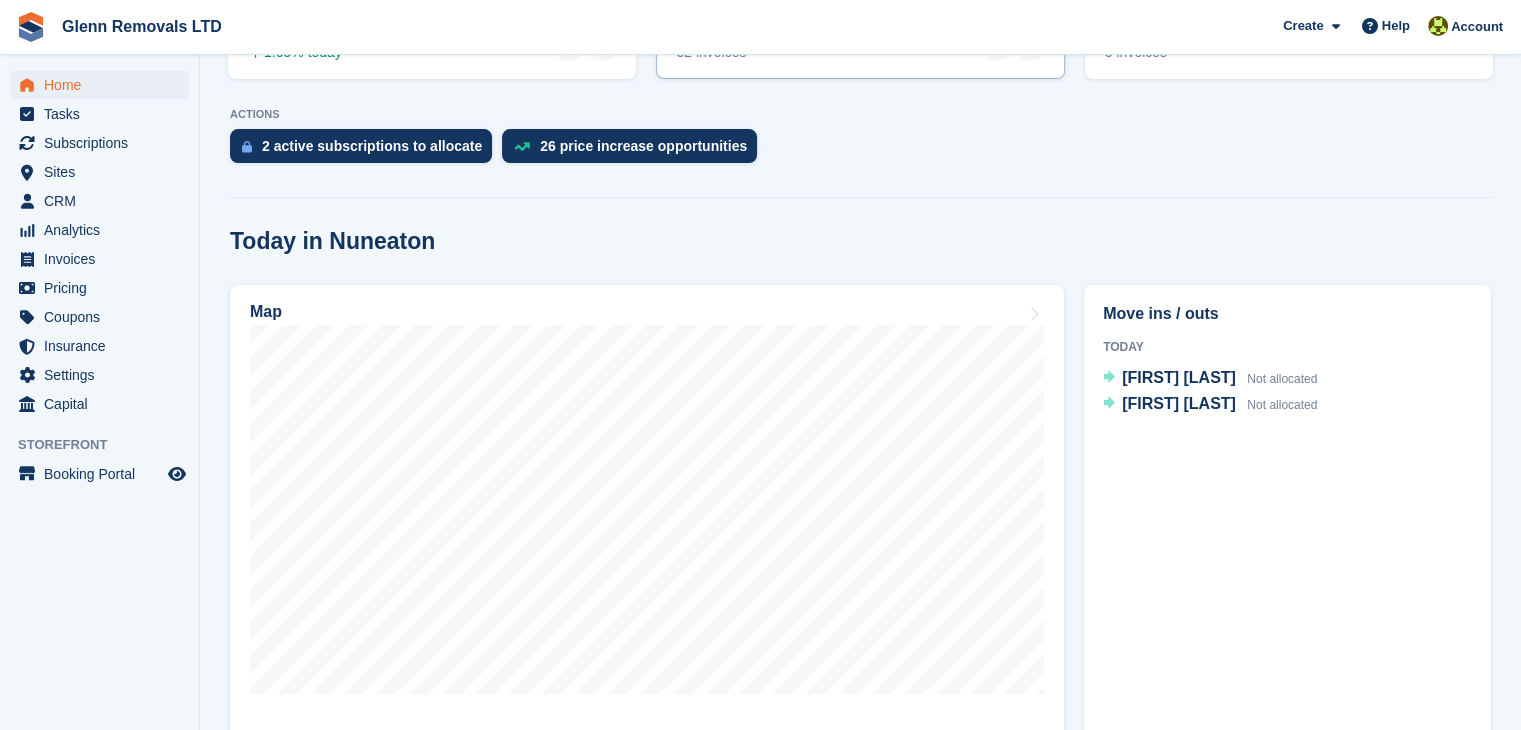 scroll, scrollTop: 400, scrollLeft: 0, axis: vertical 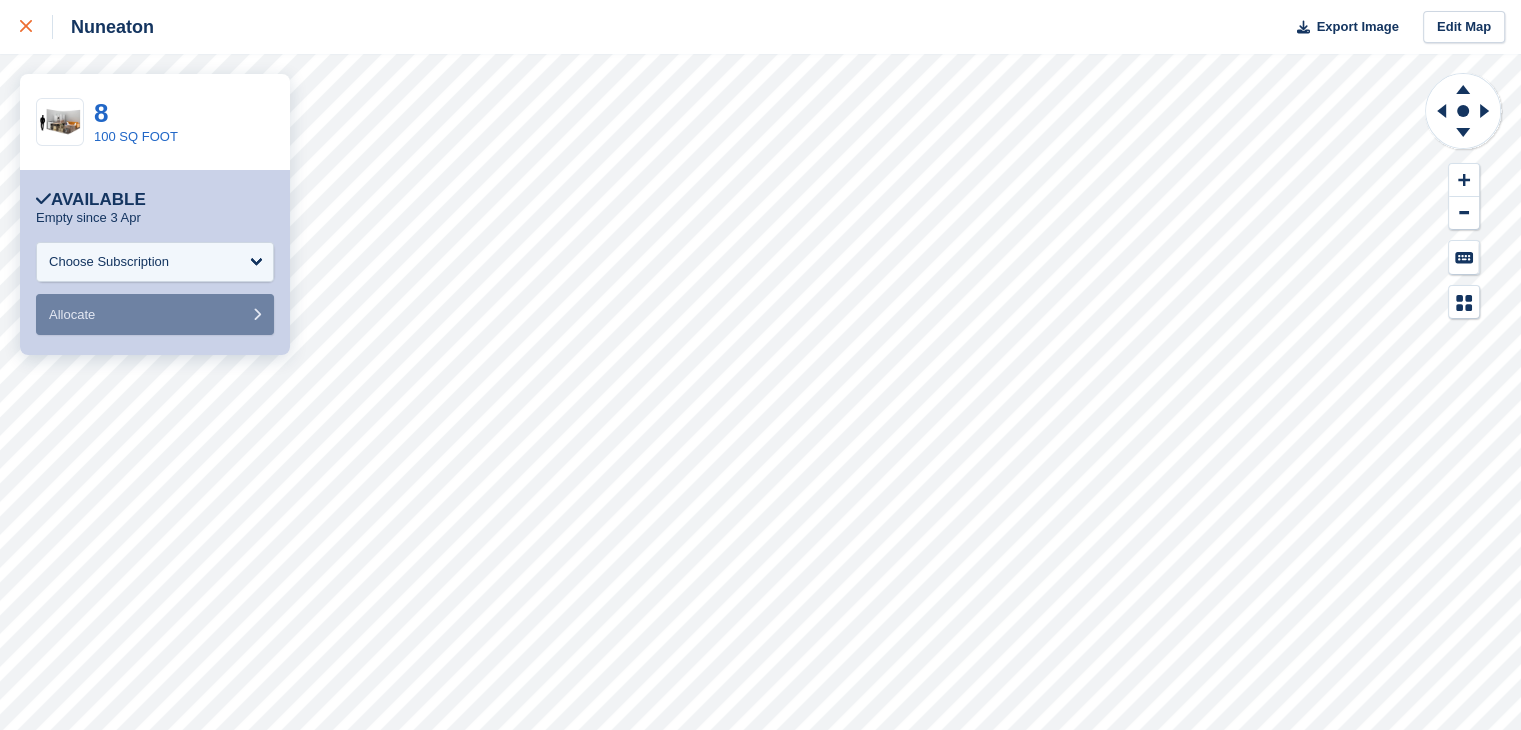 click 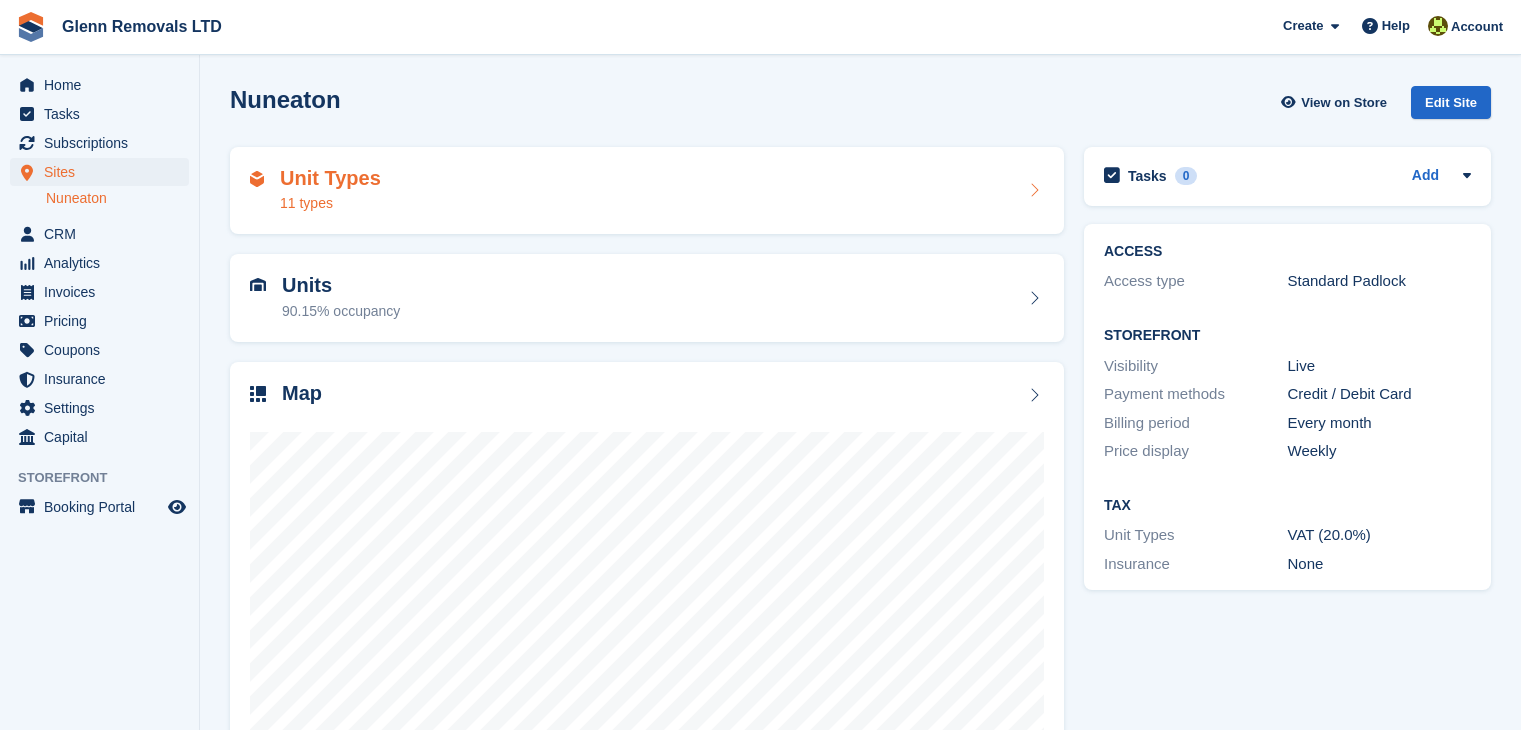 scroll, scrollTop: 0, scrollLeft: 0, axis: both 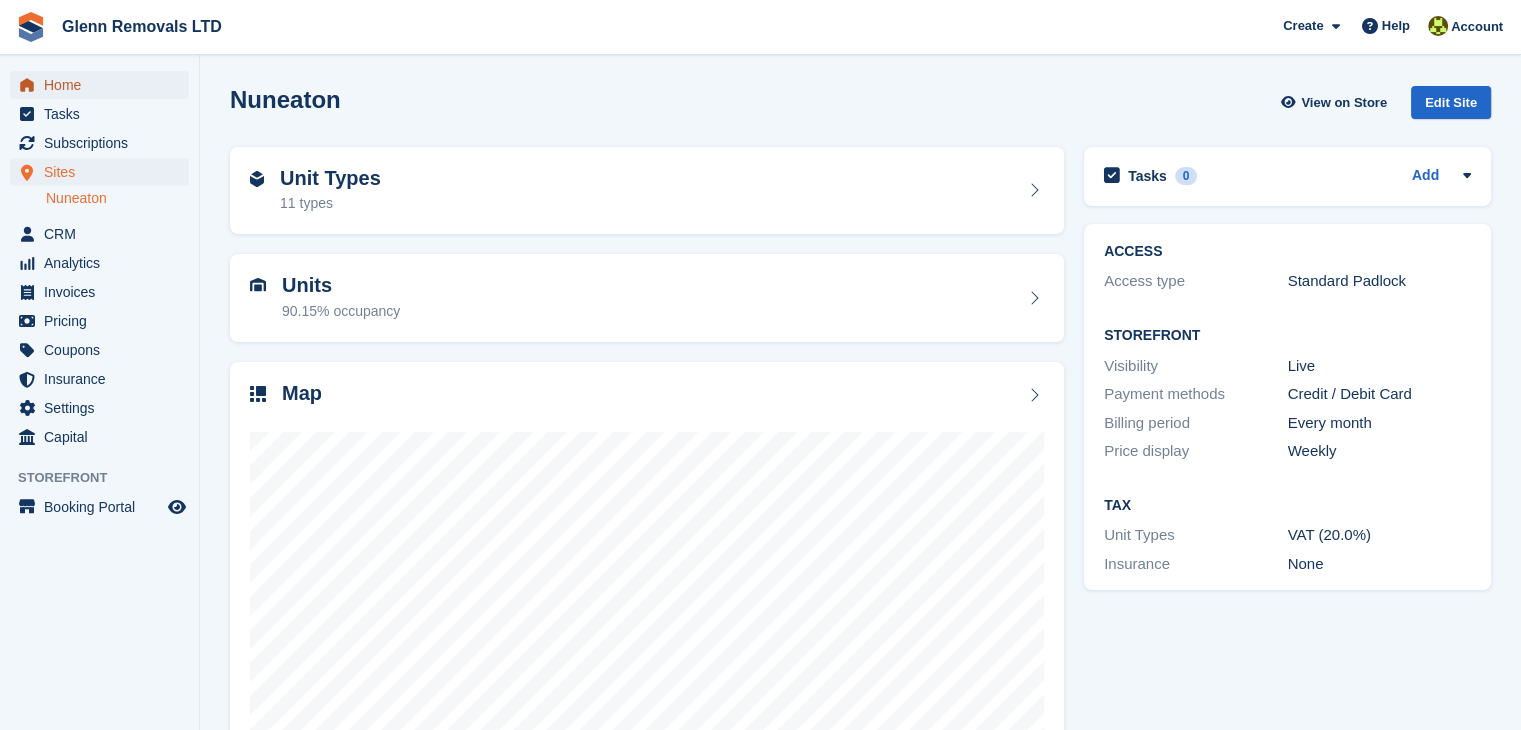 click on "Home" at bounding box center [104, 85] 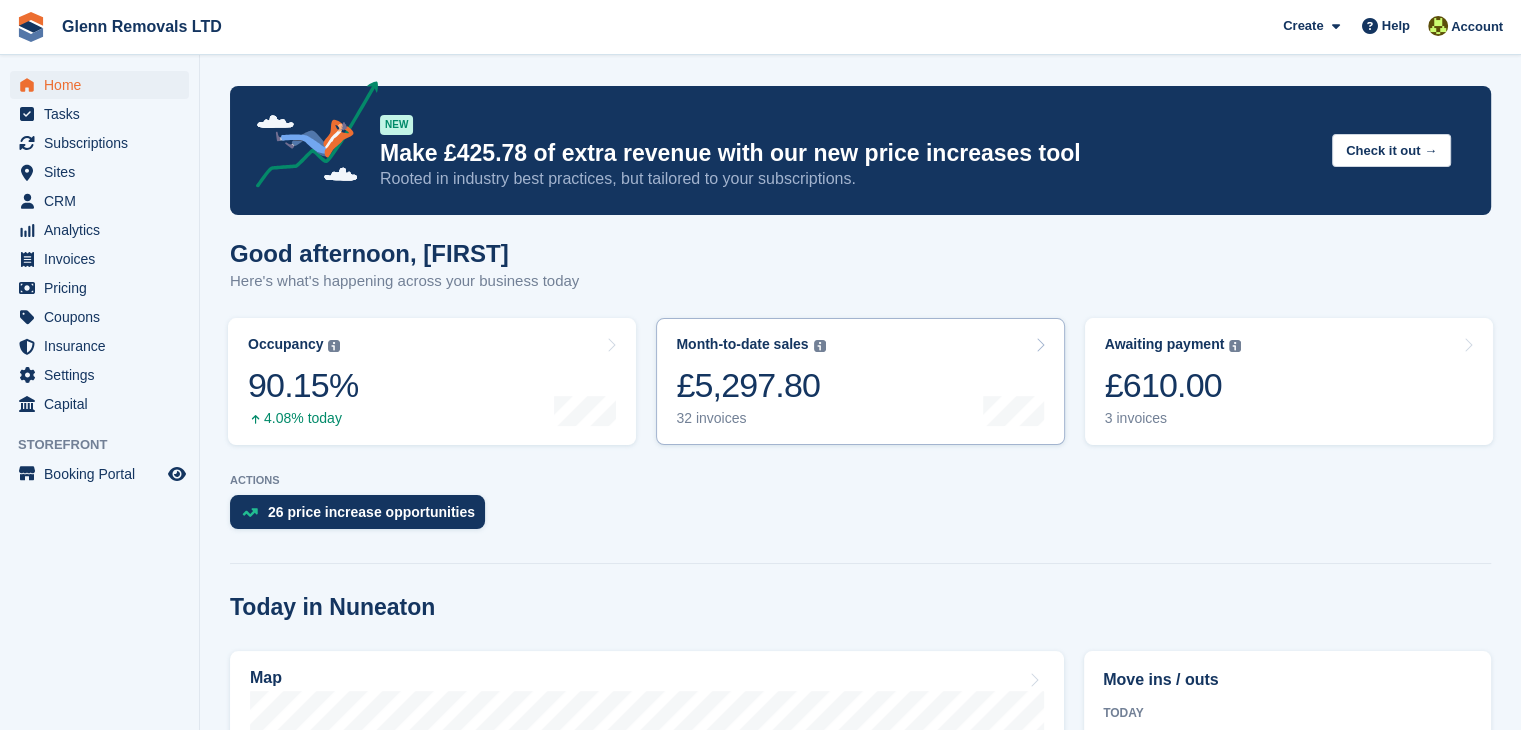 click on "Month-to-date sales
The sum of all finalised invoices generated this month to date, after discount, including tax.
£5,297.80
32 invoices" at bounding box center [860, 381] 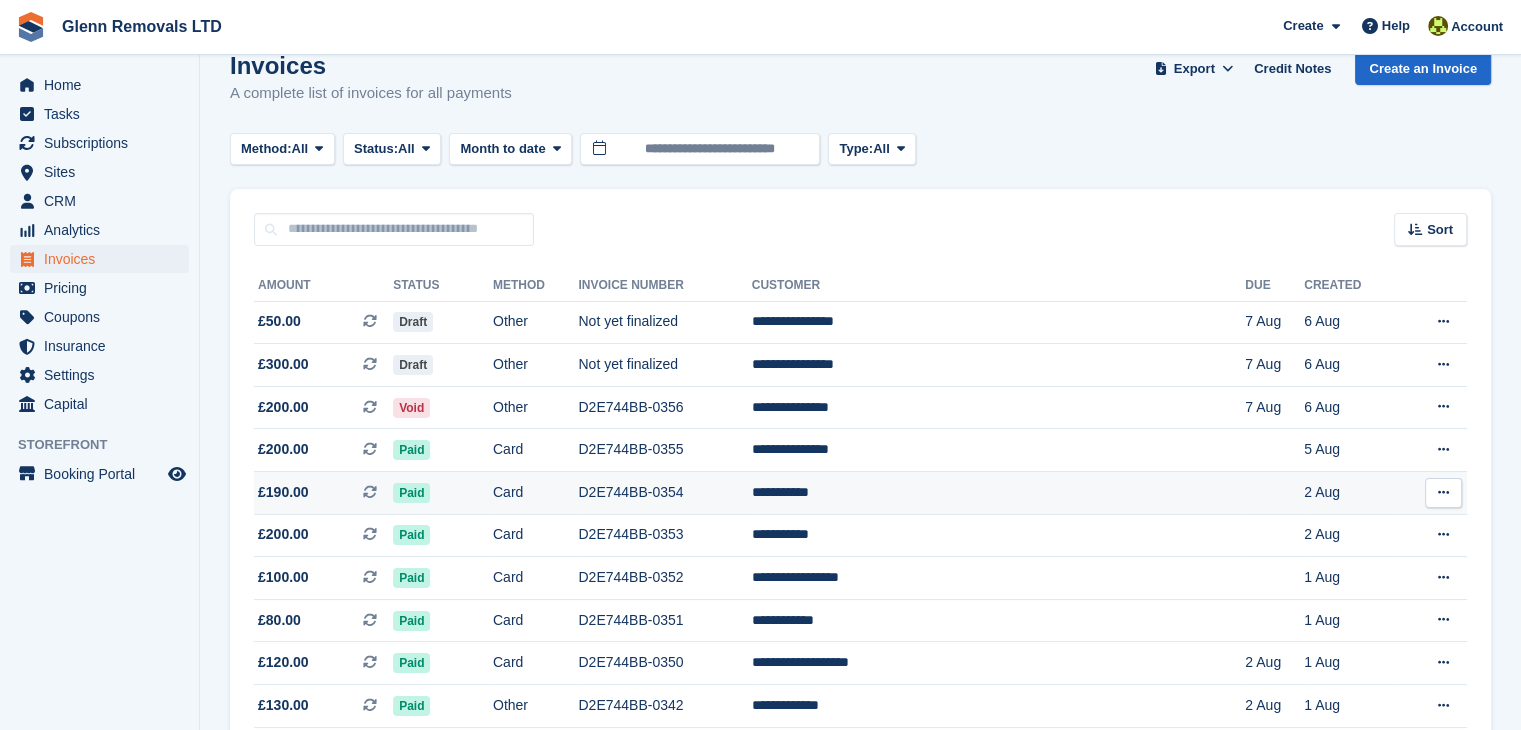 scroll, scrollTop: 0, scrollLeft: 0, axis: both 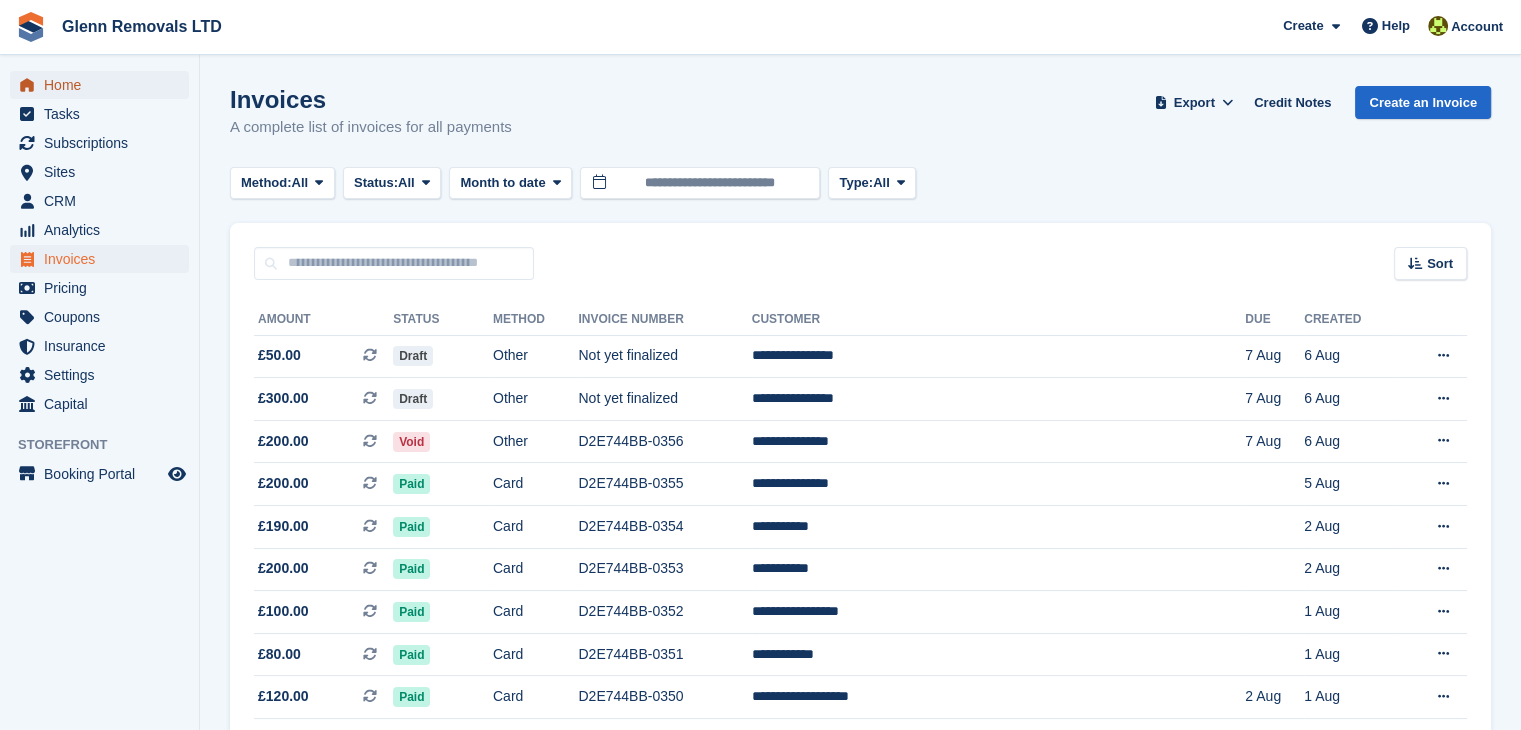 click on "Home" at bounding box center [104, 85] 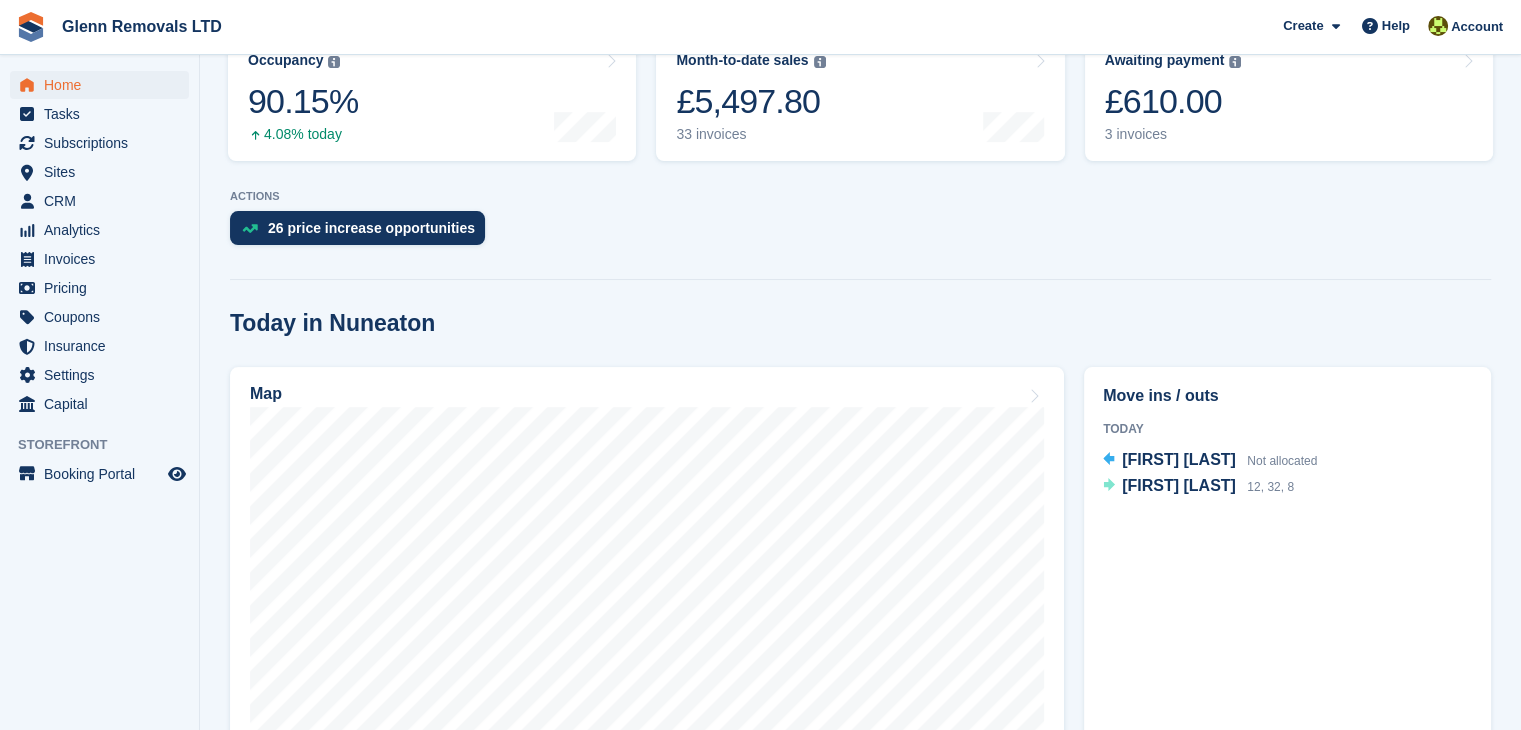 scroll, scrollTop: 400, scrollLeft: 0, axis: vertical 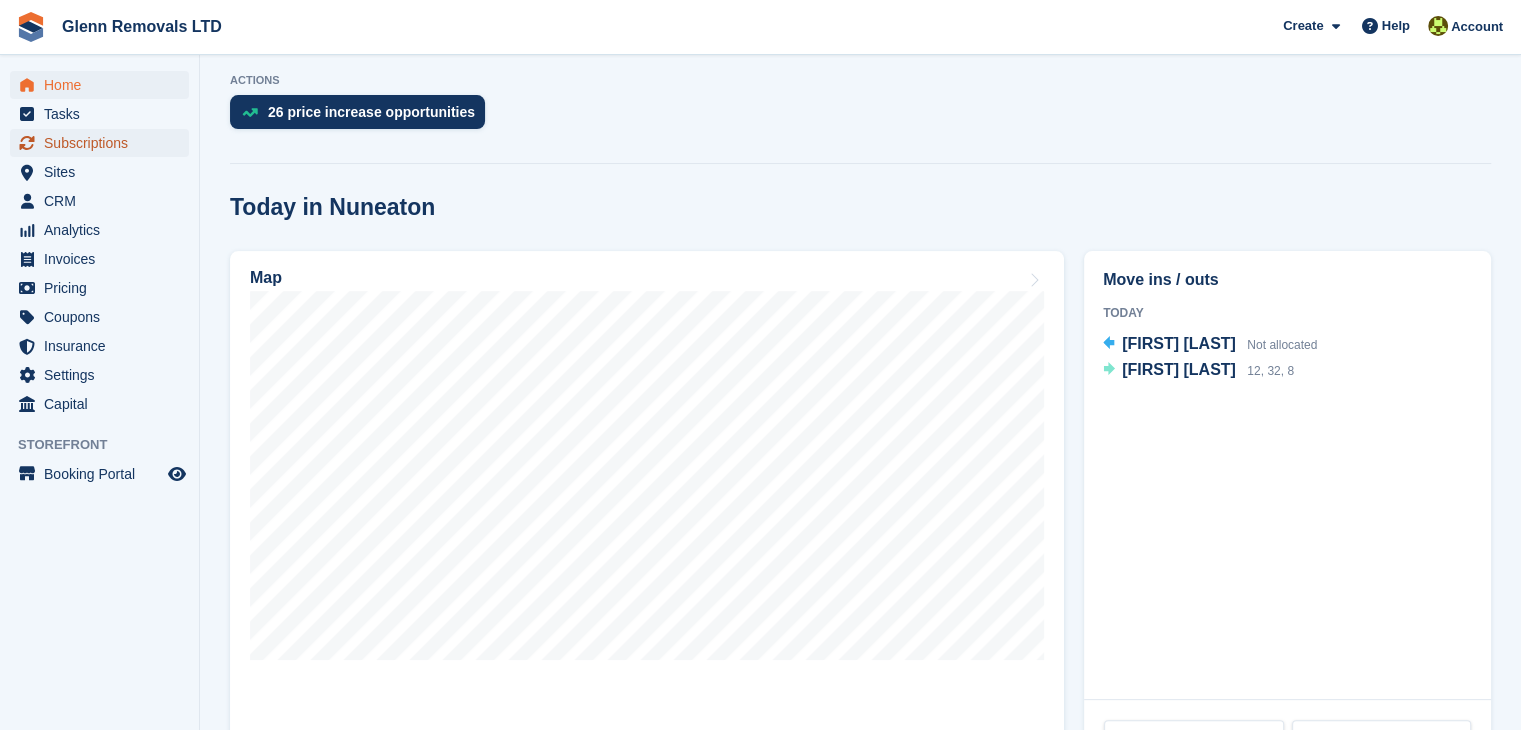 click on "Subscriptions" at bounding box center (104, 143) 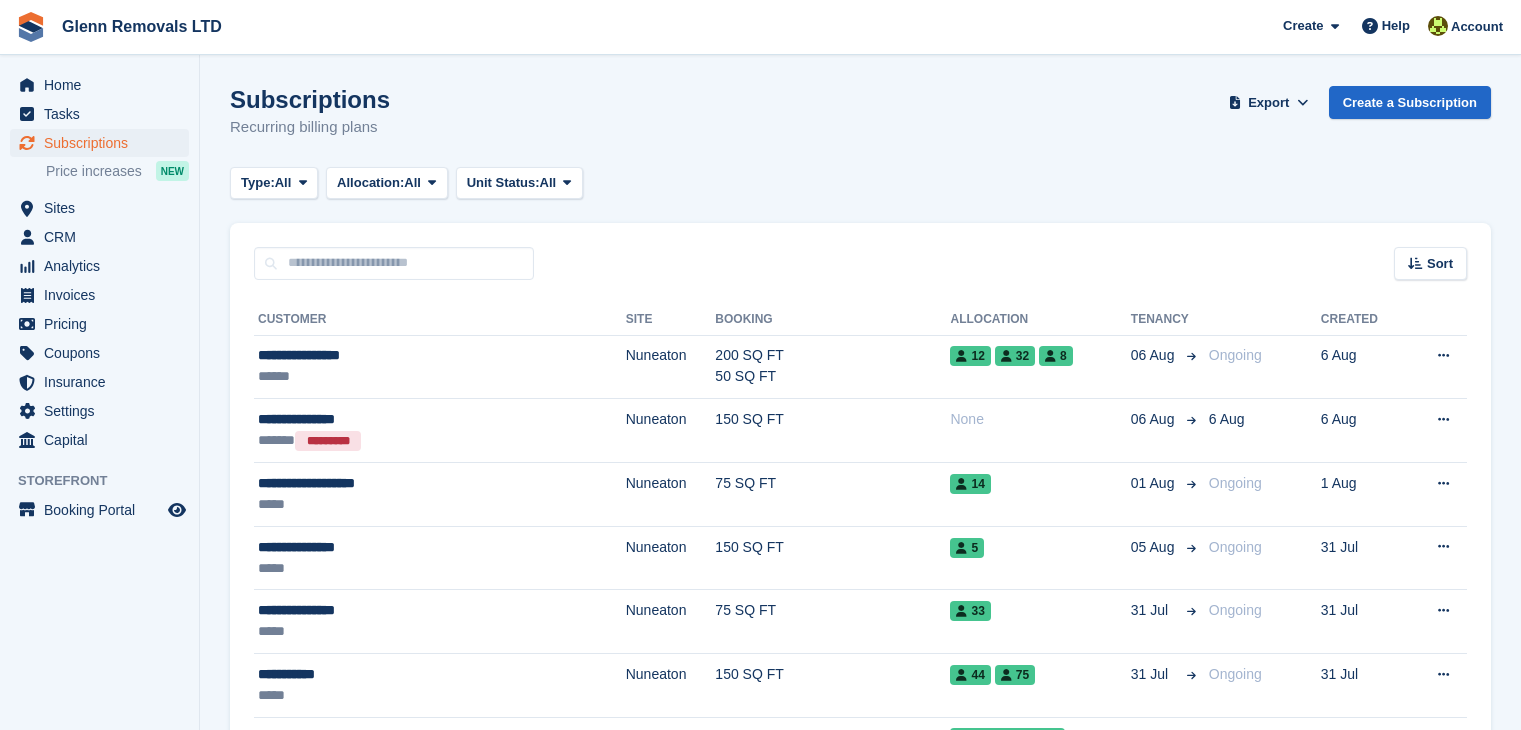 scroll, scrollTop: 0, scrollLeft: 0, axis: both 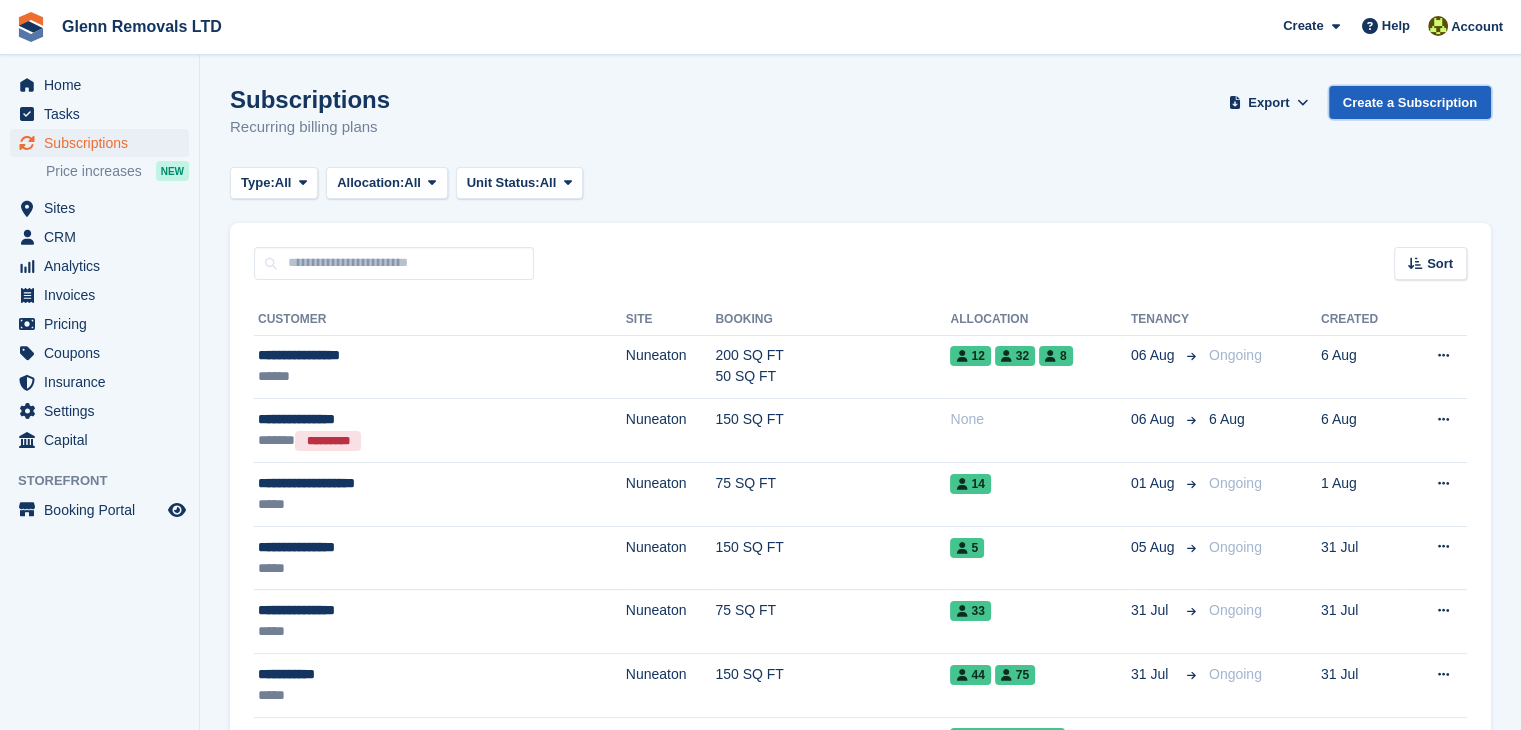 click on "Create a Subscription" at bounding box center [1410, 102] 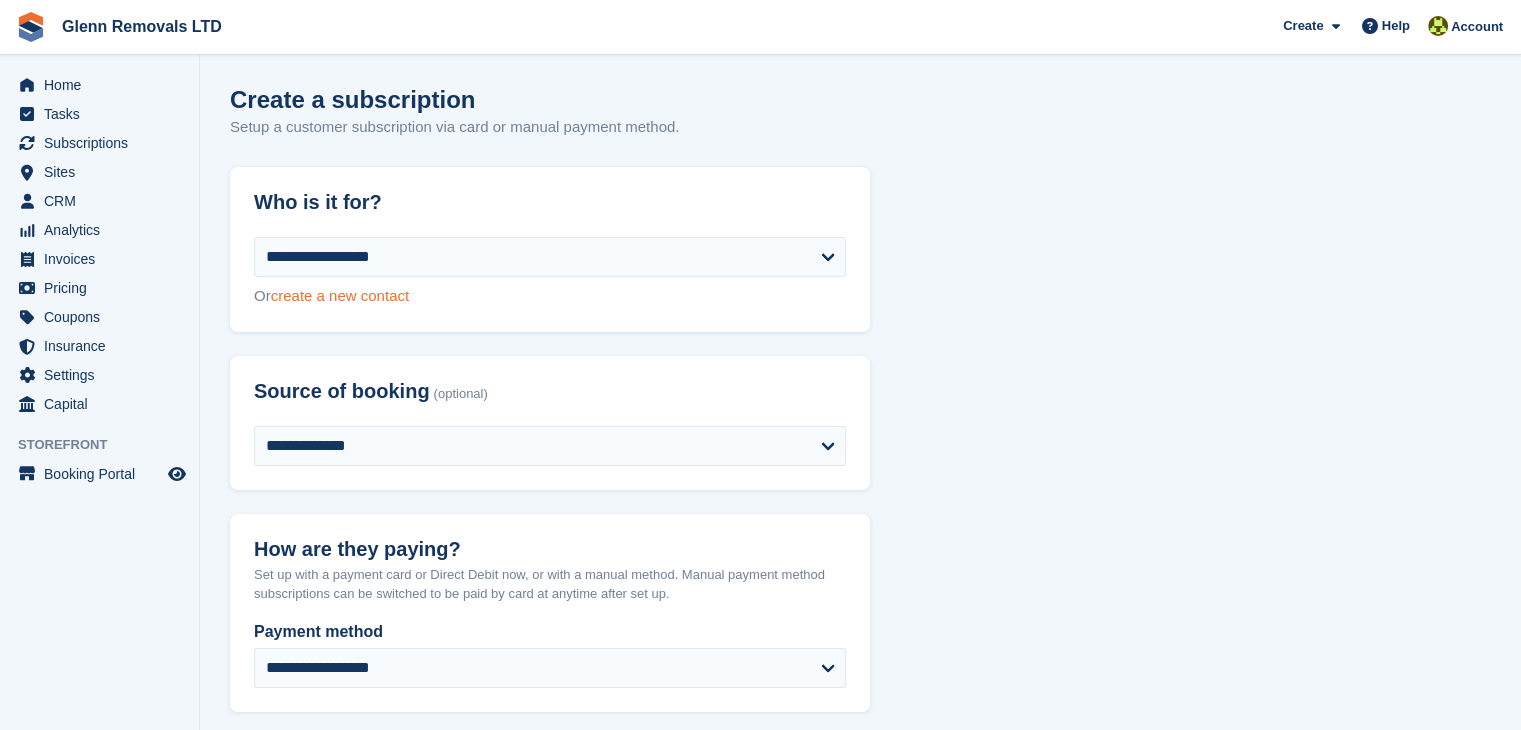click on "create a new contact" at bounding box center [340, 295] 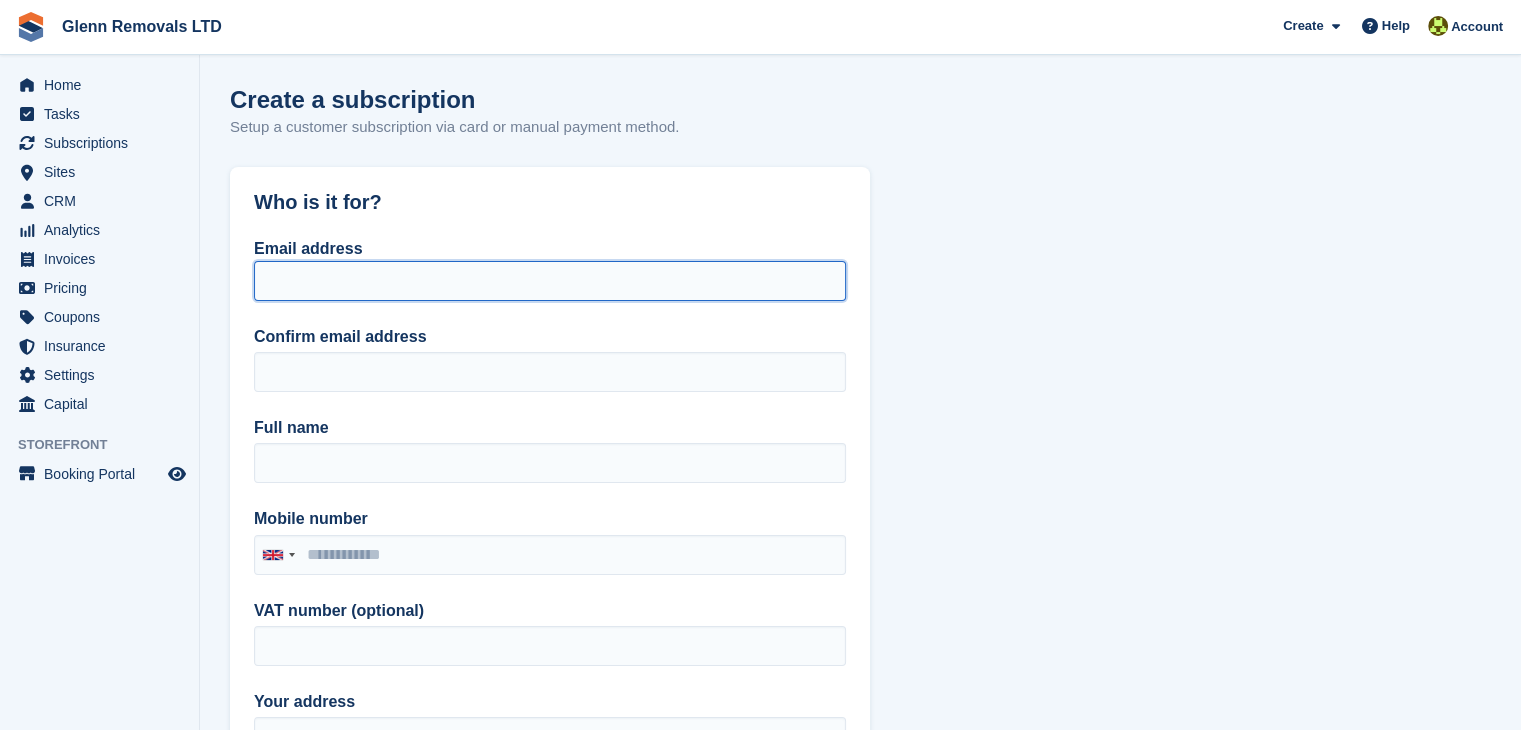 click on "Email address" at bounding box center [550, 281] 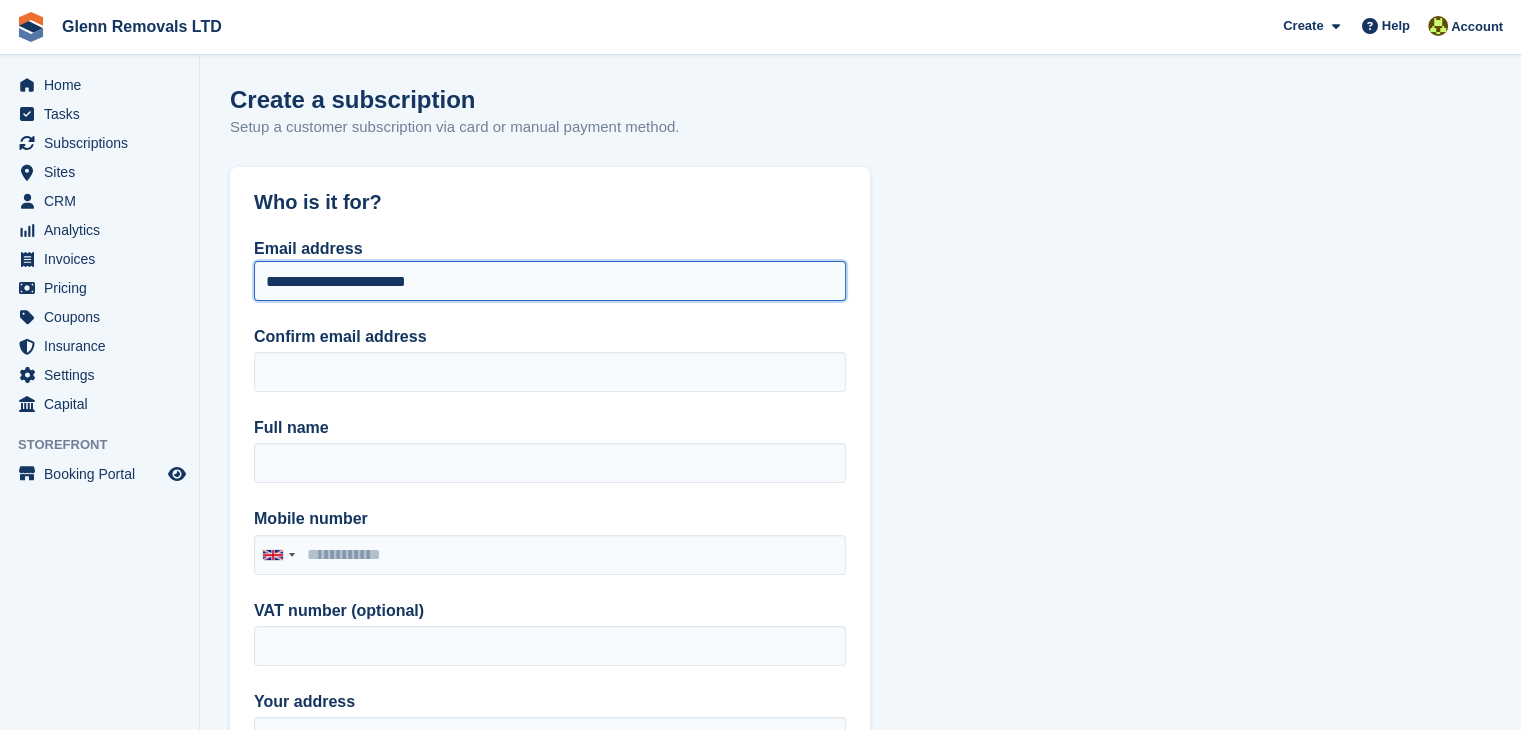 drag, startPoint x: 487, startPoint y: 277, endPoint x: 228, endPoint y: 288, distance: 259.2335 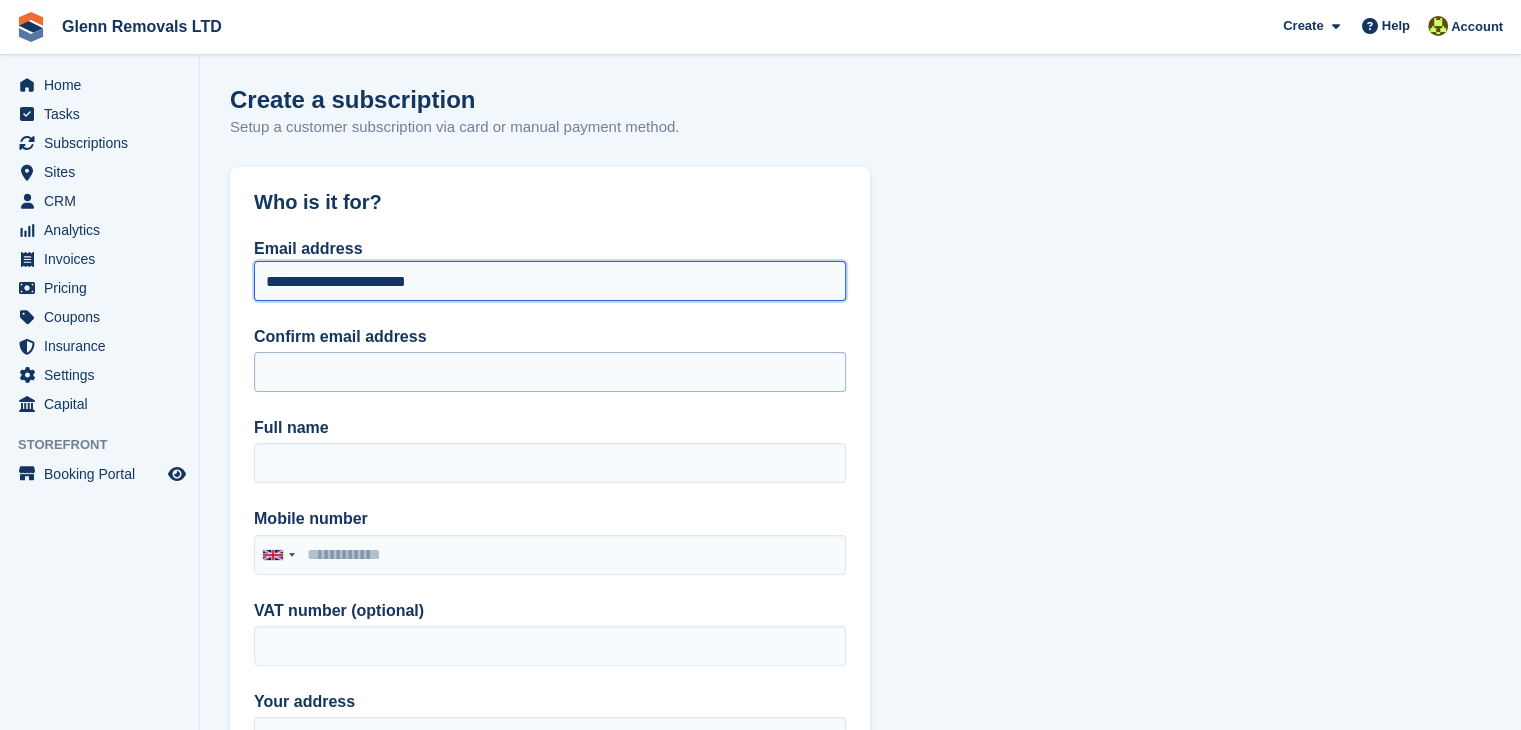 type on "**********" 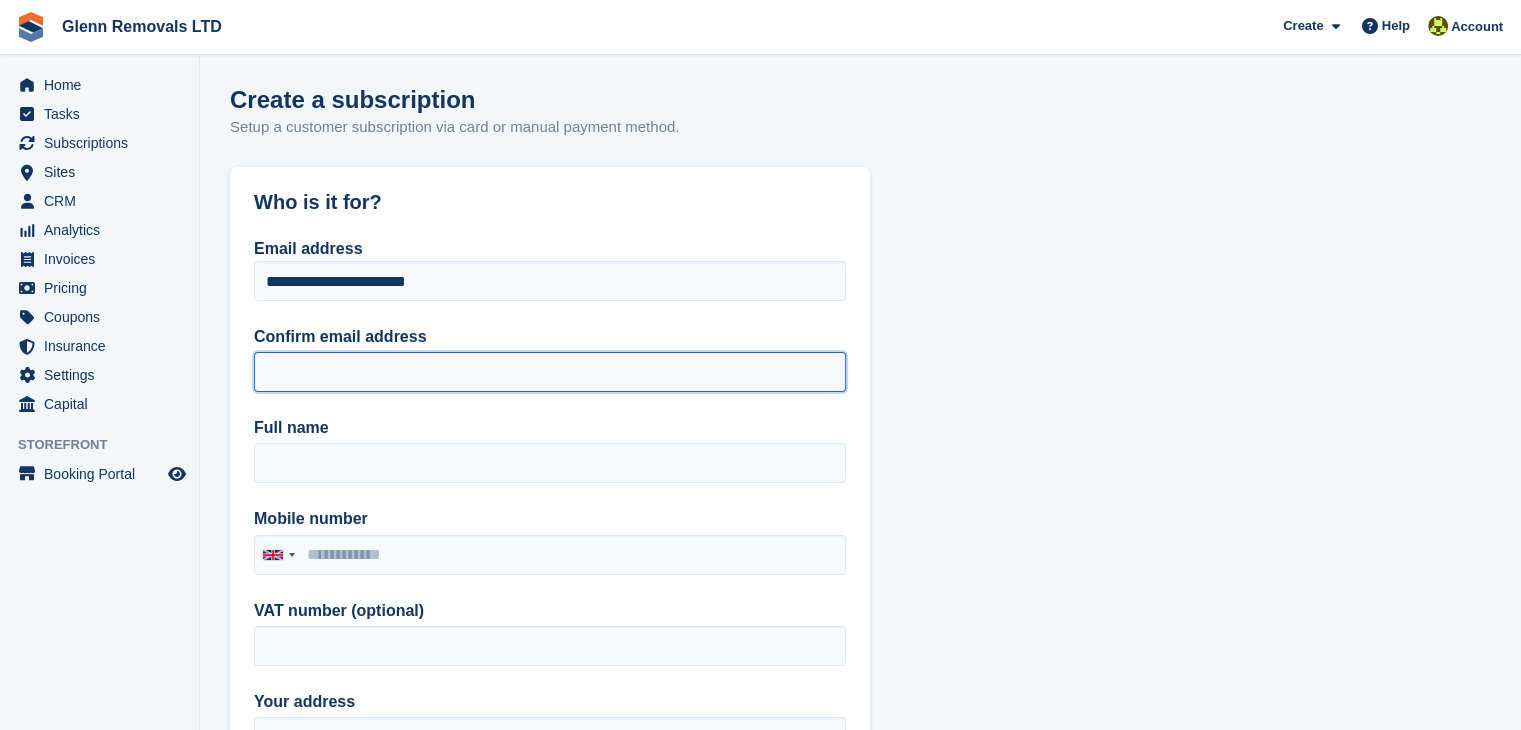 paste on "**********" 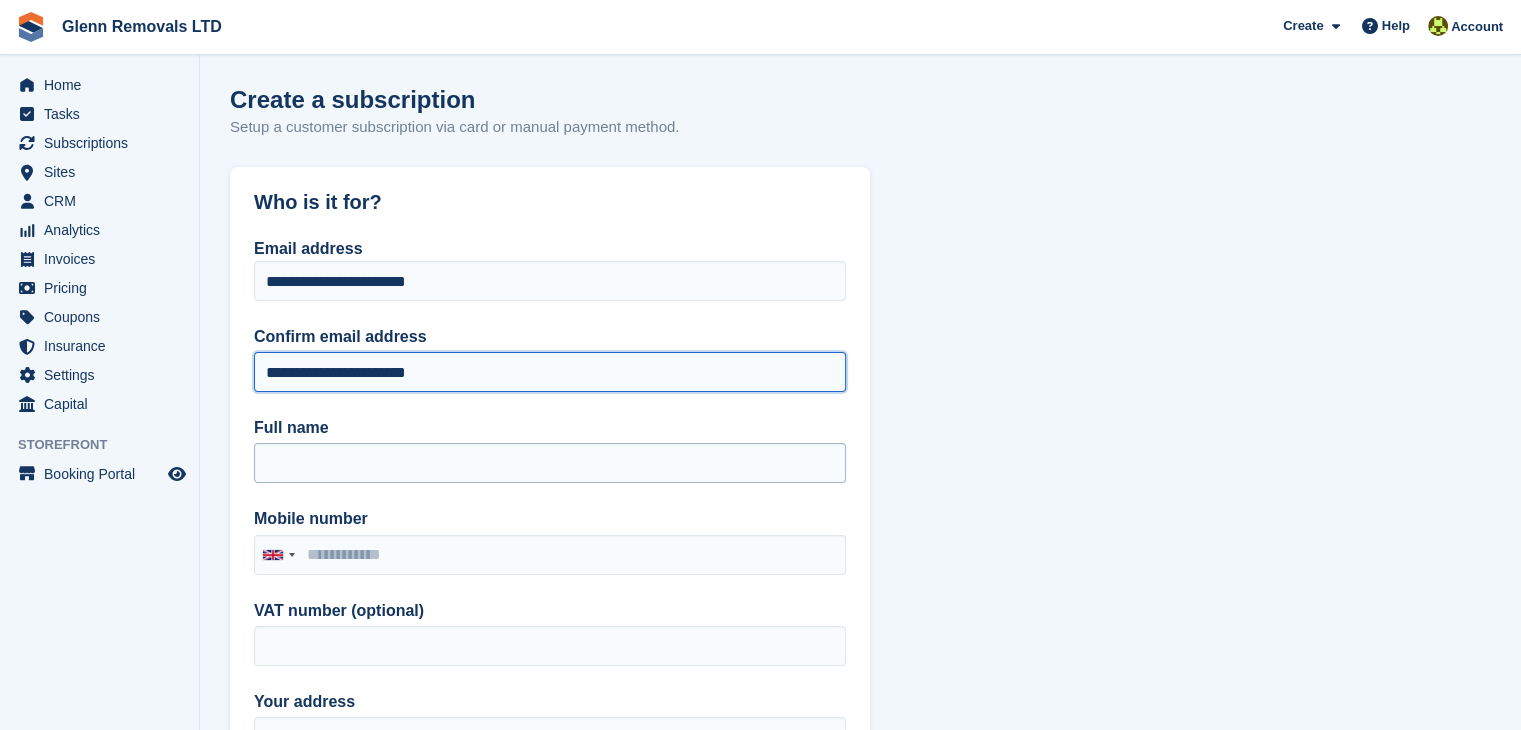 type on "**********" 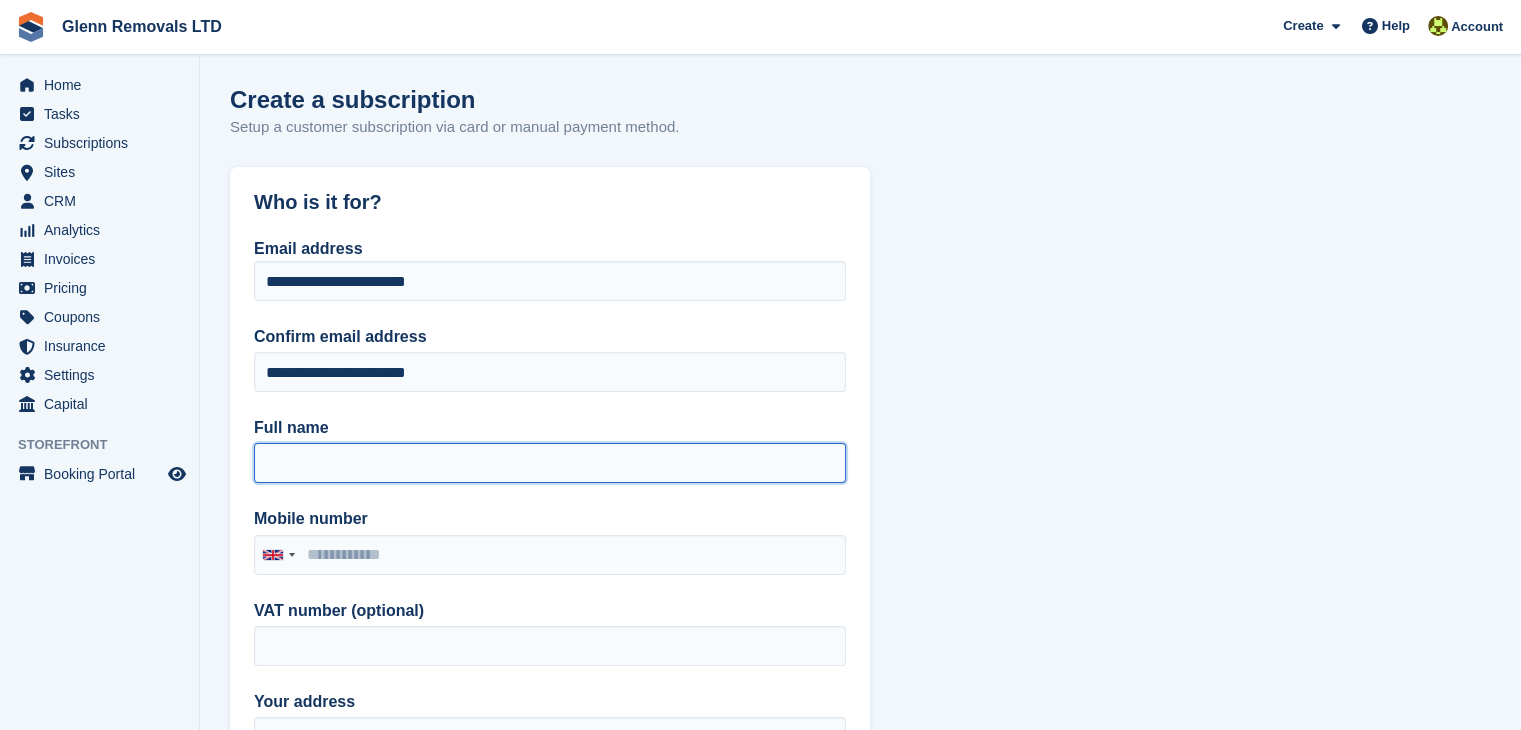 click on "Full name" at bounding box center (550, 463) 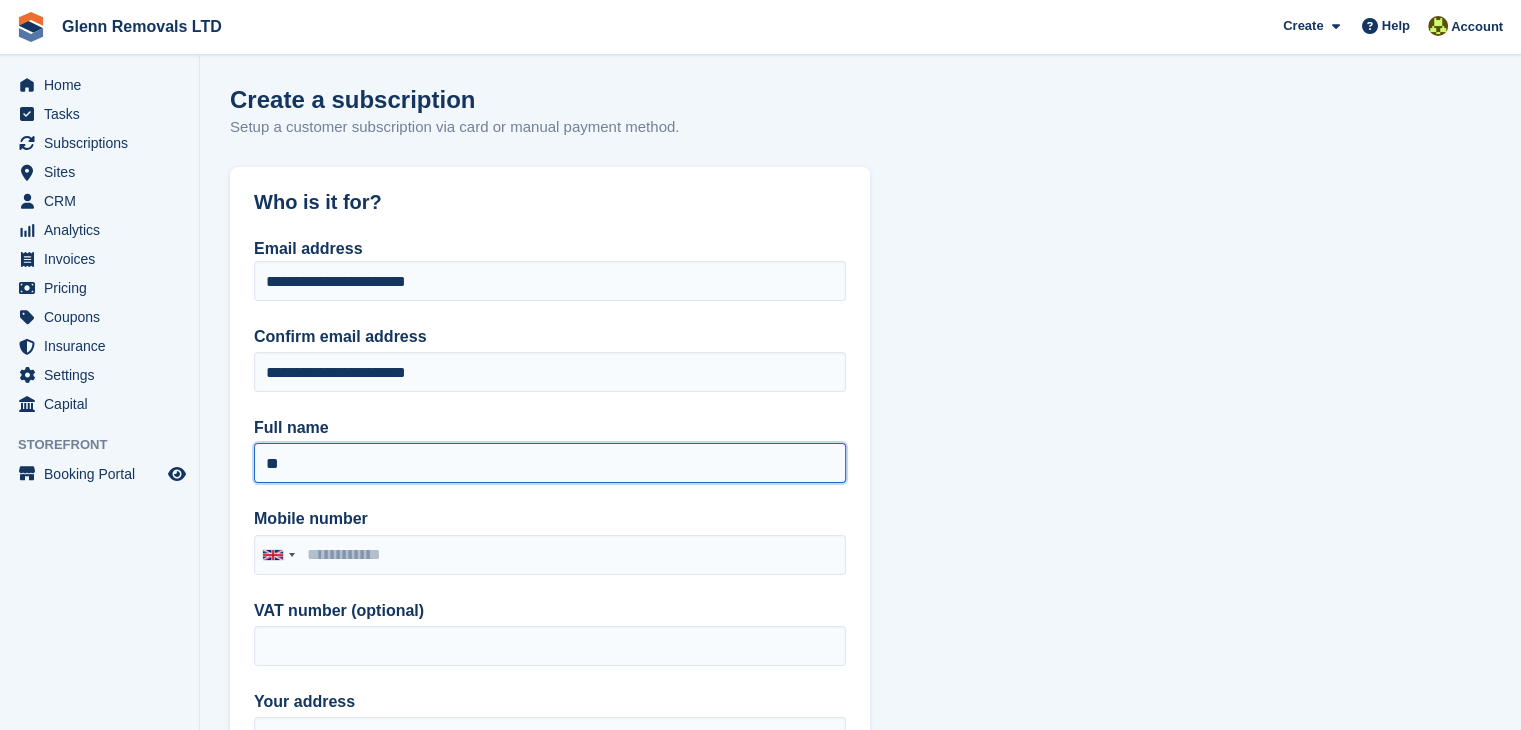 type on "*" 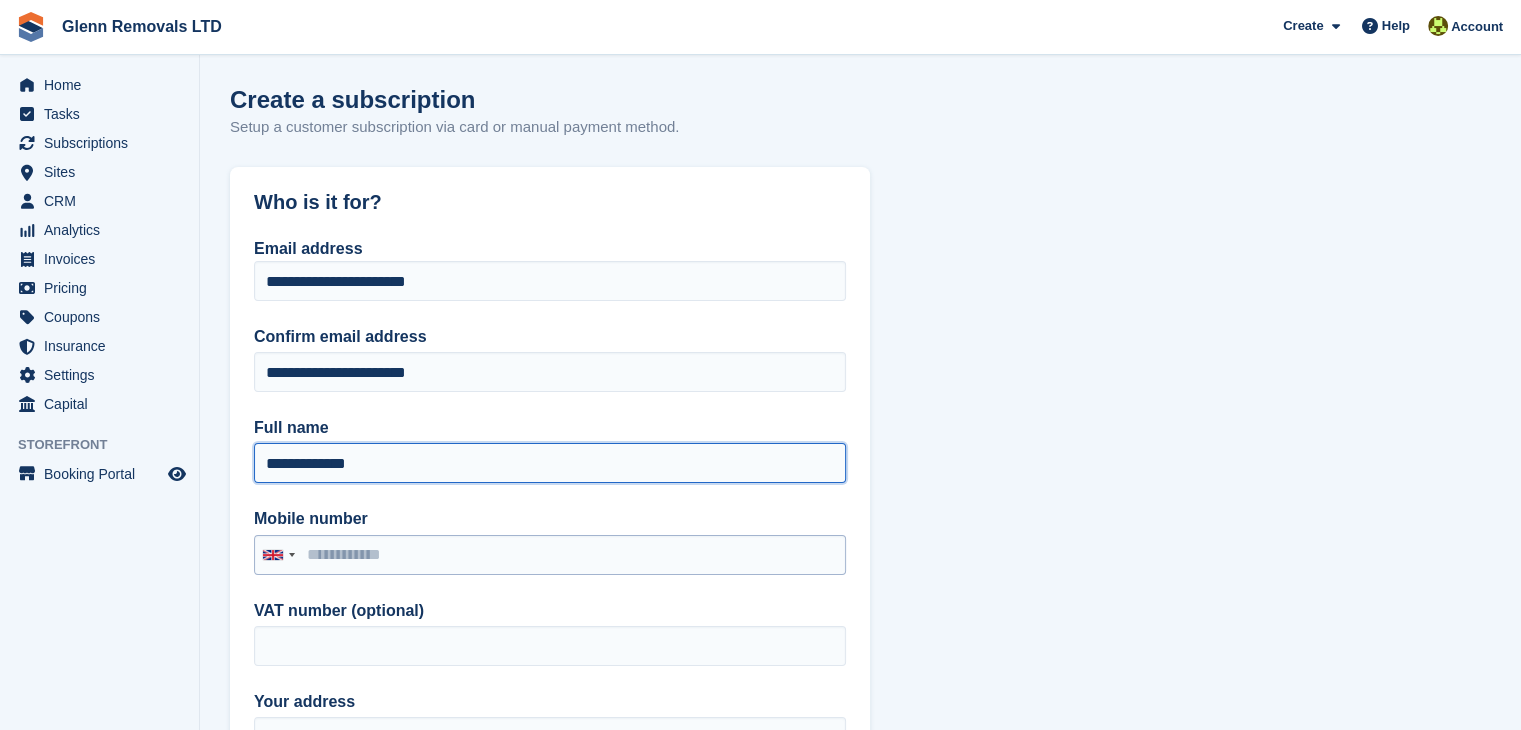 type on "**********" 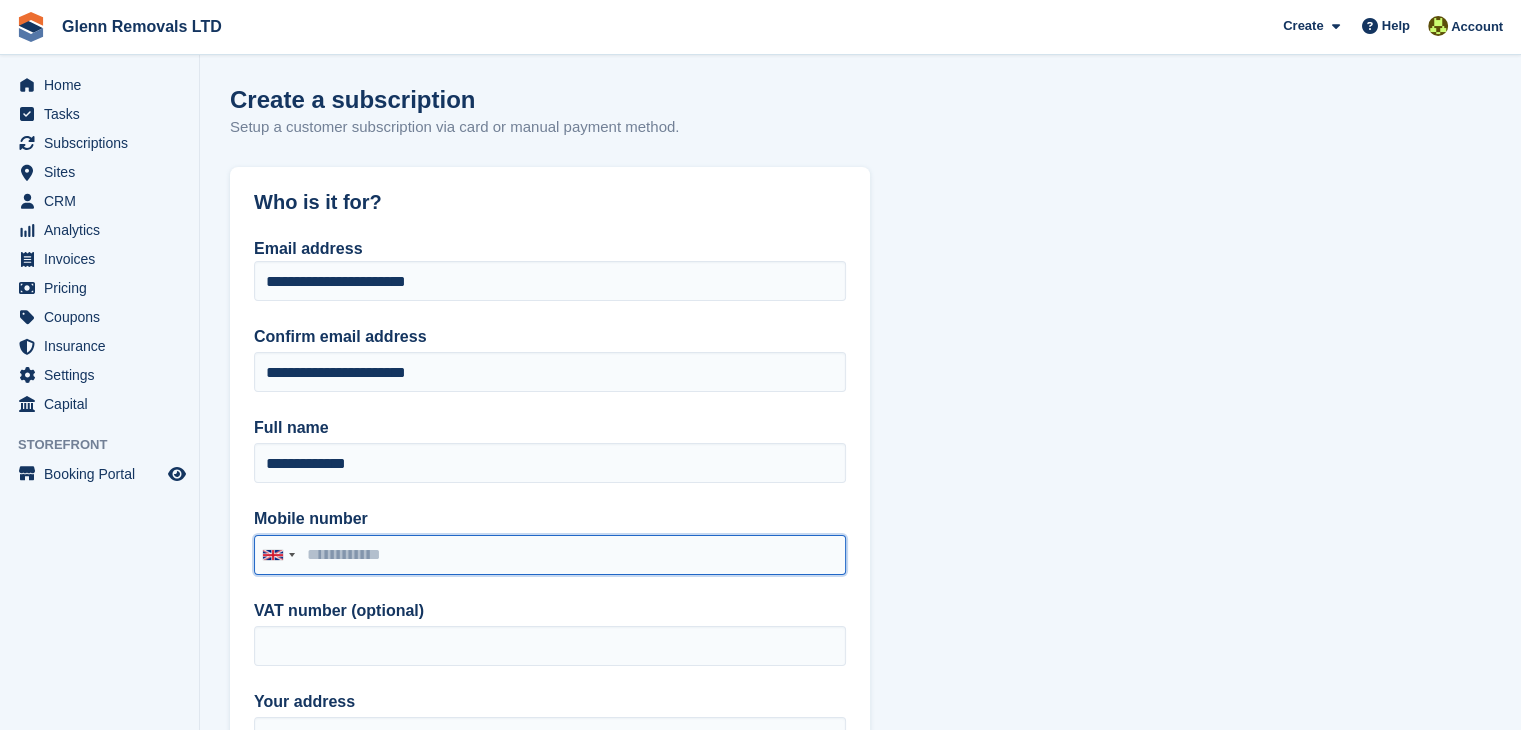 click on "Mobile number" at bounding box center (550, 555) 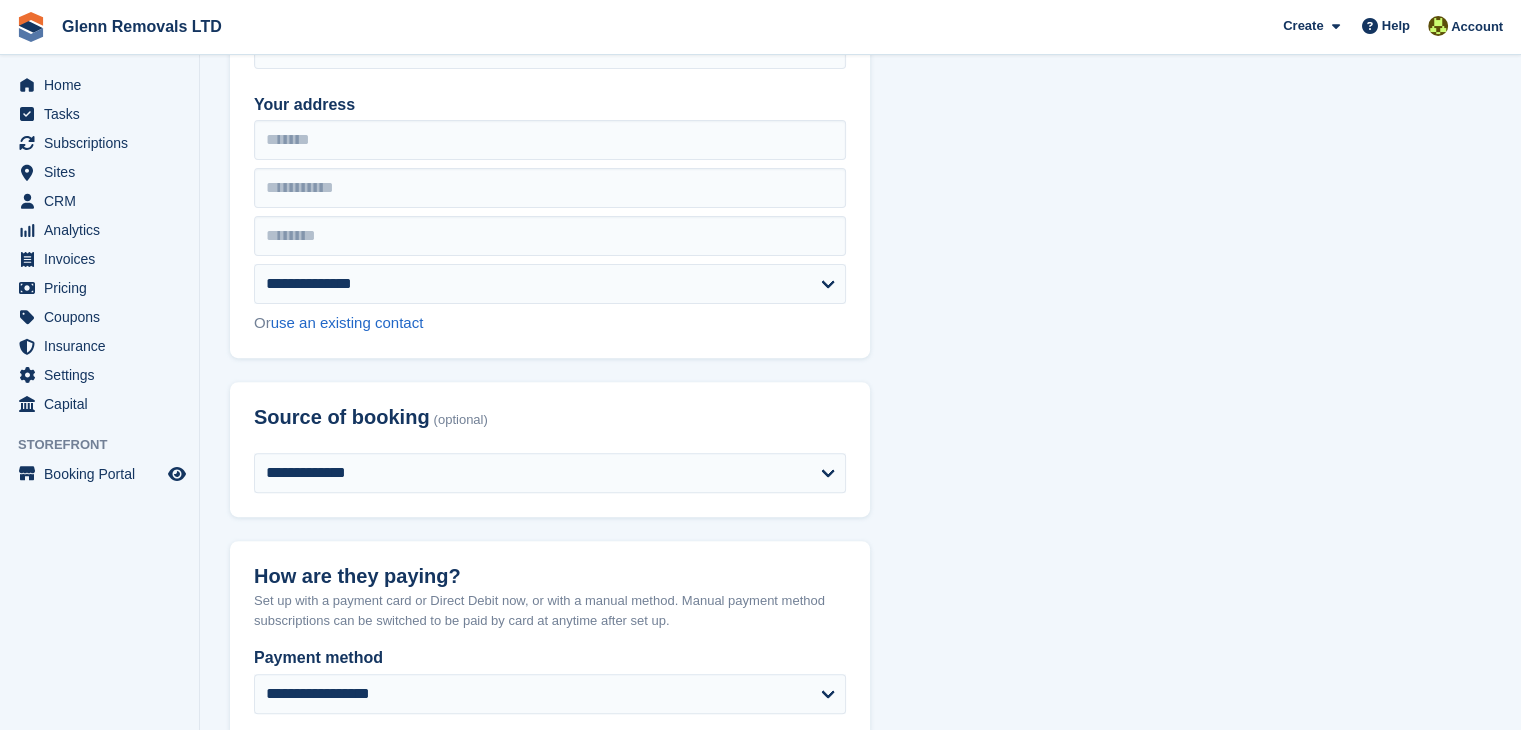 scroll, scrollTop: 600, scrollLeft: 0, axis: vertical 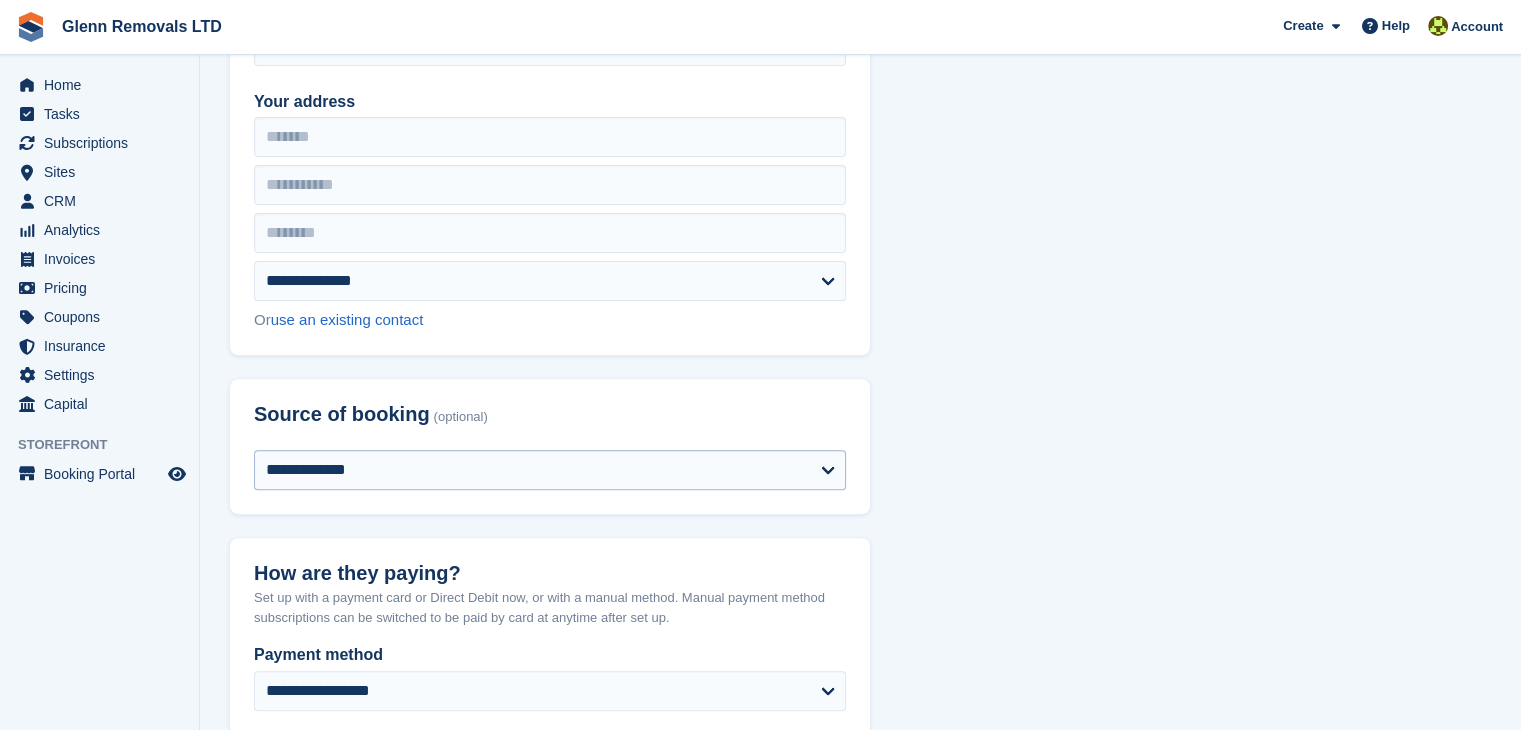 type on "**********" 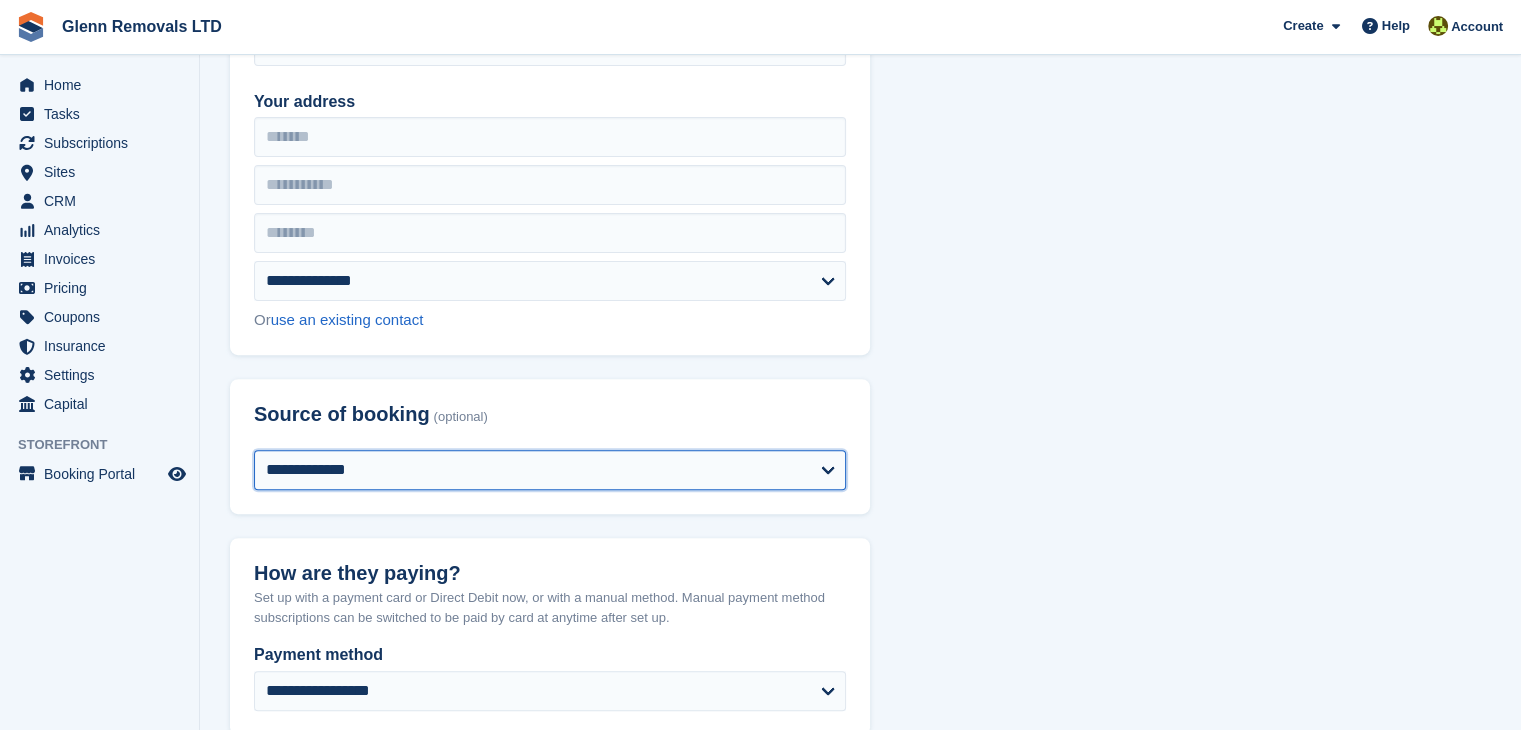 click on "**********" at bounding box center [550, 470] 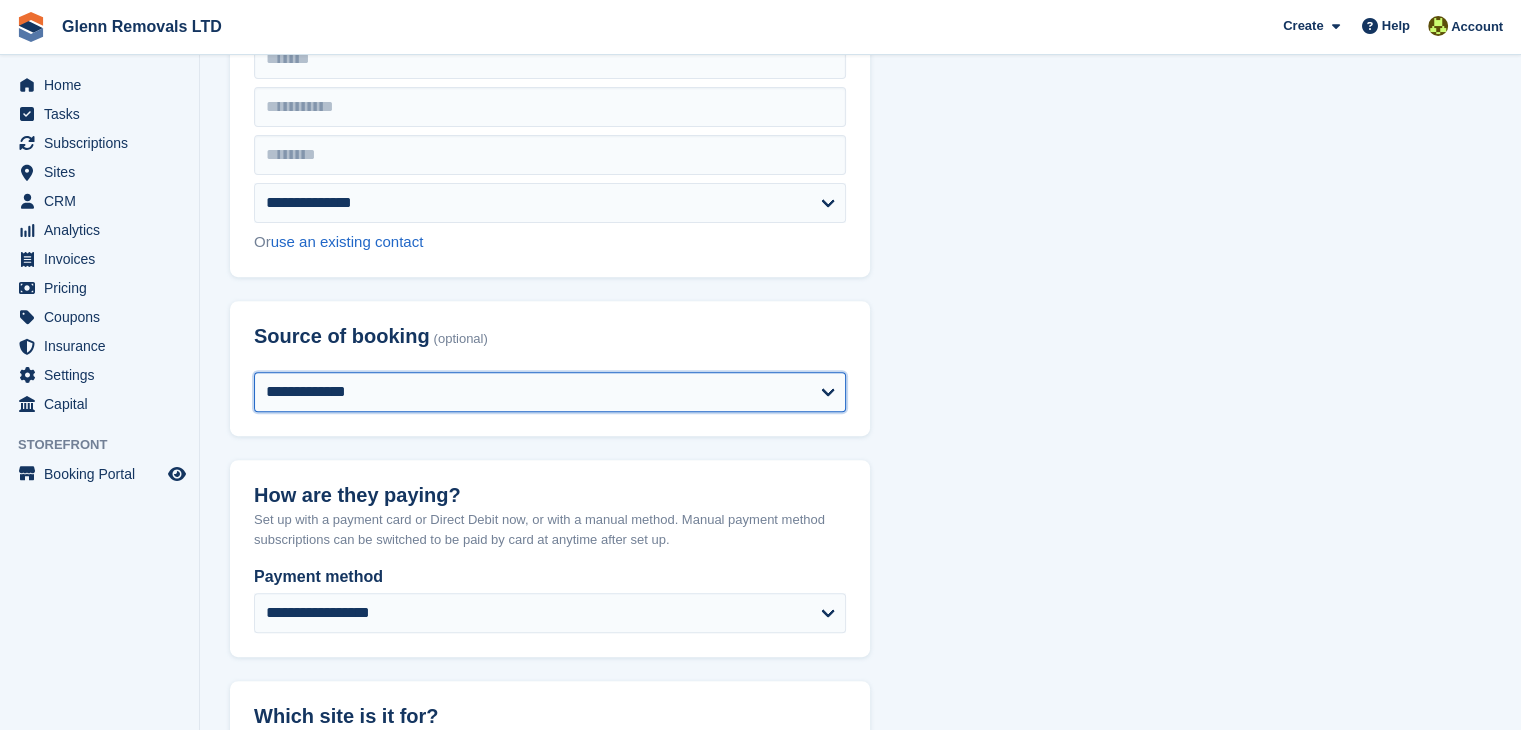 scroll, scrollTop: 800, scrollLeft: 0, axis: vertical 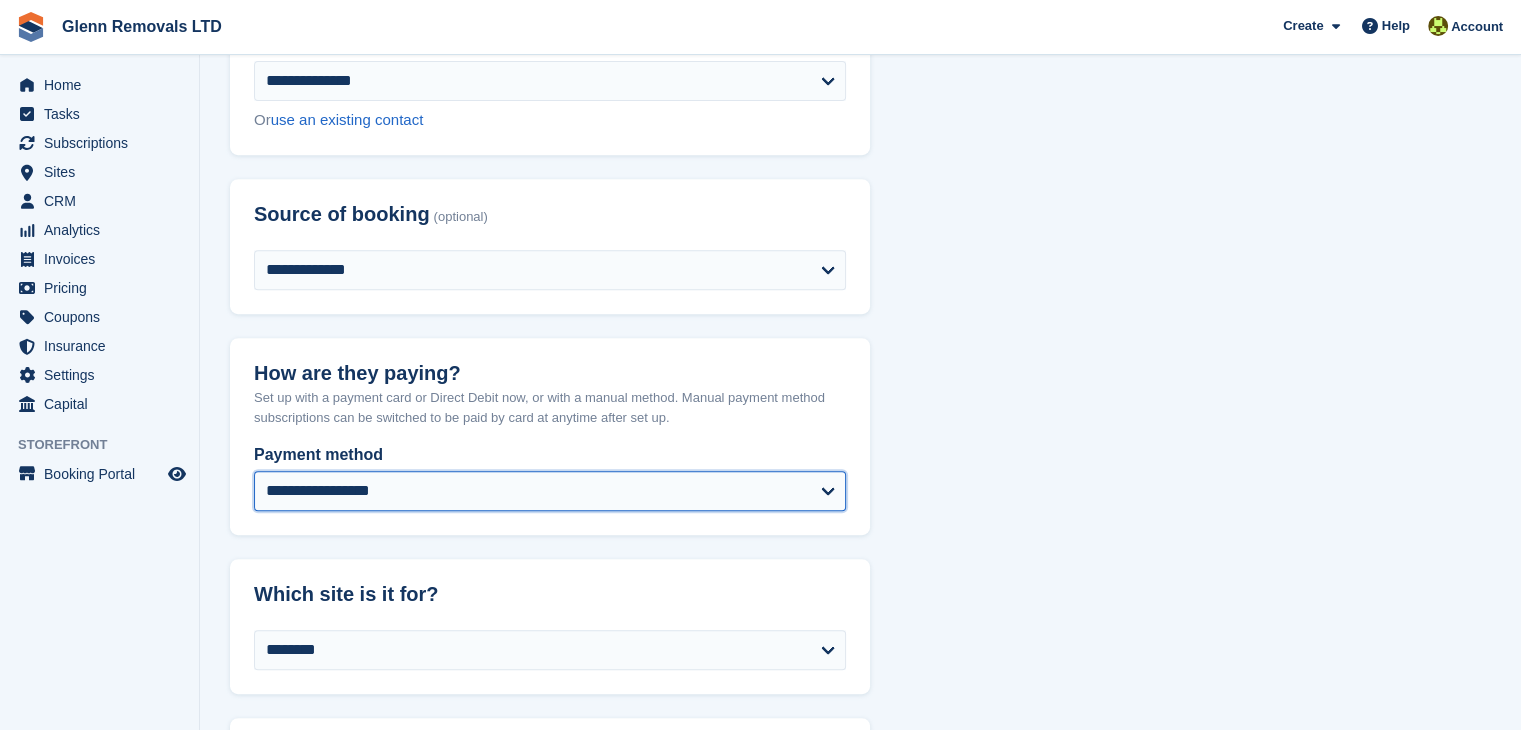 click on "**********" at bounding box center (550, 491) 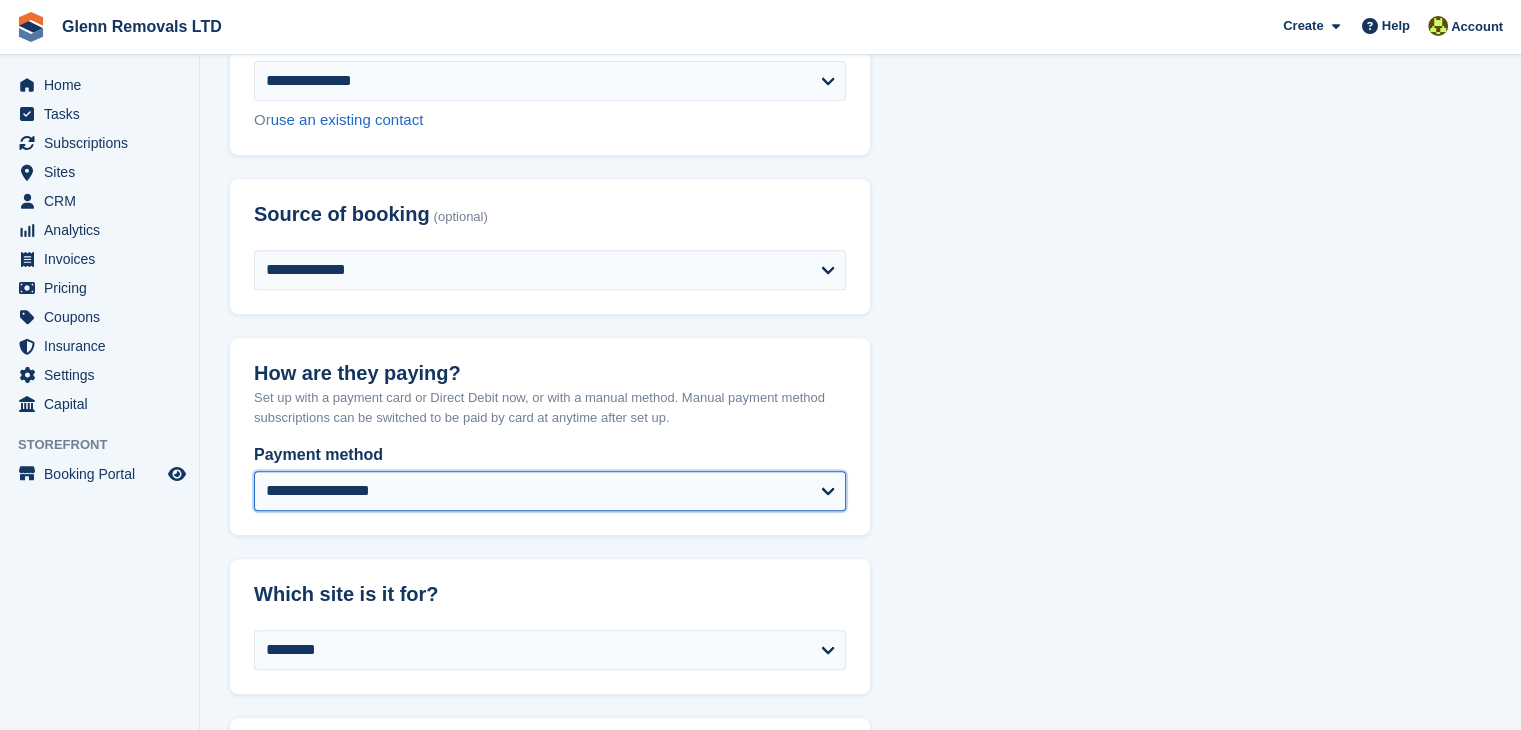 select on "*****" 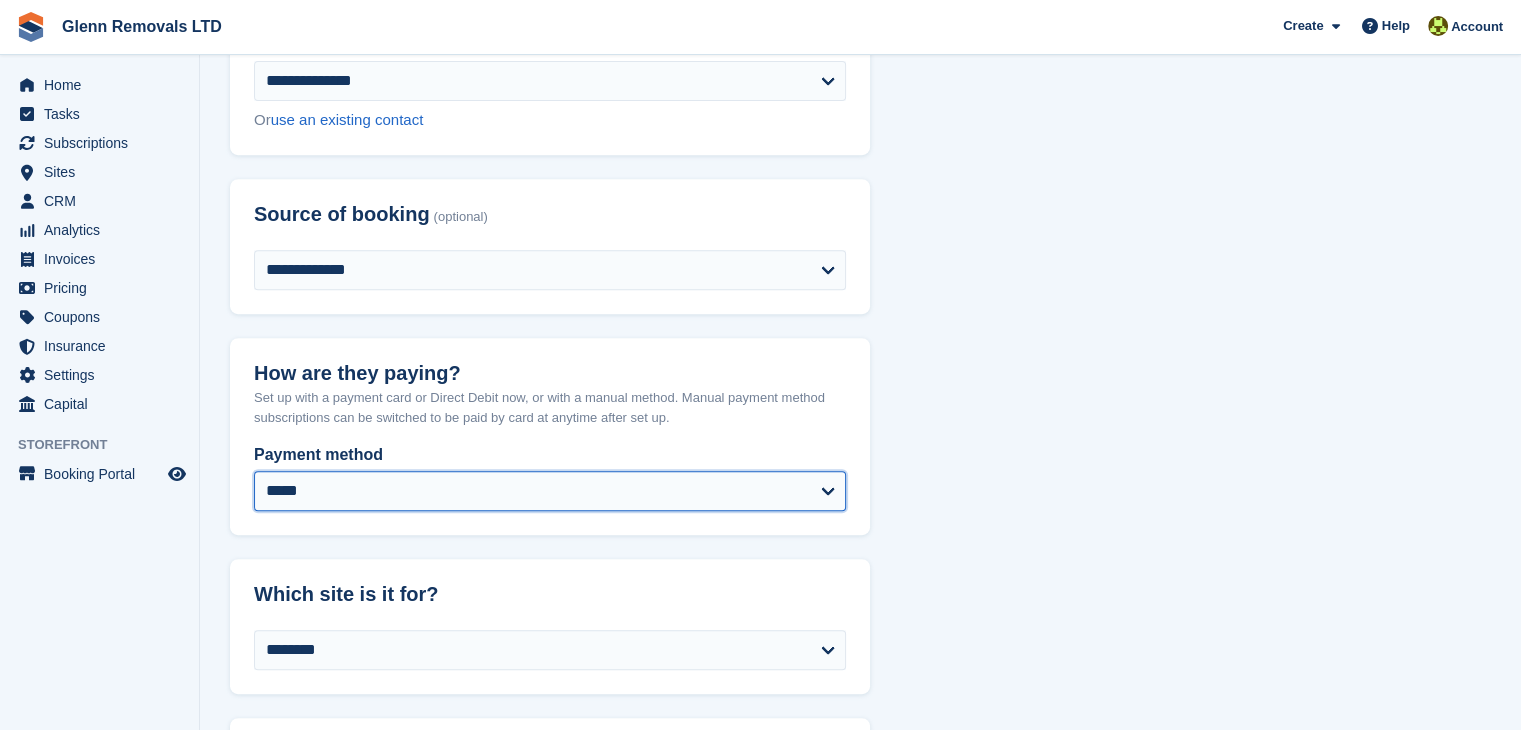 click on "**********" at bounding box center (550, 491) 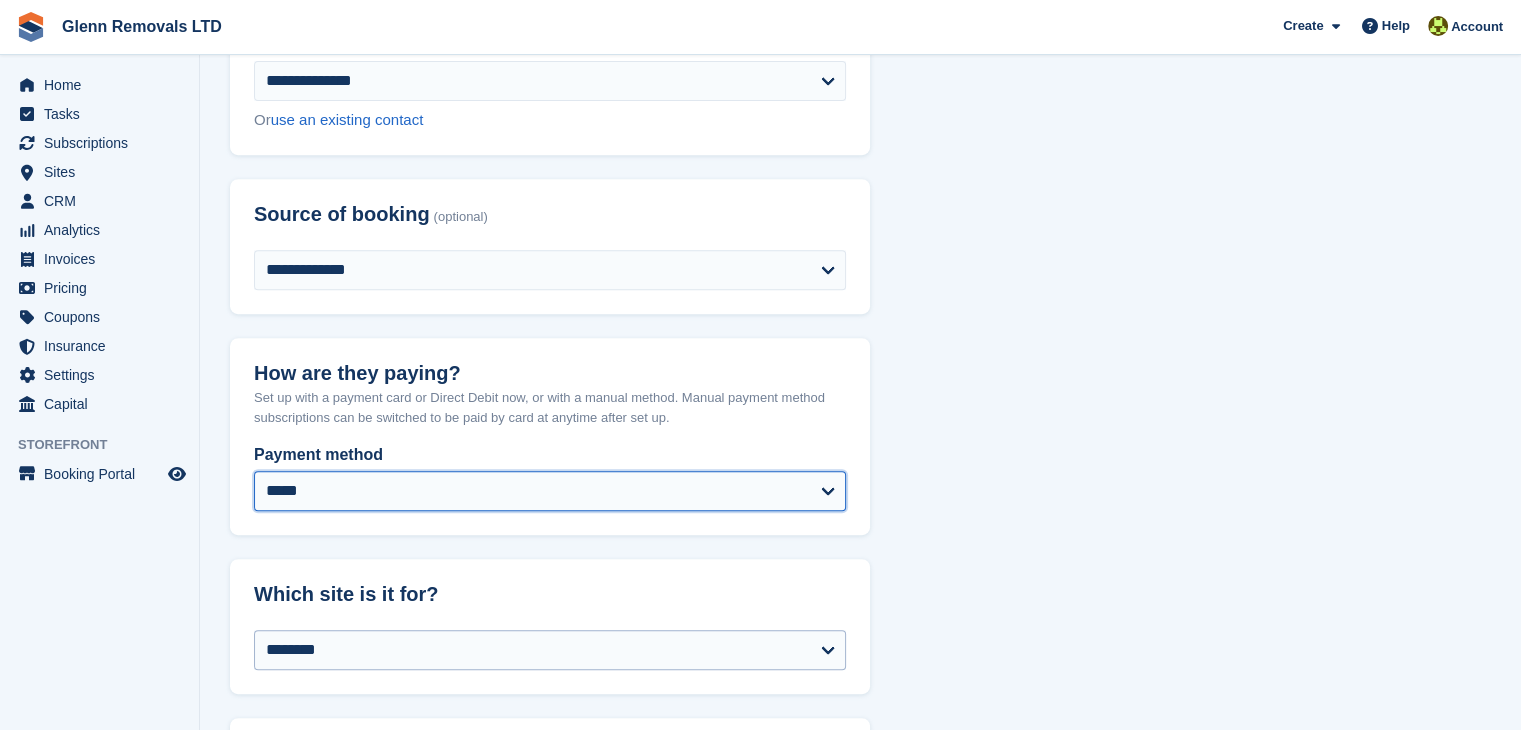 select on "****" 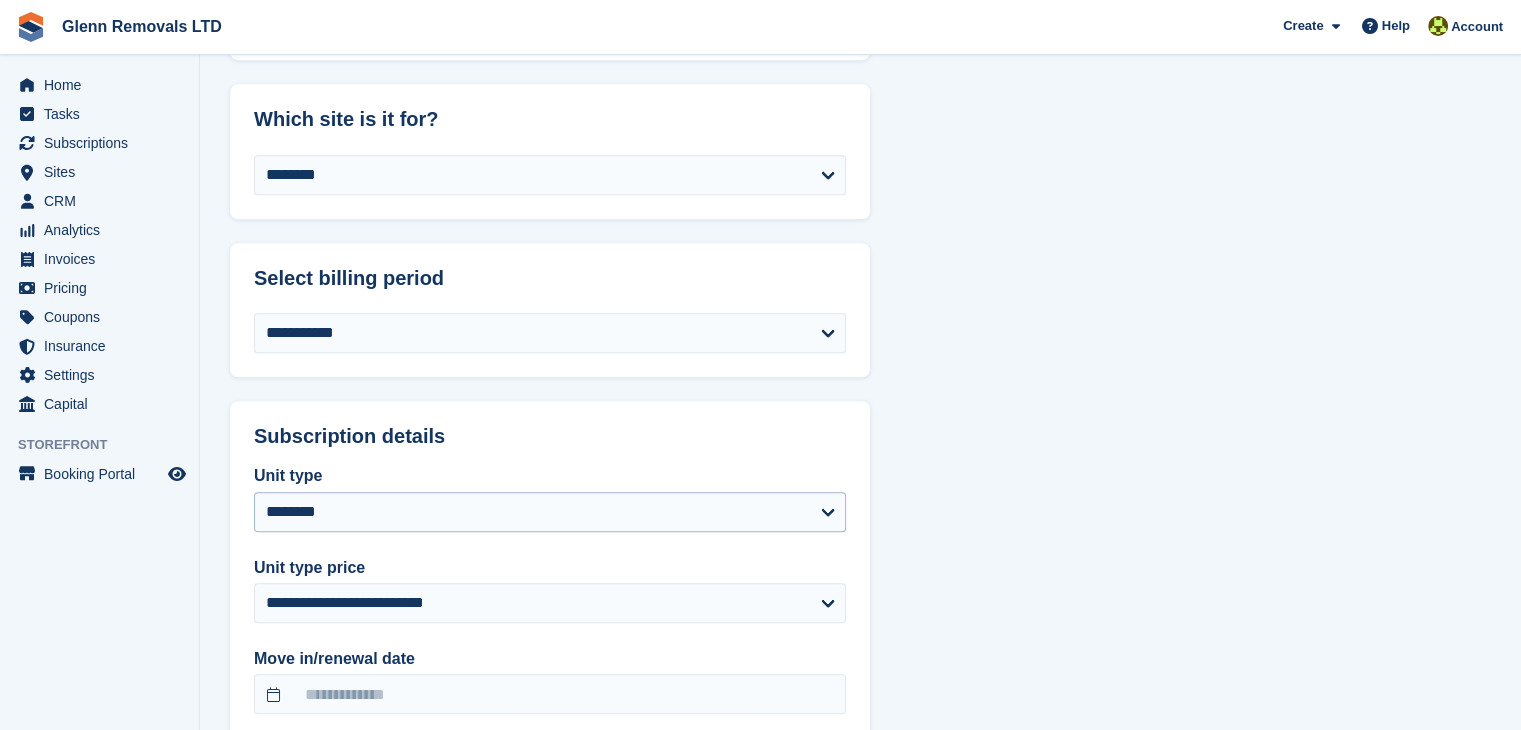 scroll, scrollTop: 1600, scrollLeft: 0, axis: vertical 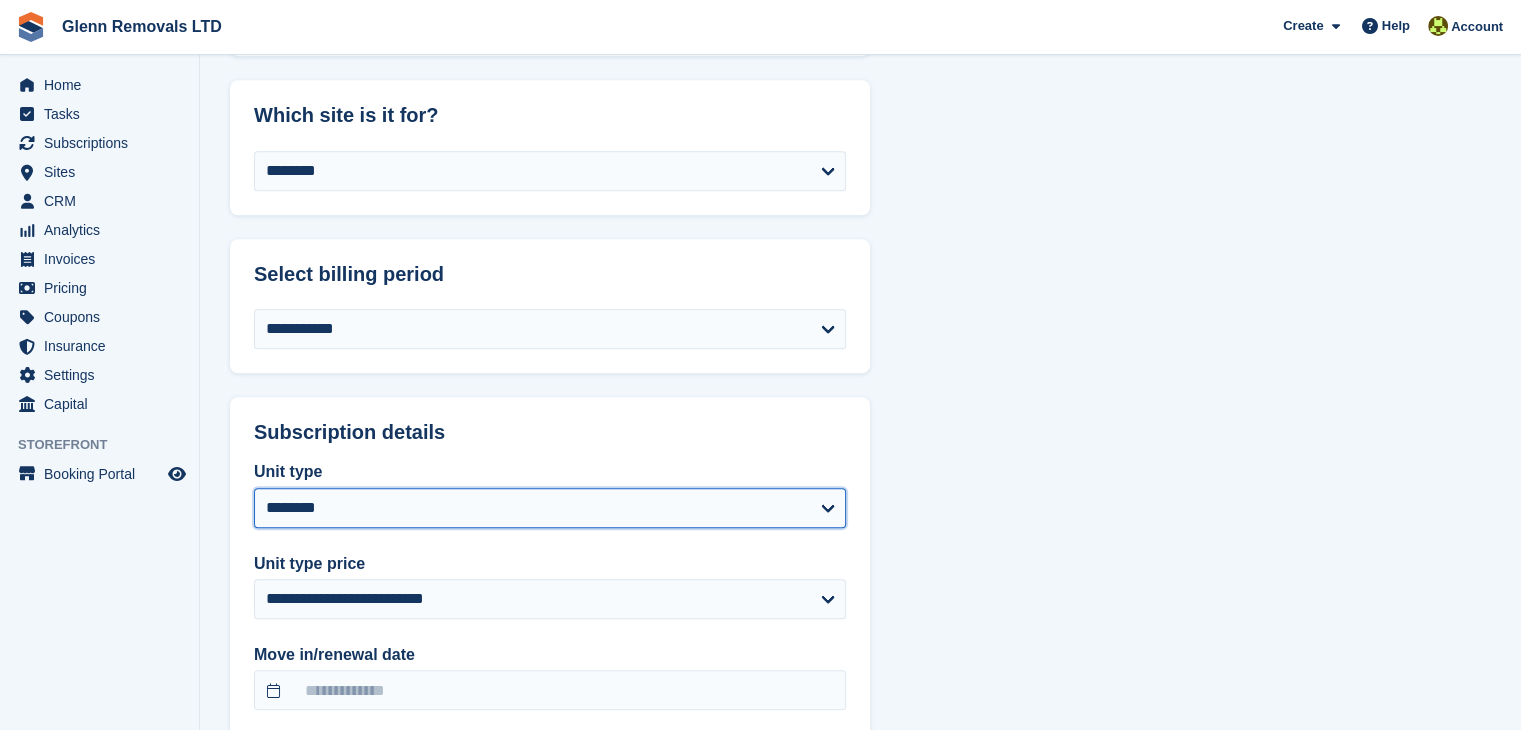 click on "**********" at bounding box center (550, 508) 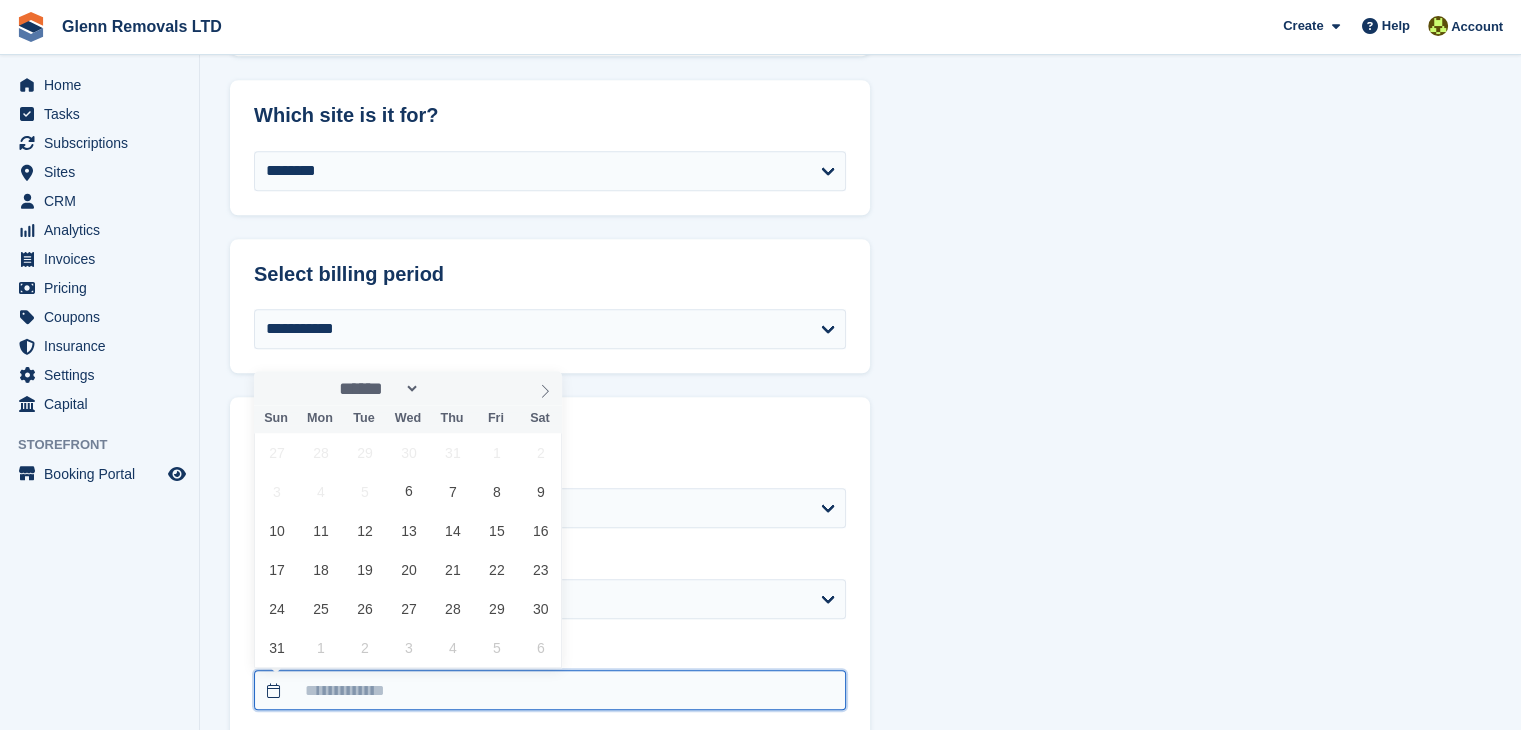 click at bounding box center [550, 690] 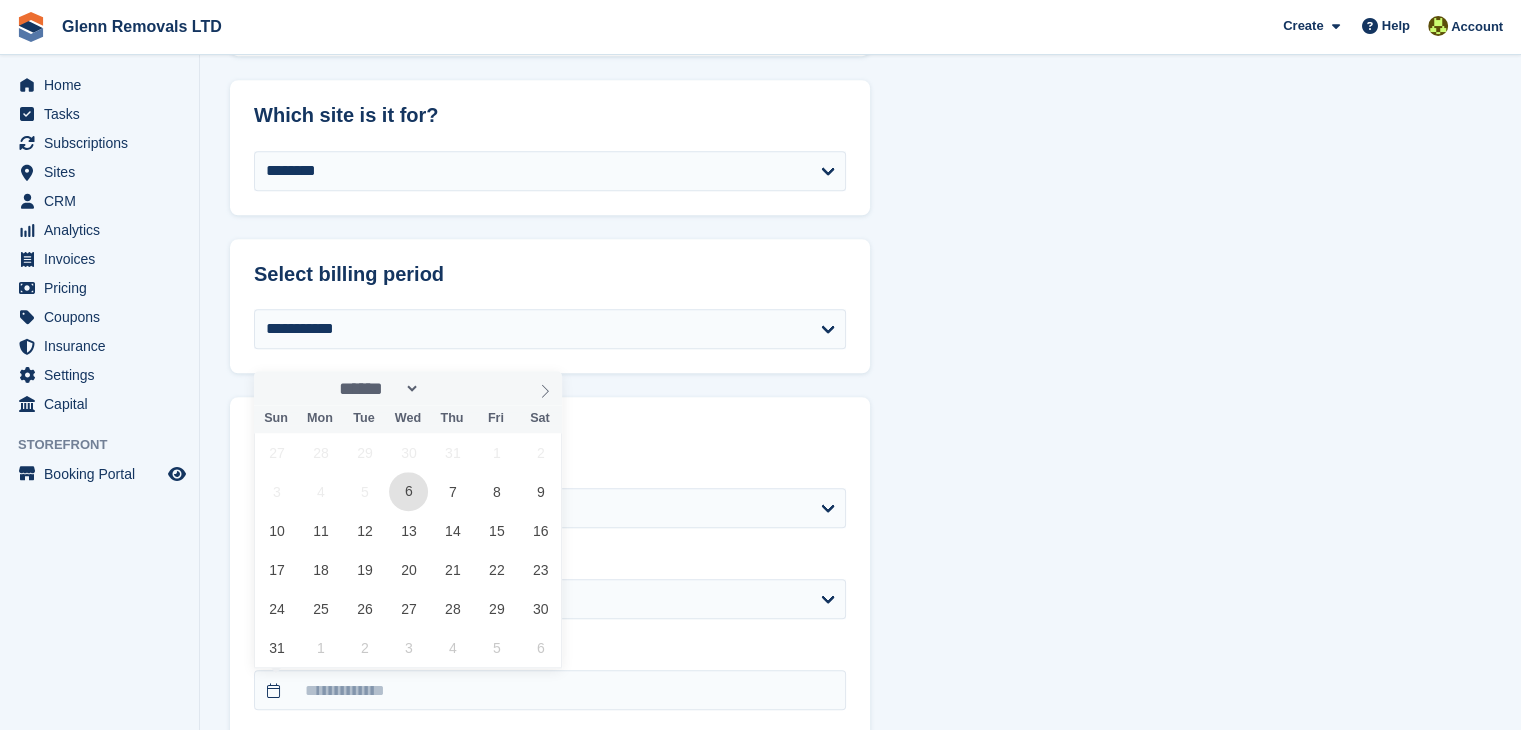 click on "6" at bounding box center (408, 491) 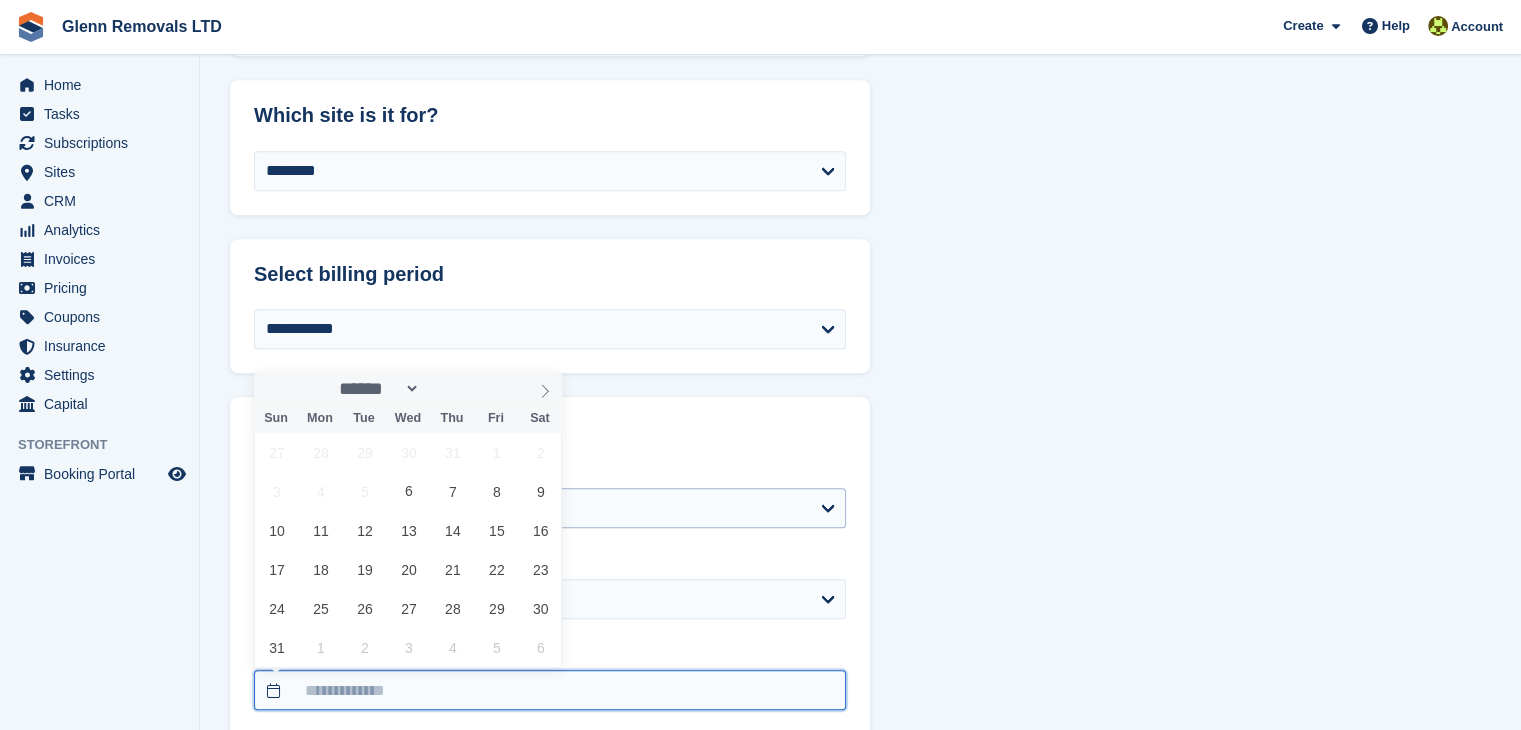 type on "**********" 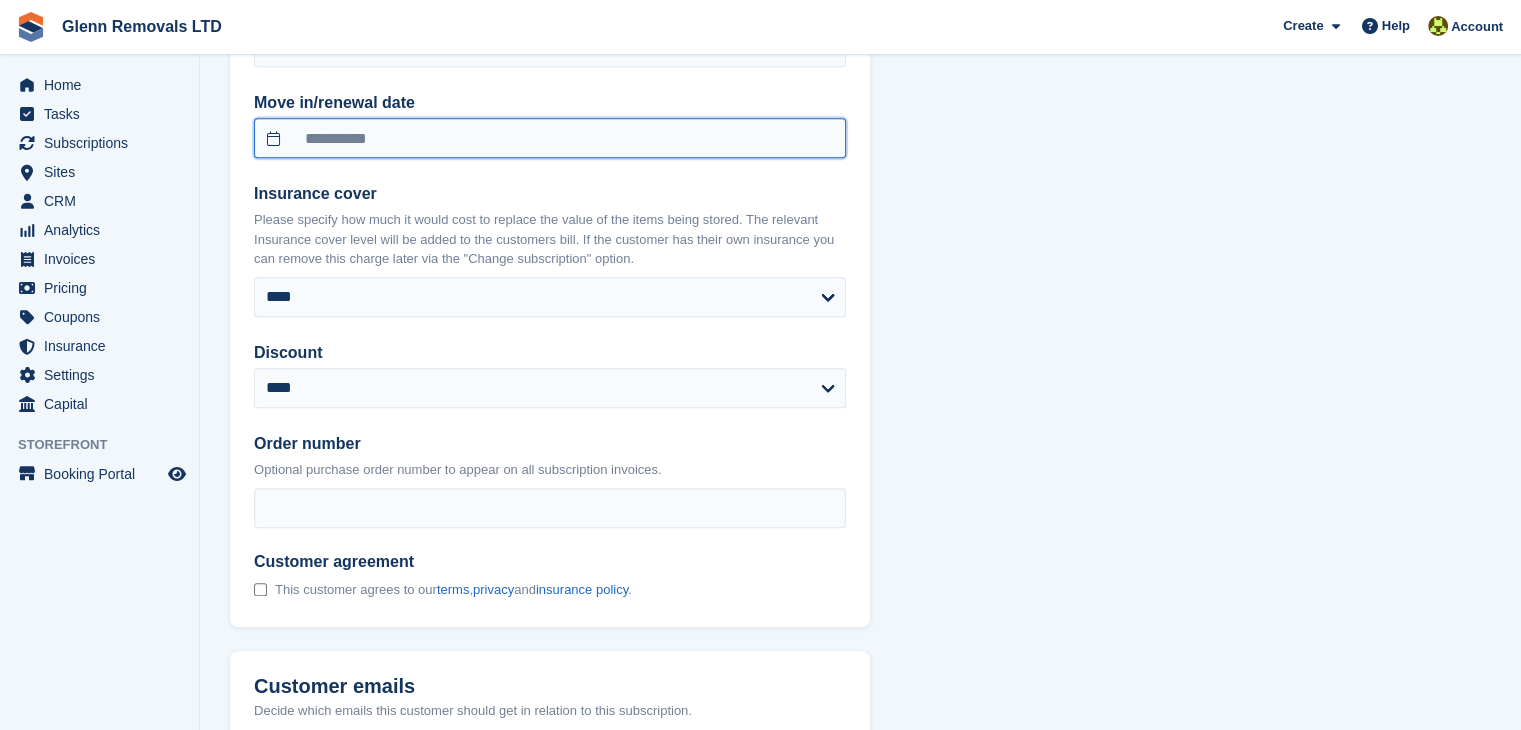 scroll, scrollTop: 2200, scrollLeft: 0, axis: vertical 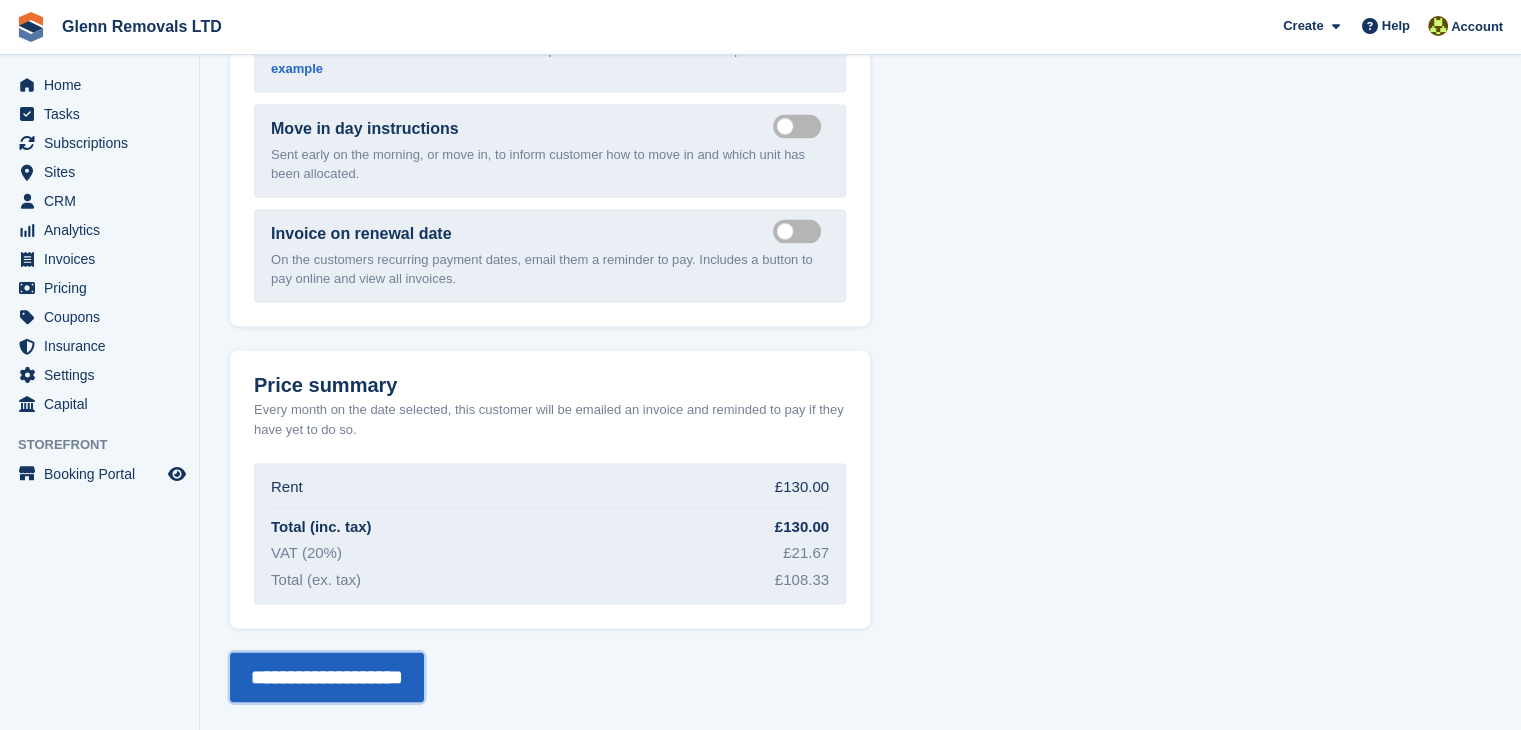 click on "**********" at bounding box center (327, 677) 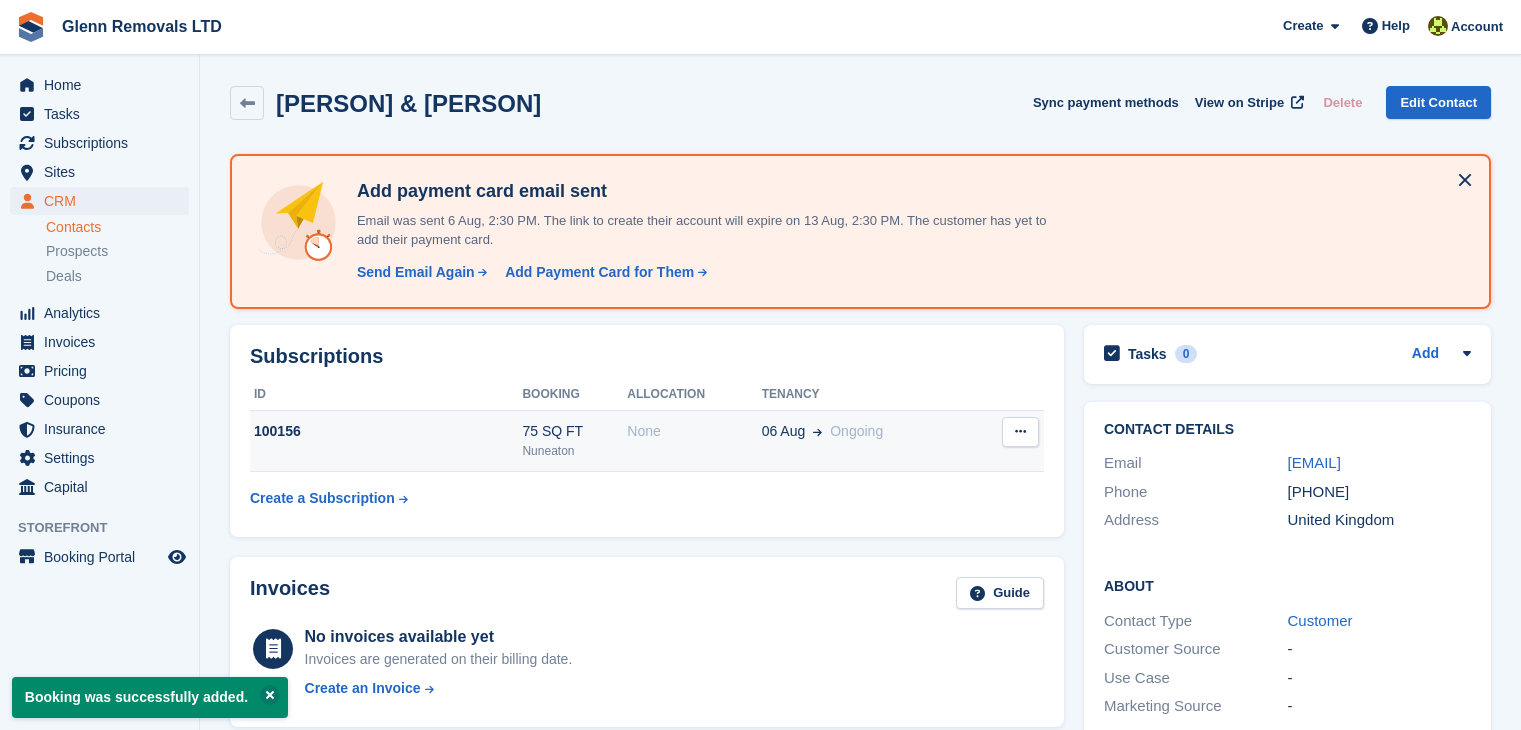 scroll, scrollTop: 0, scrollLeft: 0, axis: both 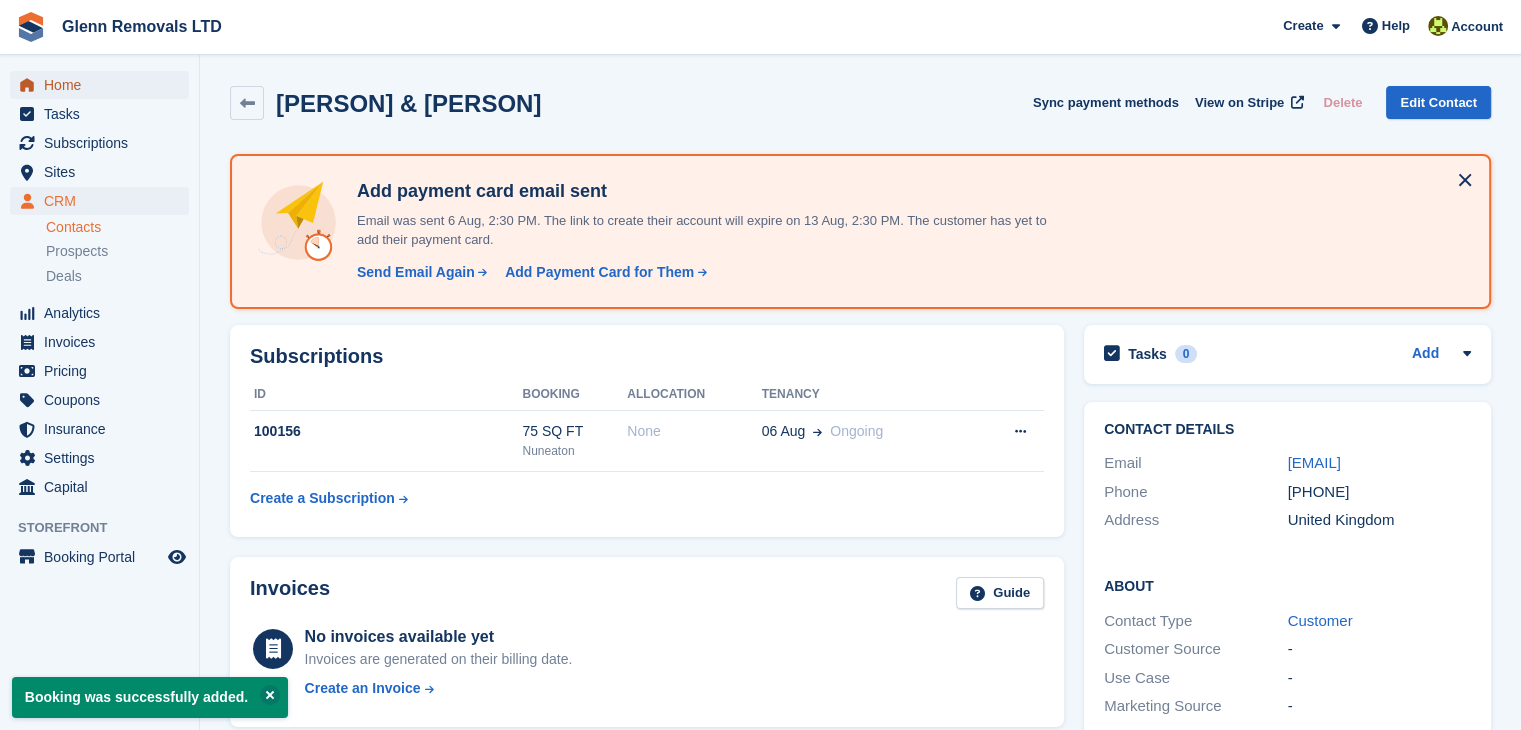 click on "Home" at bounding box center [104, 85] 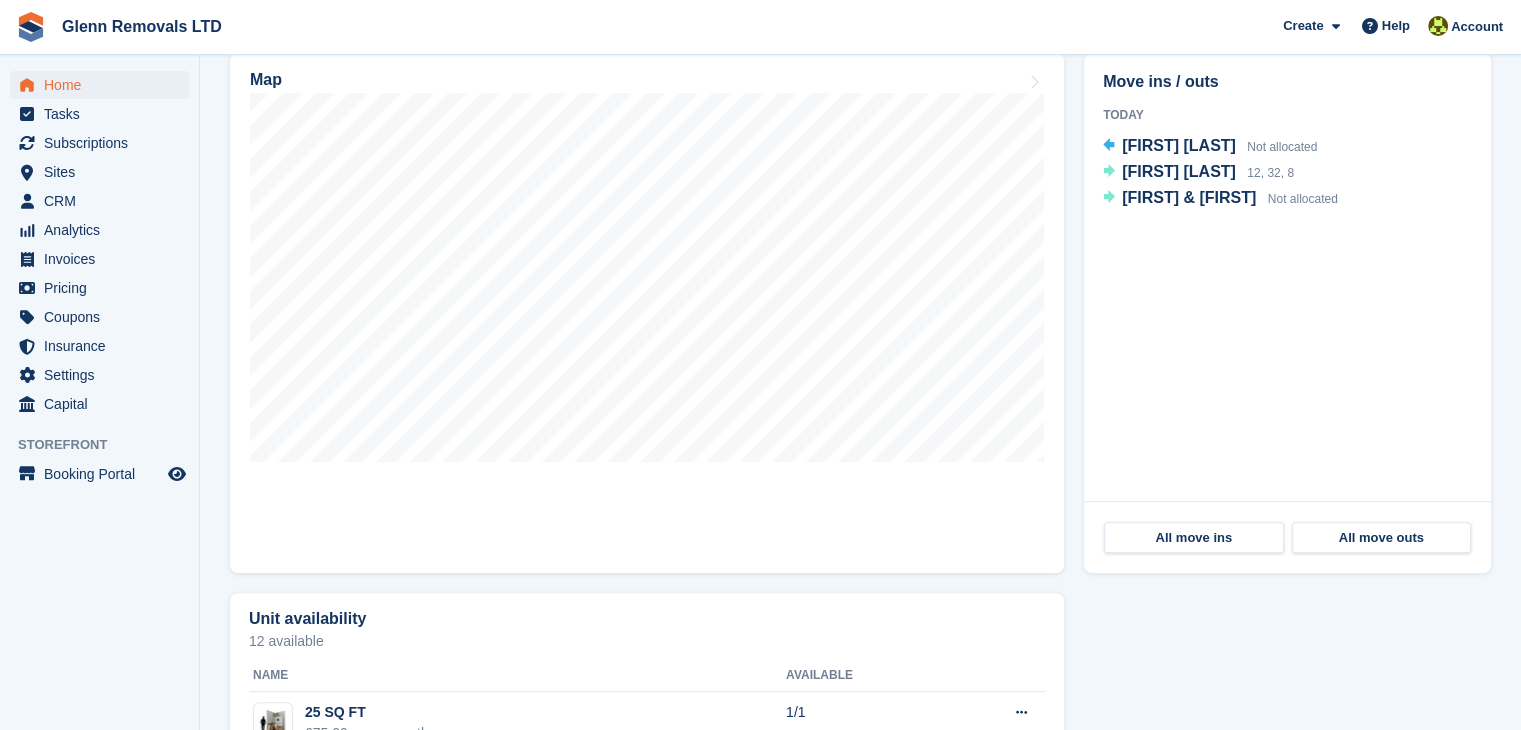 scroll, scrollTop: 700, scrollLeft: 0, axis: vertical 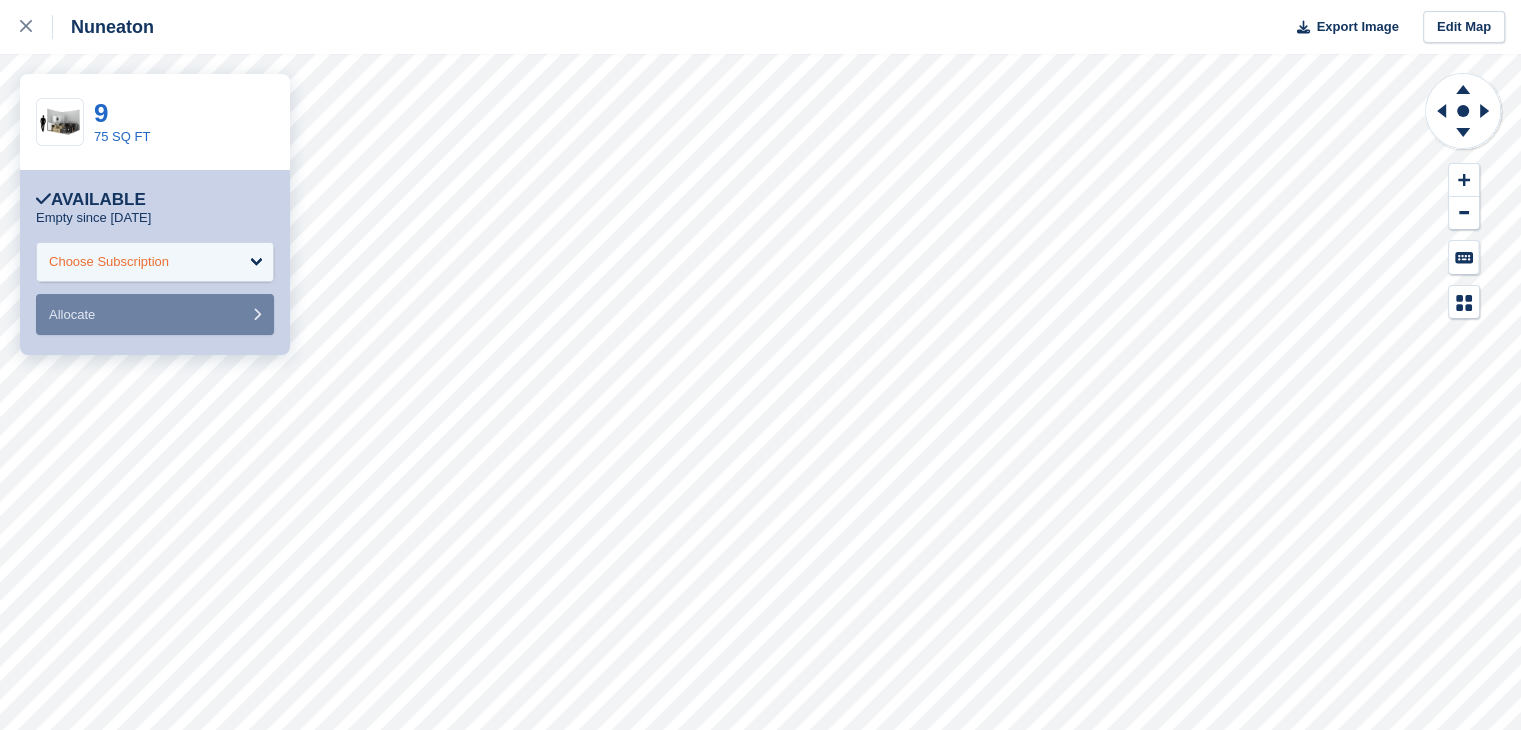 click on "Choose Subscription" at bounding box center (155, 262) 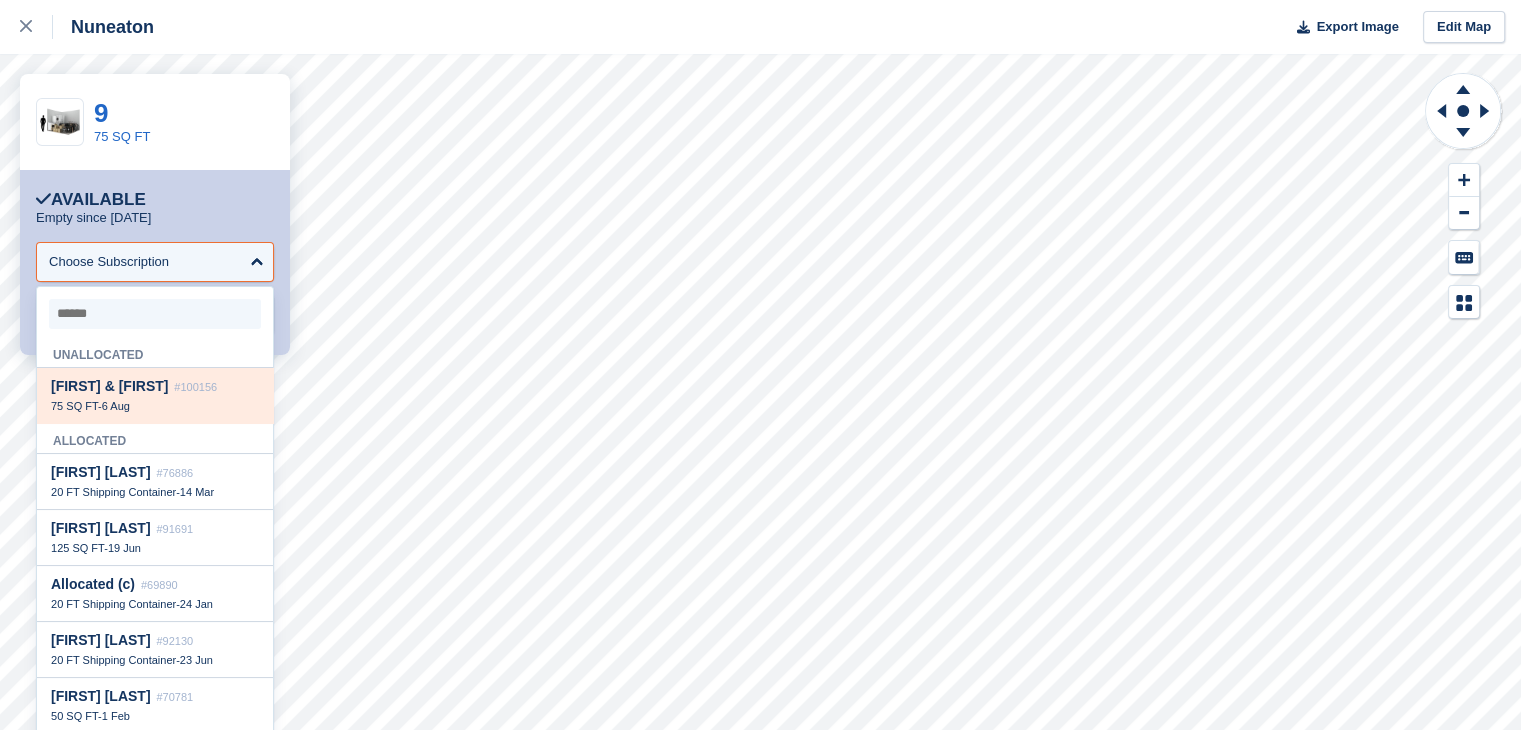 click on "#100156" at bounding box center (195, 387) 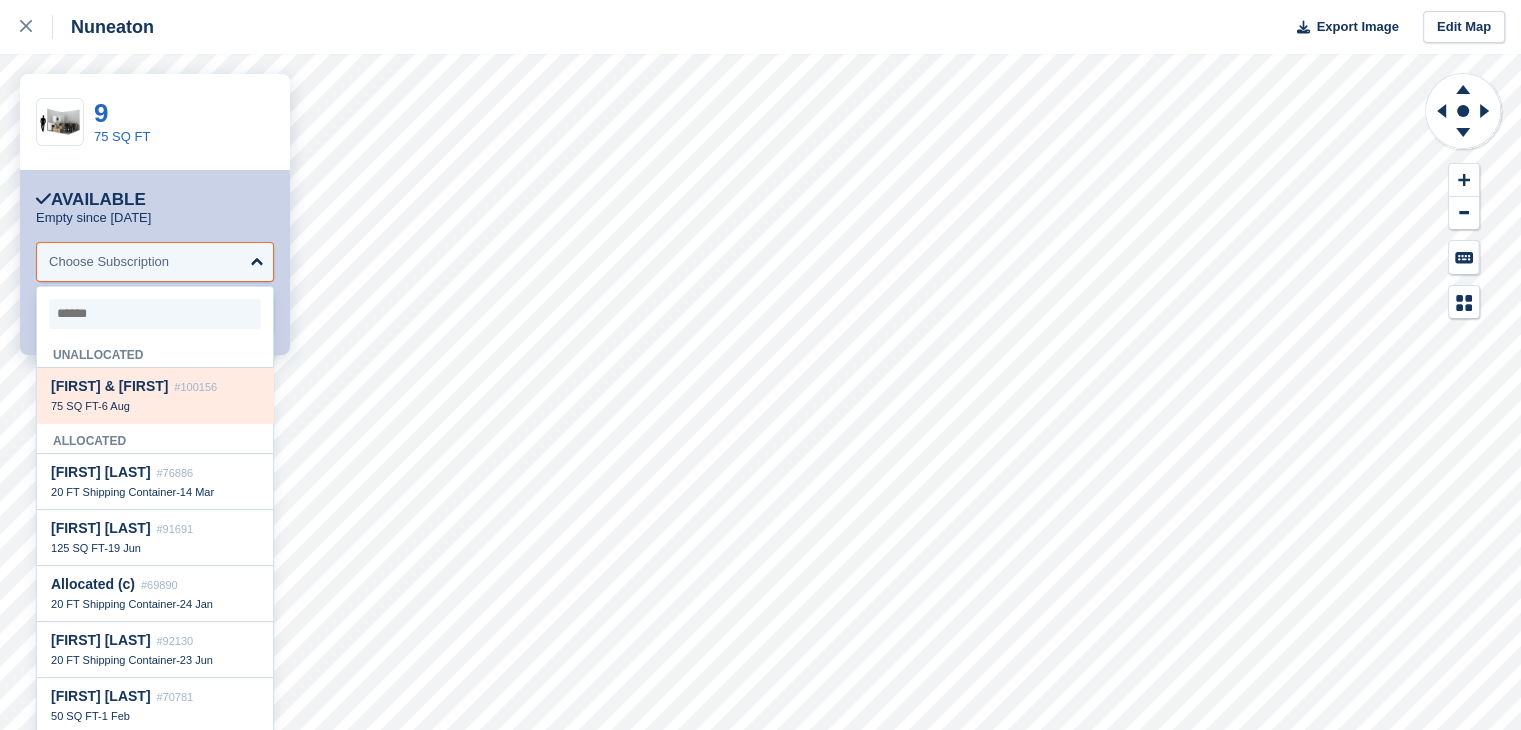 select on "******" 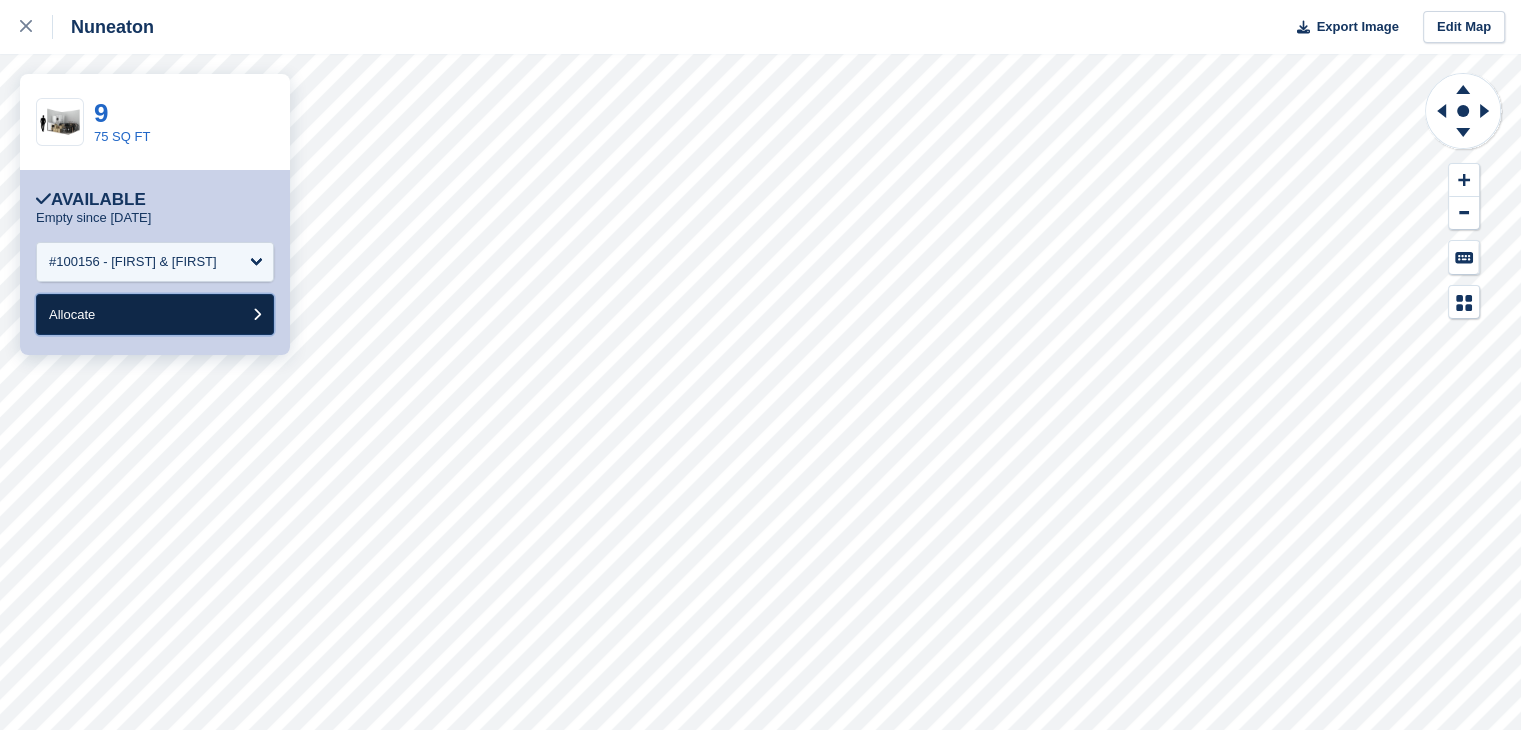 click on "Allocate" at bounding box center [155, 314] 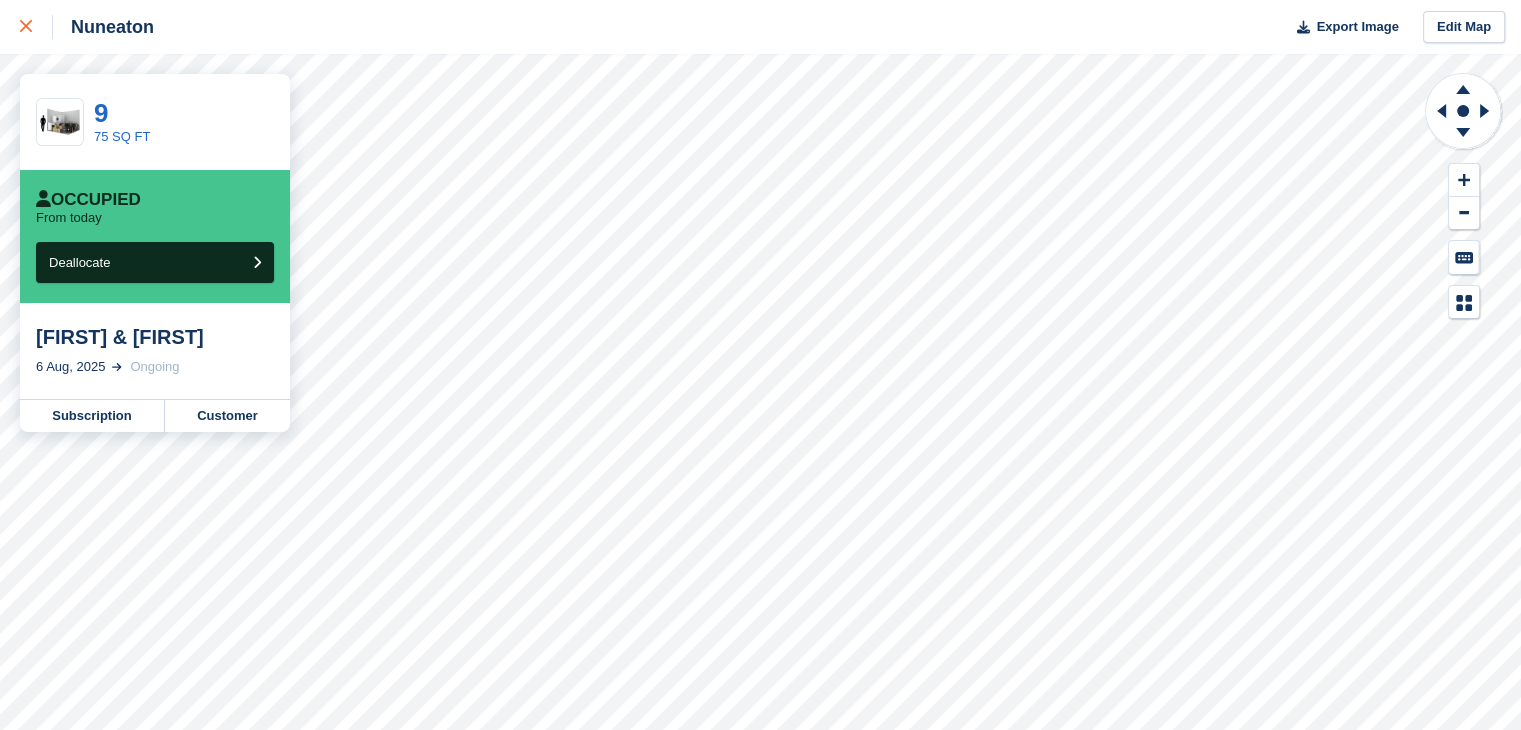click at bounding box center (26, 27) 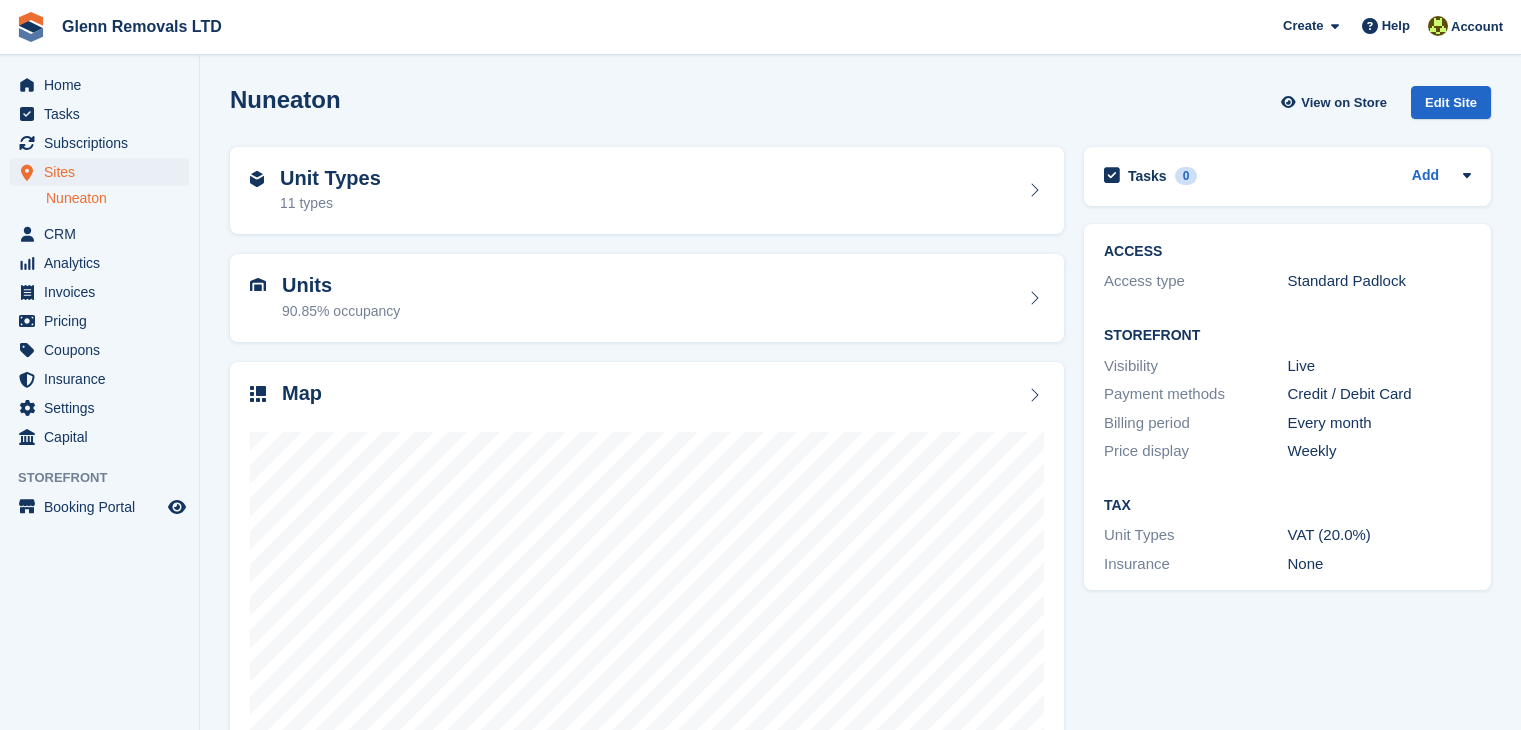 scroll, scrollTop: 0, scrollLeft: 0, axis: both 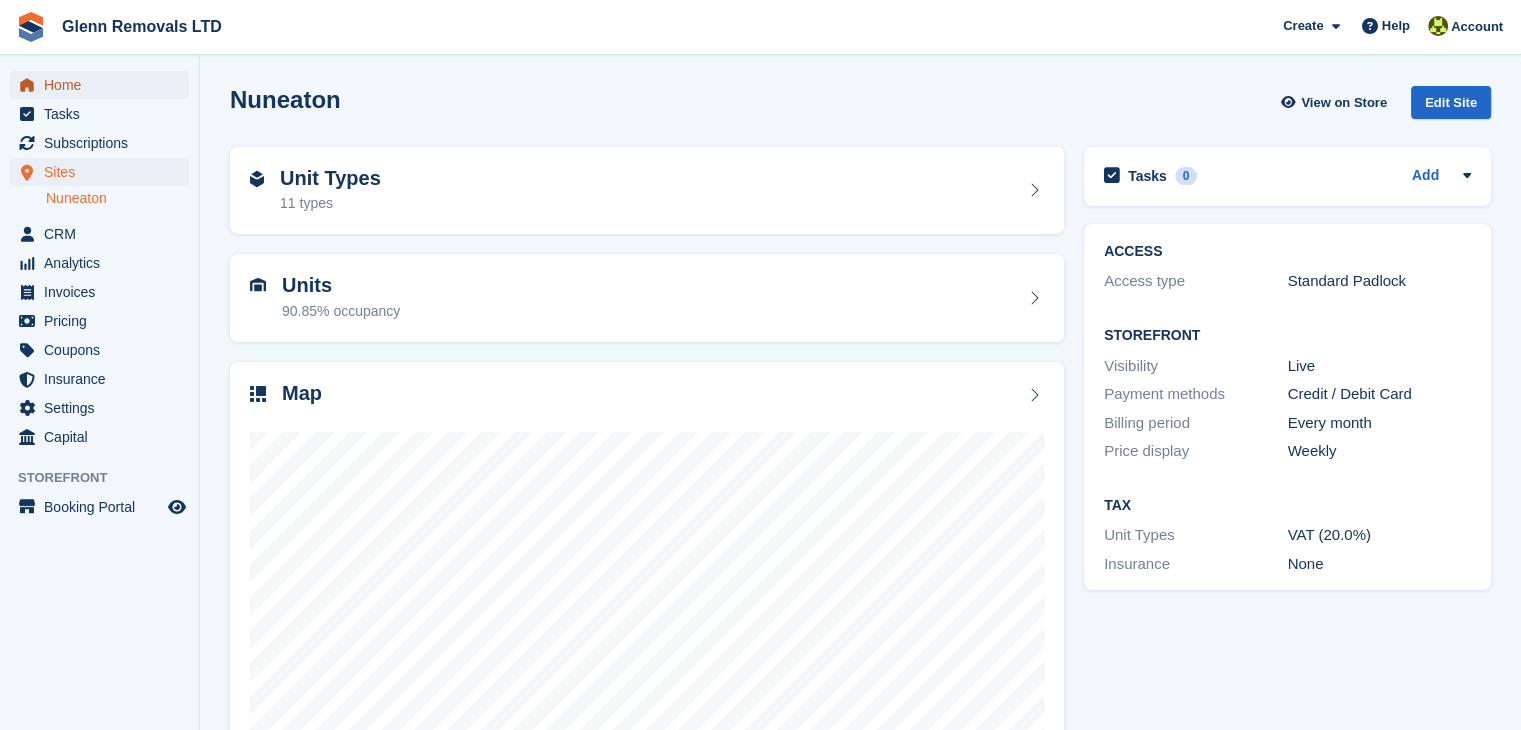 click on "Home" at bounding box center (104, 85) 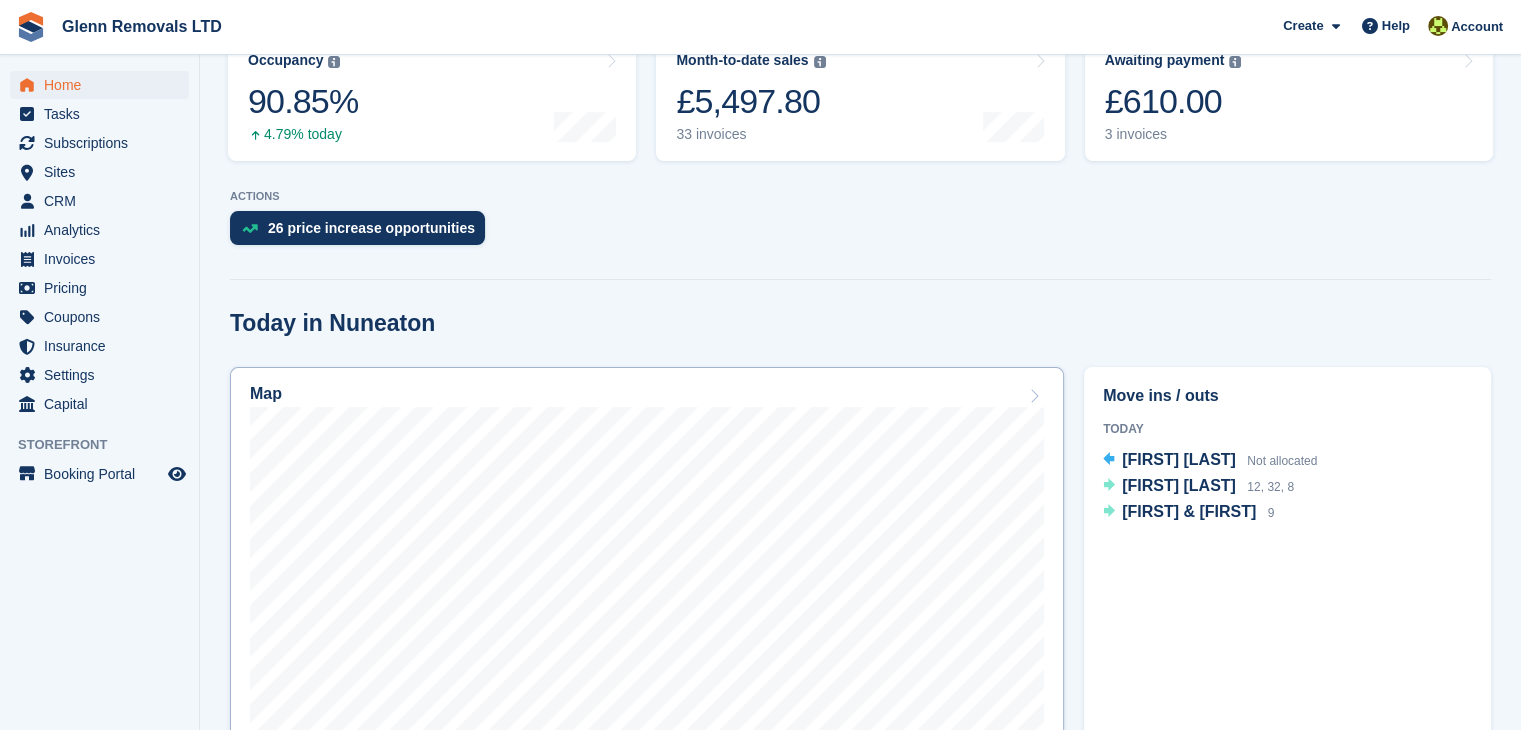scroll, scrollTop: 400, scrollLeft: 0, axis: vertical 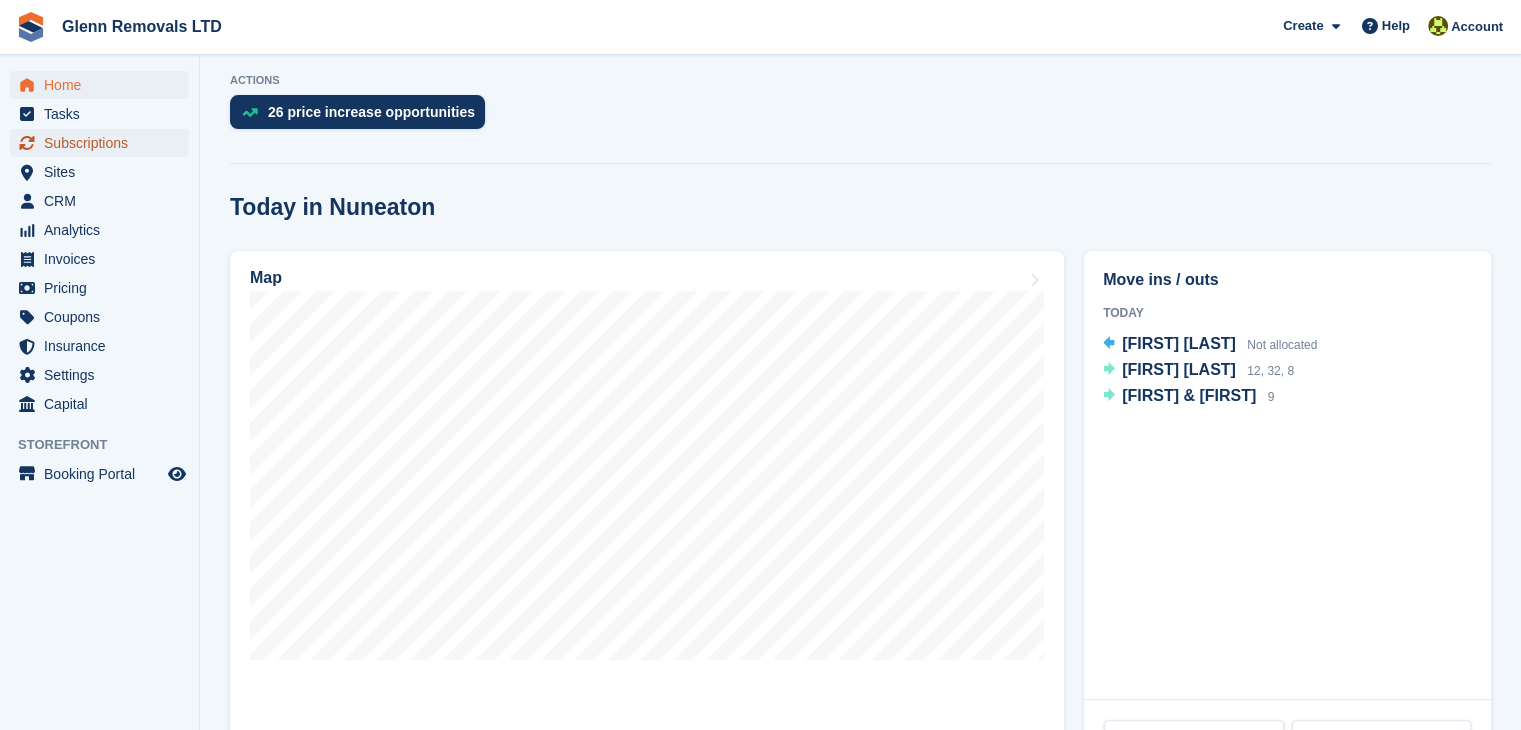 click on "Subscriptions" at bounding box center [104, 143] 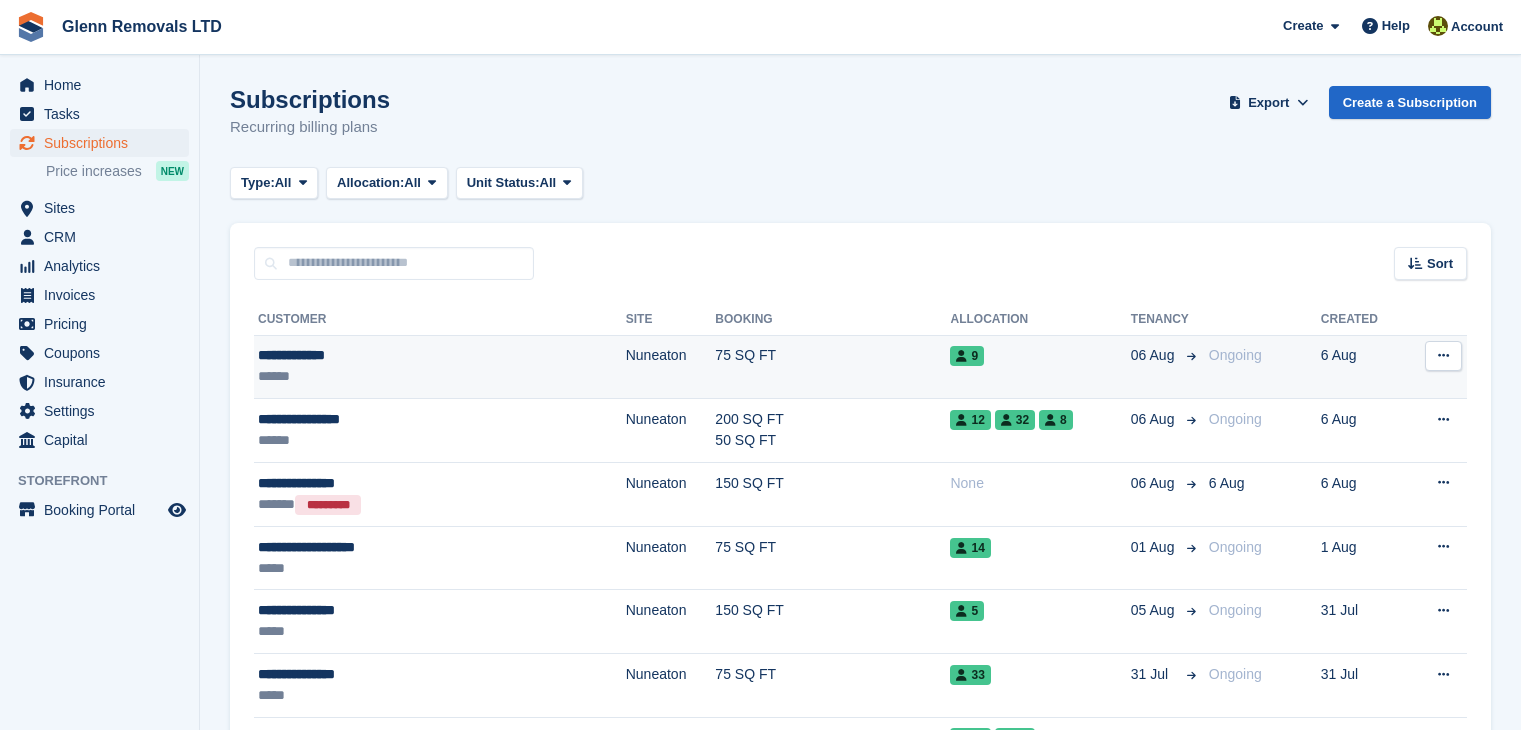 scroll, scrollTop: 0, scrollLeft: 0, axis: both 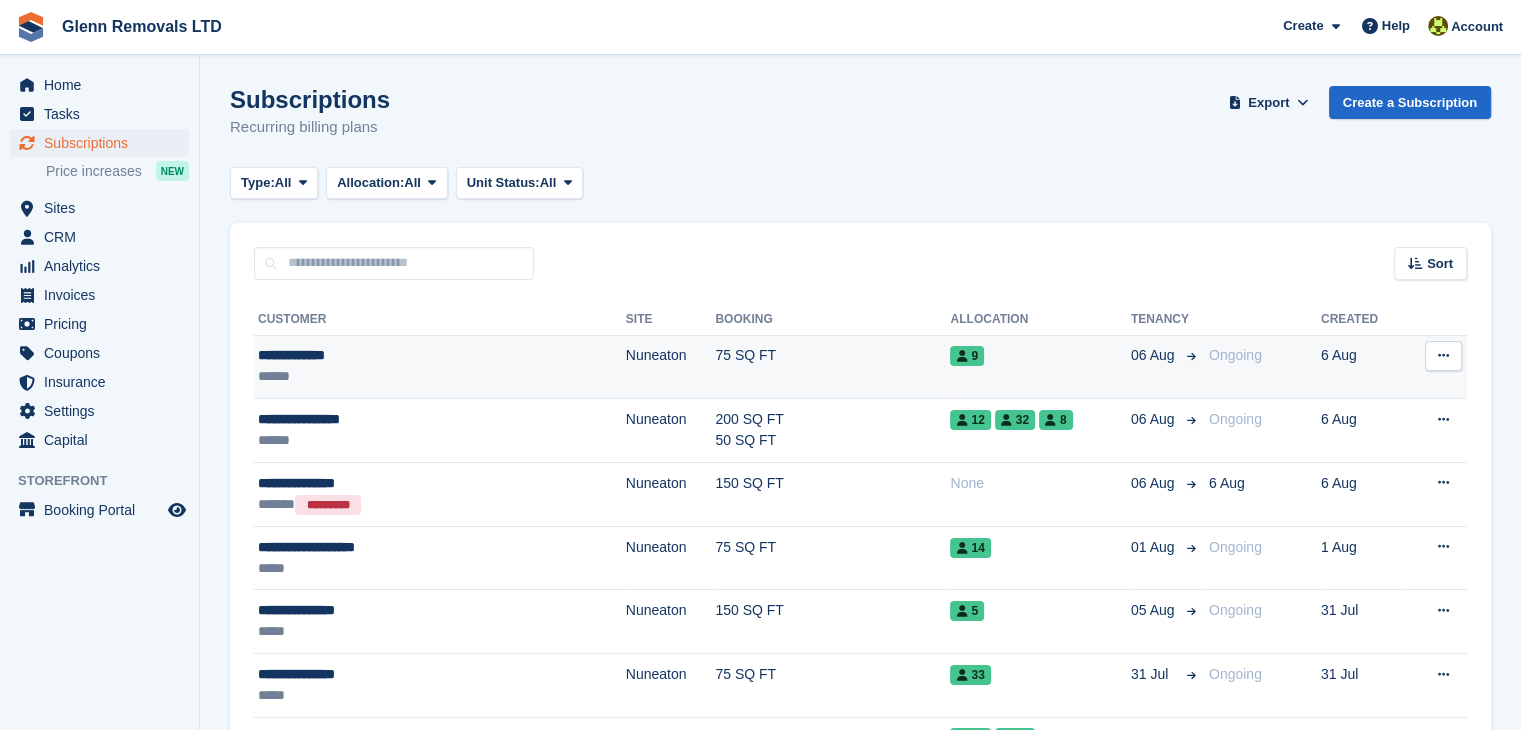 click at bounding box center [1443, 355] 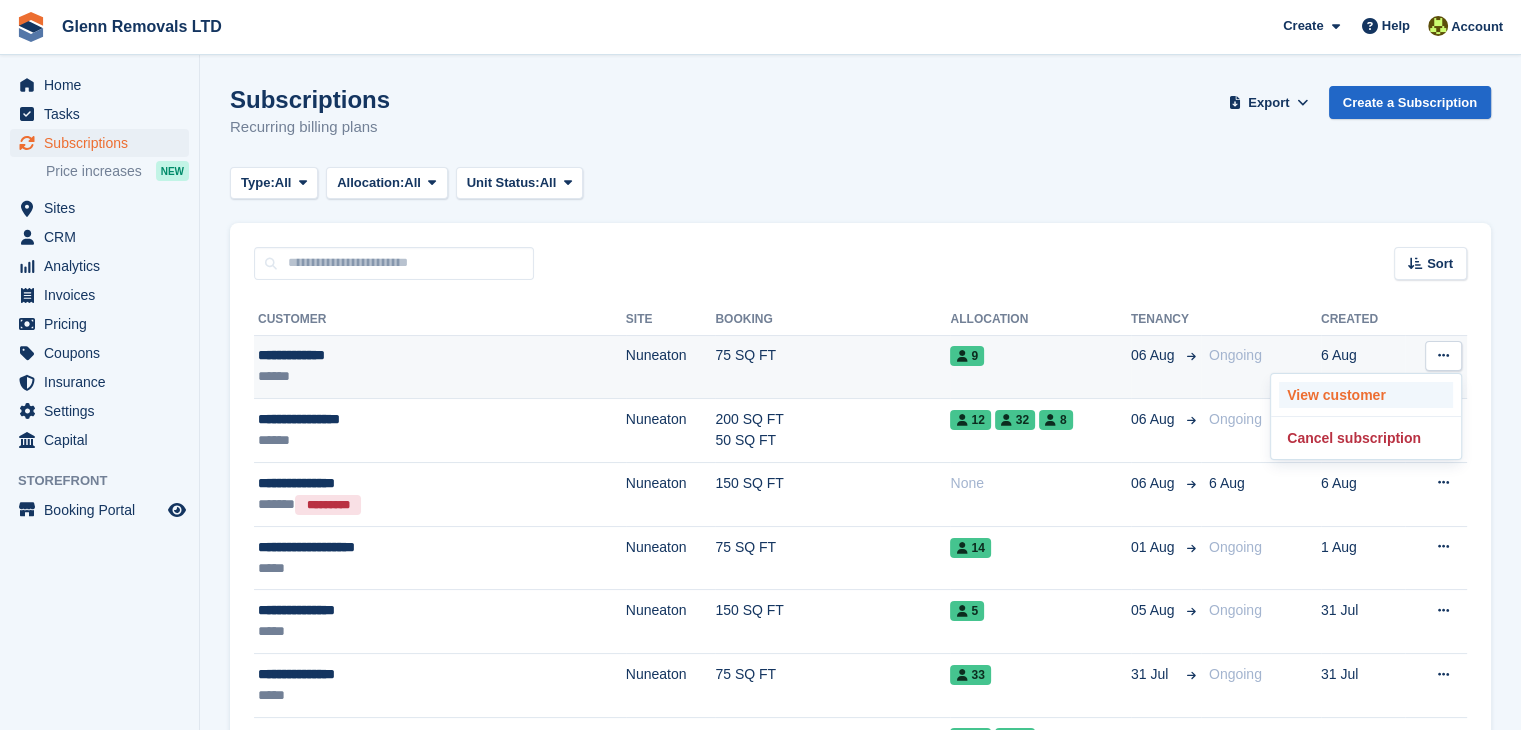 click on "View customer" at bounding box center (1366, 395) 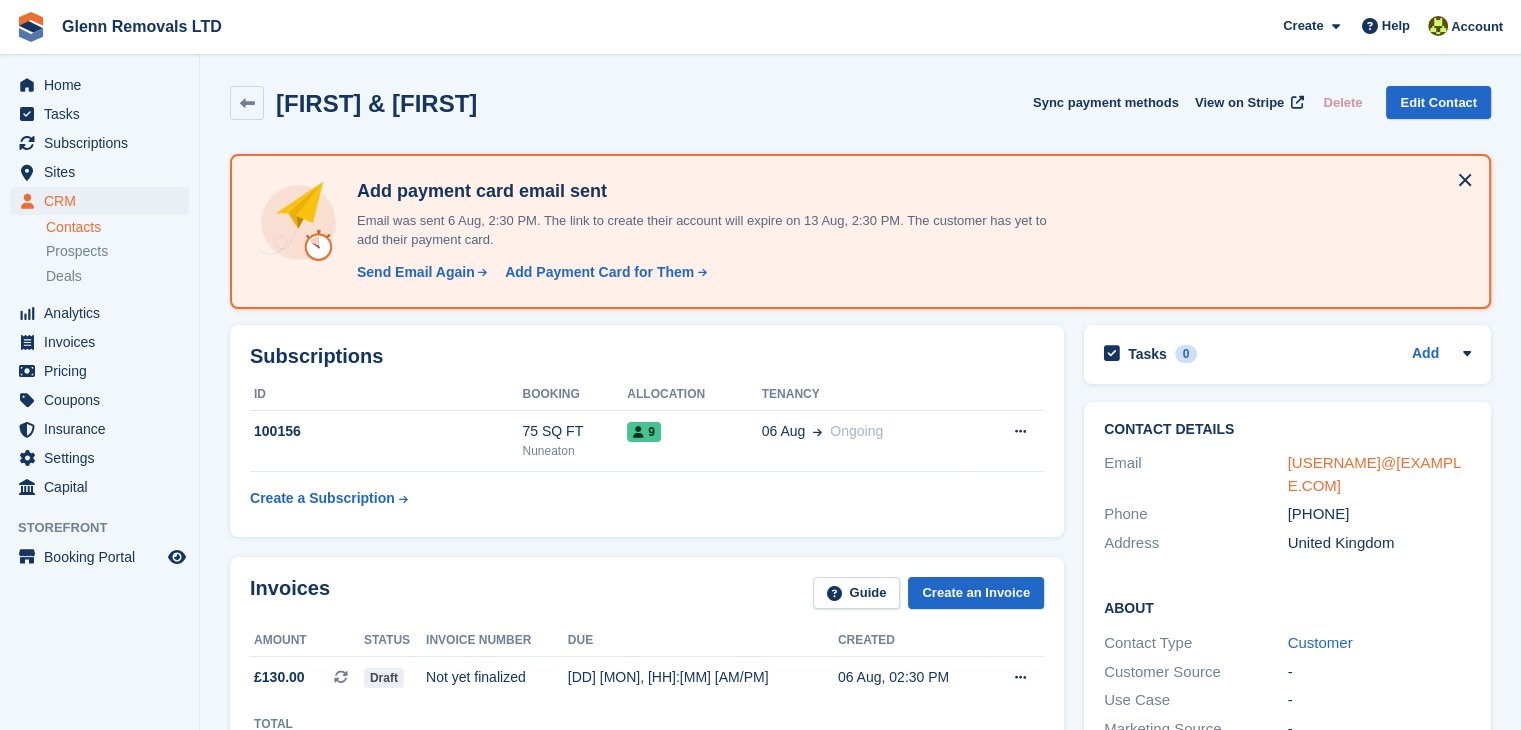 click on "elizabeth1412@gmail.com" at bounding box center (1375, 474) 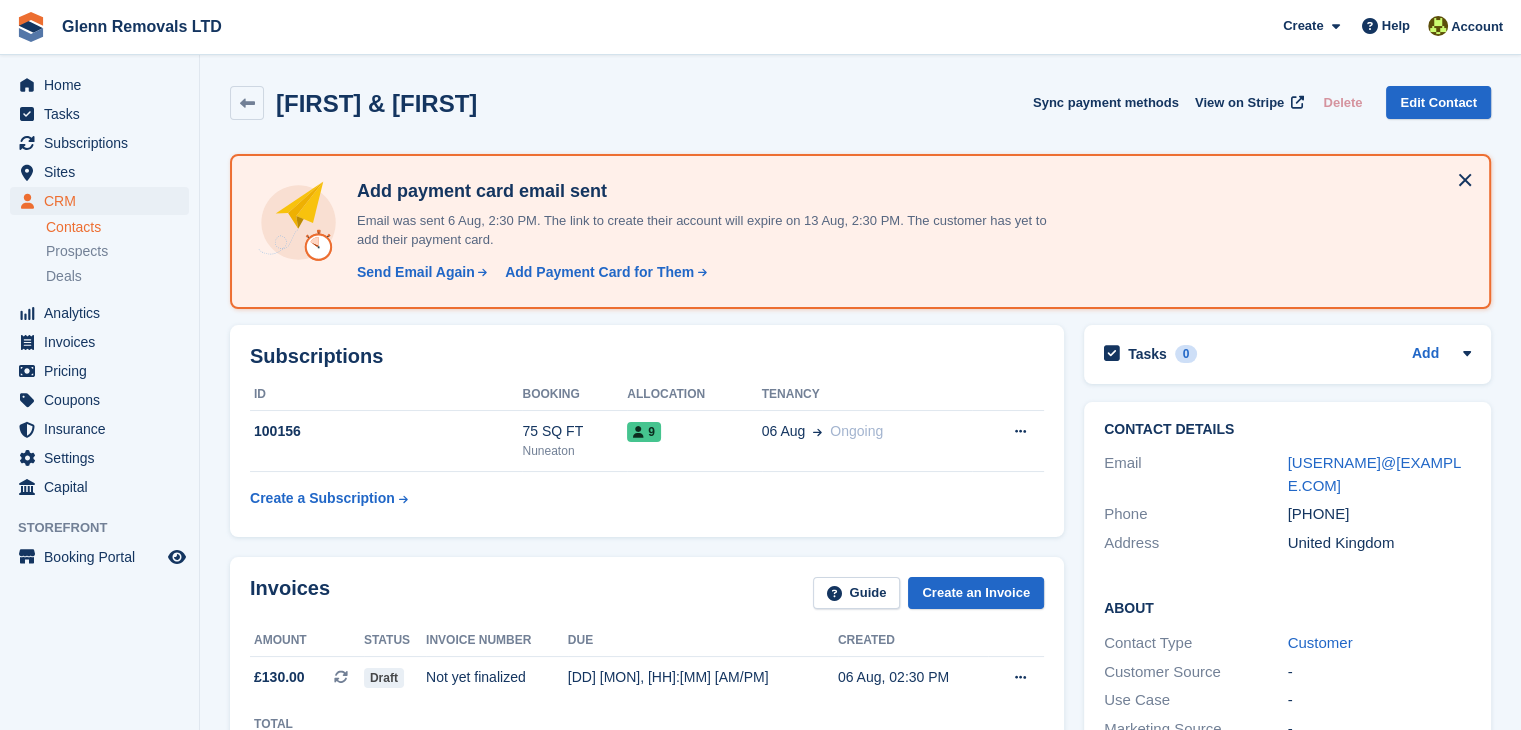 click on "Email" at bounding box center [1196, 474] 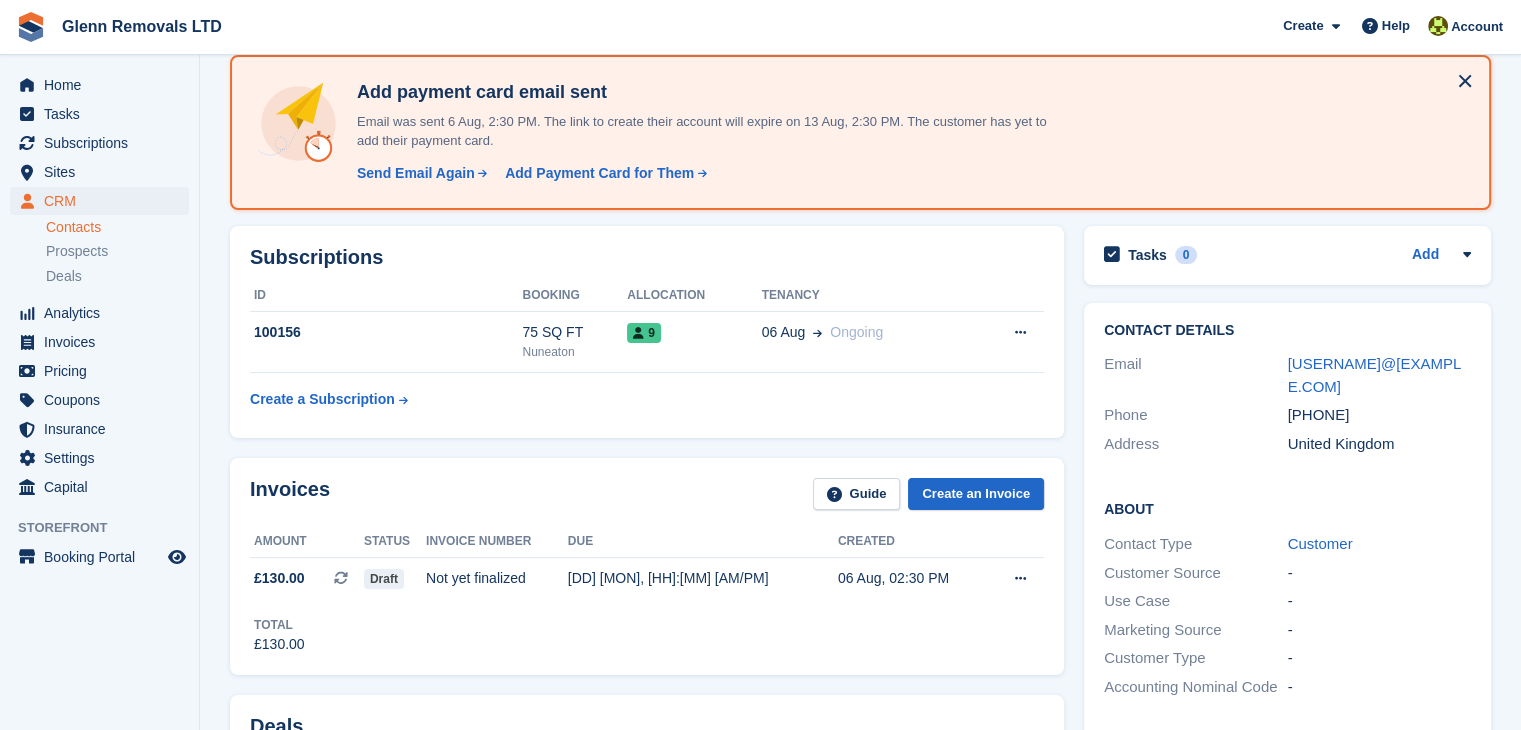 scroll, scrollTop: 0, scrollLeft: 0, axis: both 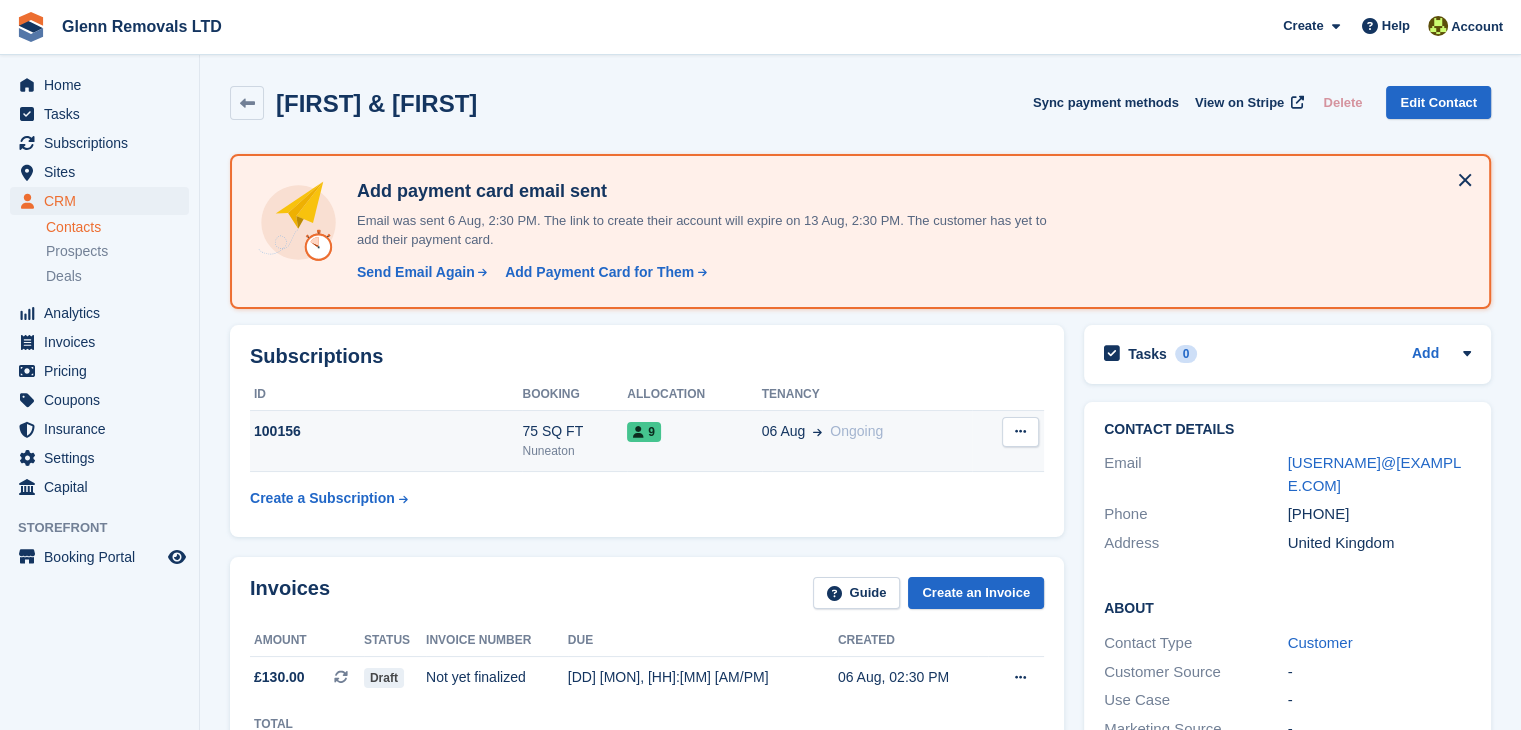 click at bounding box center [1020, 431] 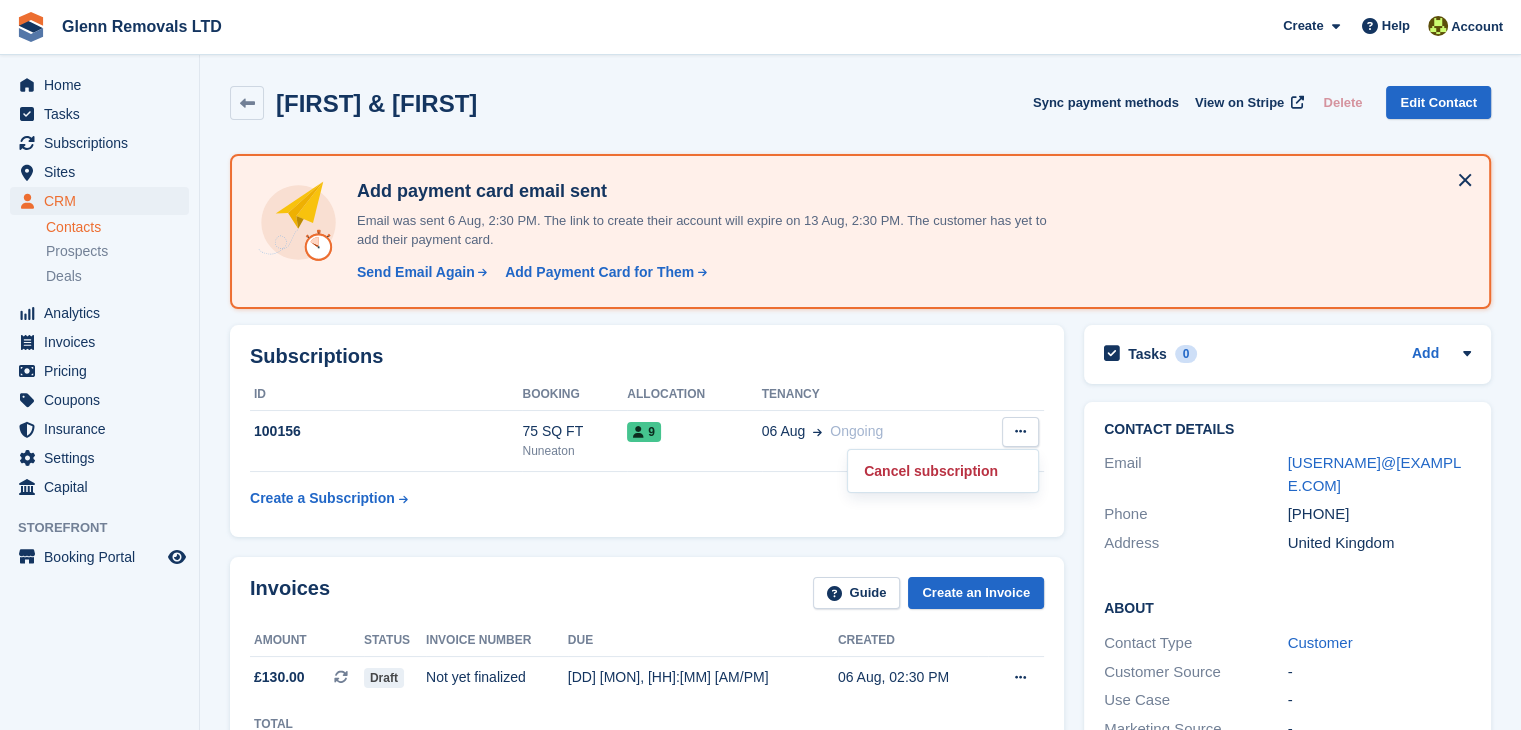 click on "Phone" at bounding box center [1196, 514] 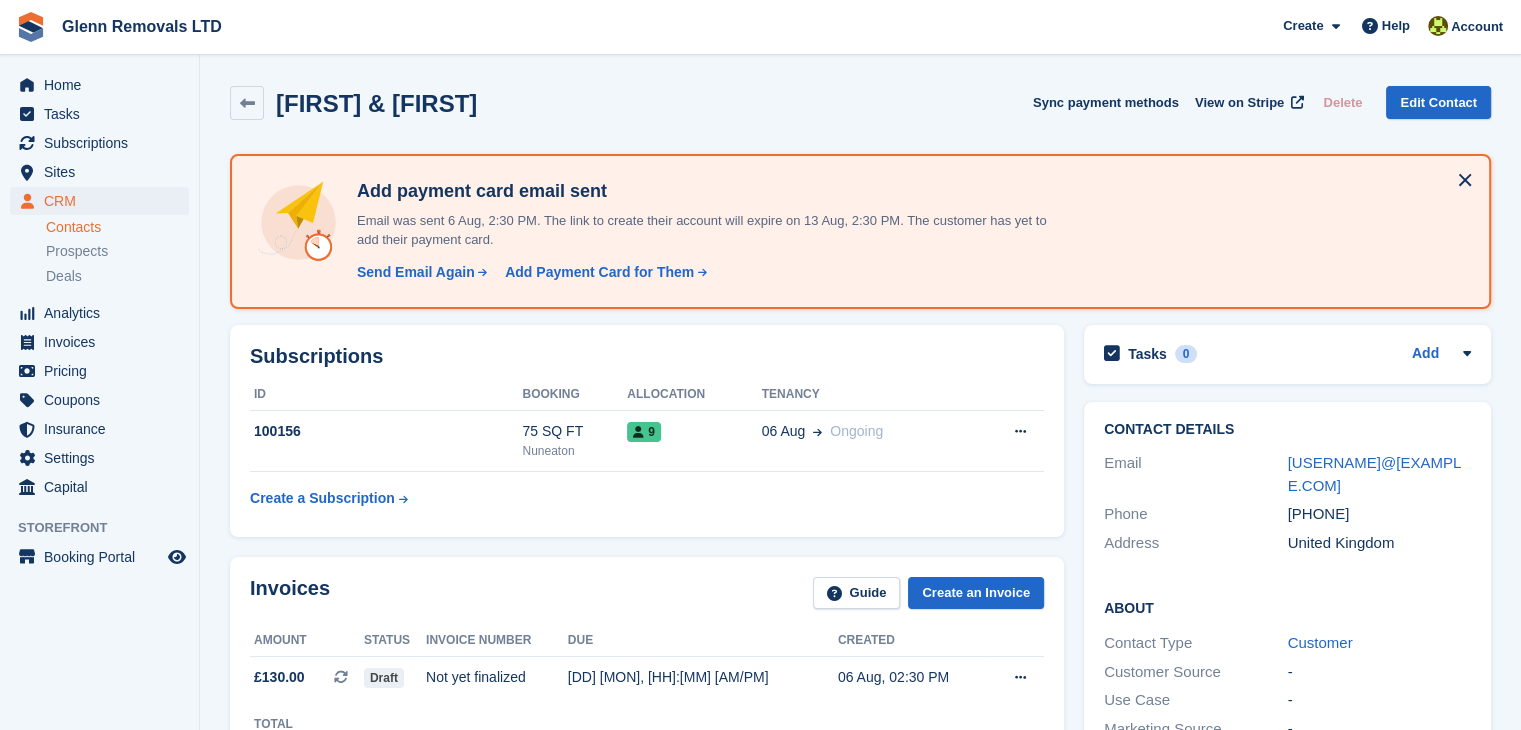 click on "Contact Details" at bounding box center [1287, 430] 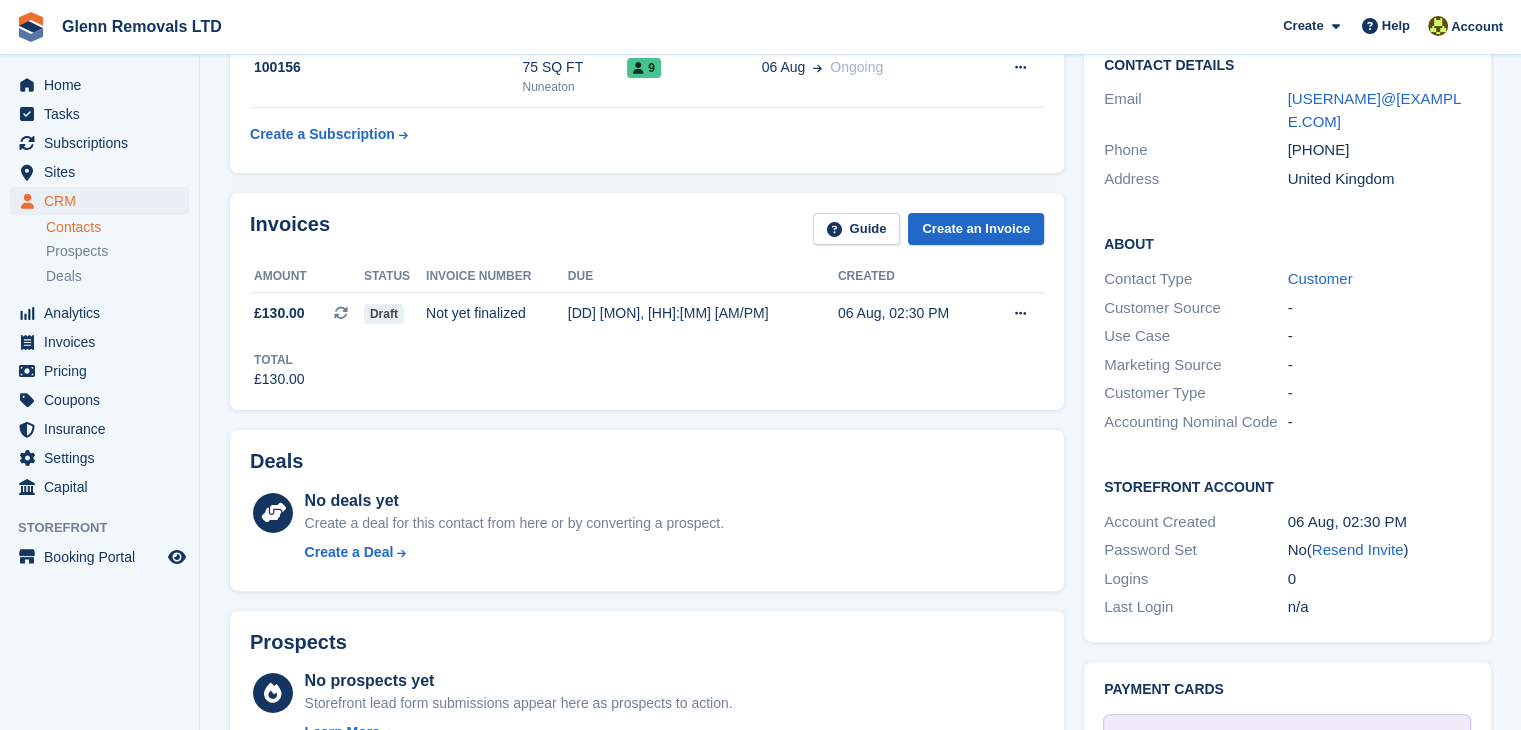 scroll, scrollTop: 400, scrollLeft: 0, axis: vertical 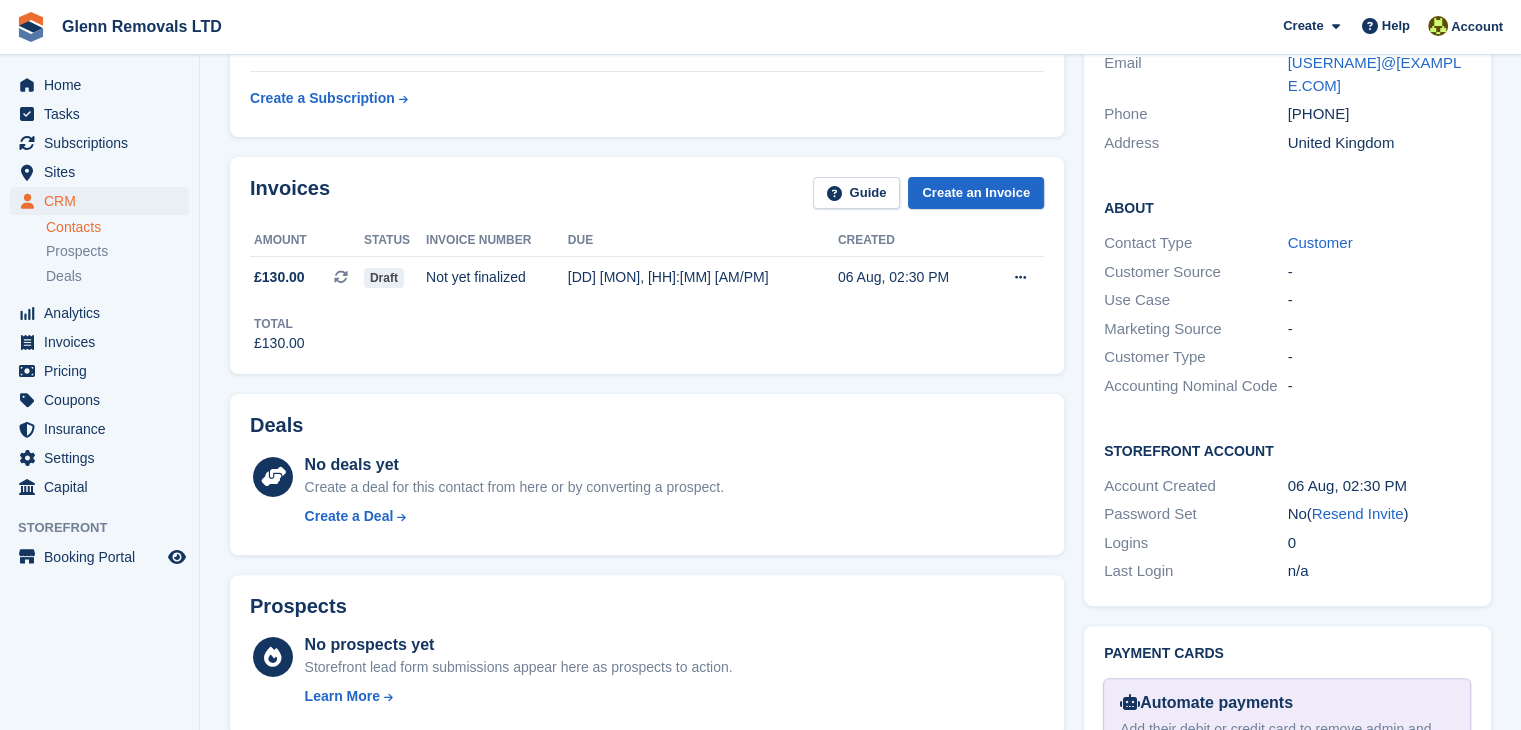 click on "Contacts" at bounding box center [117, 227] 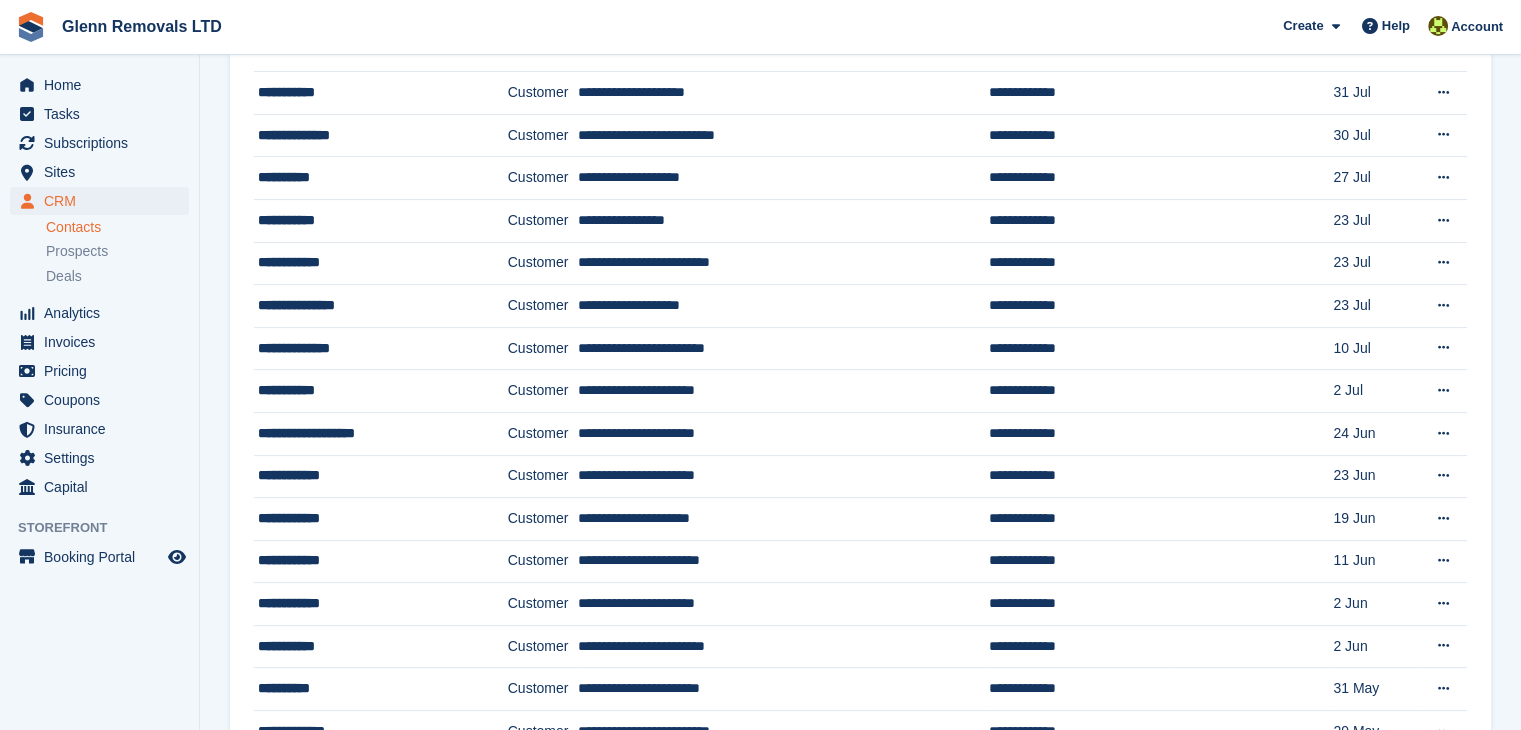 scroll, scrollTop: 0, scrollLeft: 0, axis: both 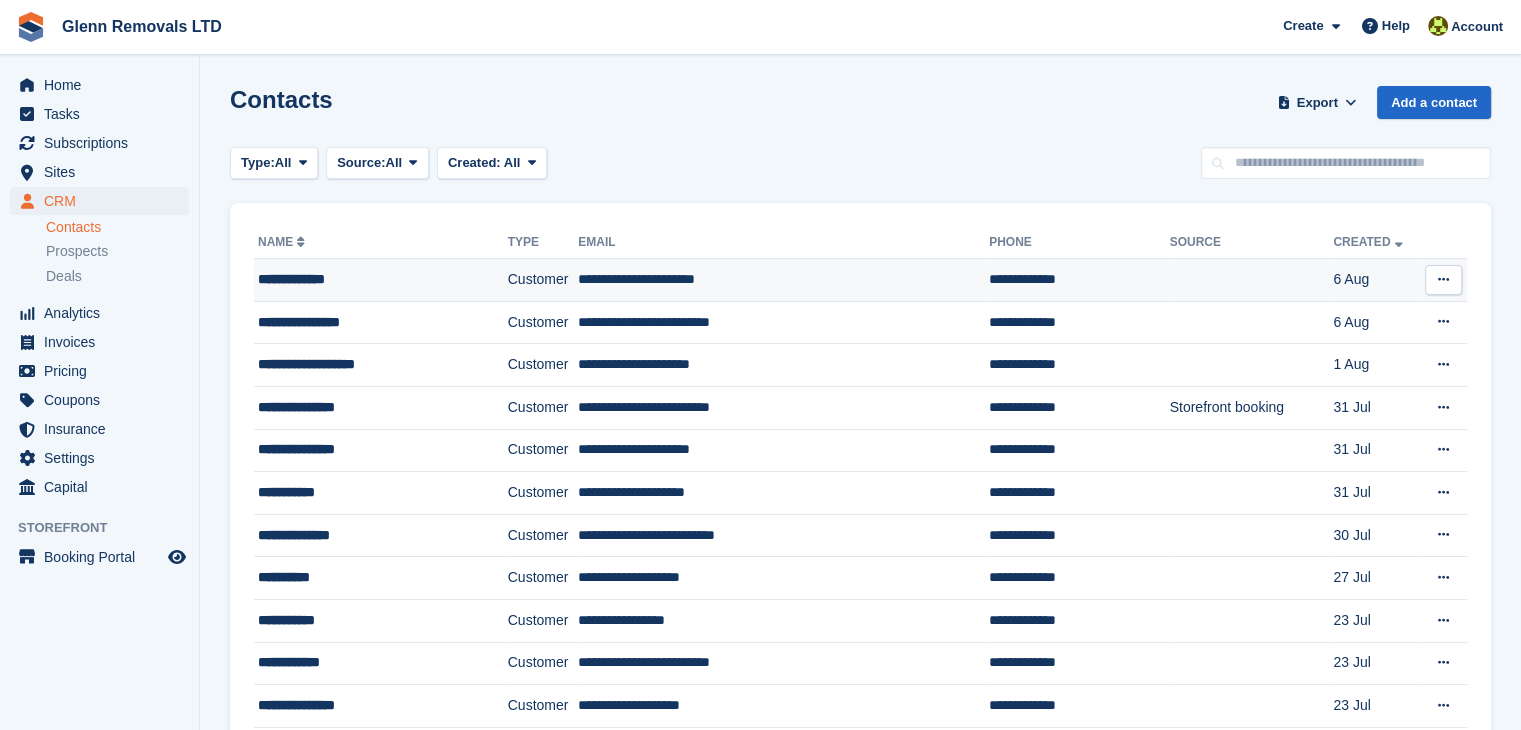 click at bounding box center (1443, 280) 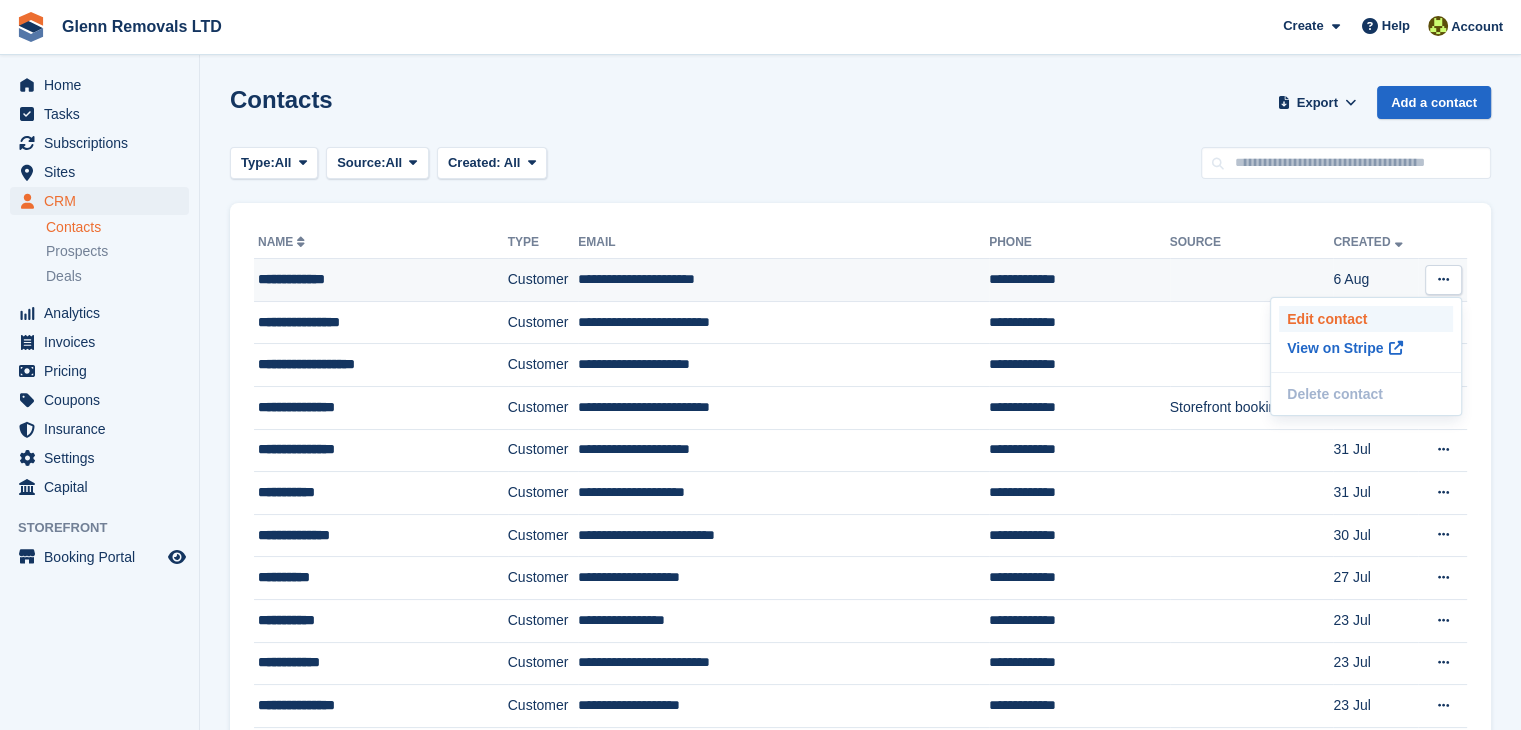 click on "Edit contact" at bounding box center [1366, 319] 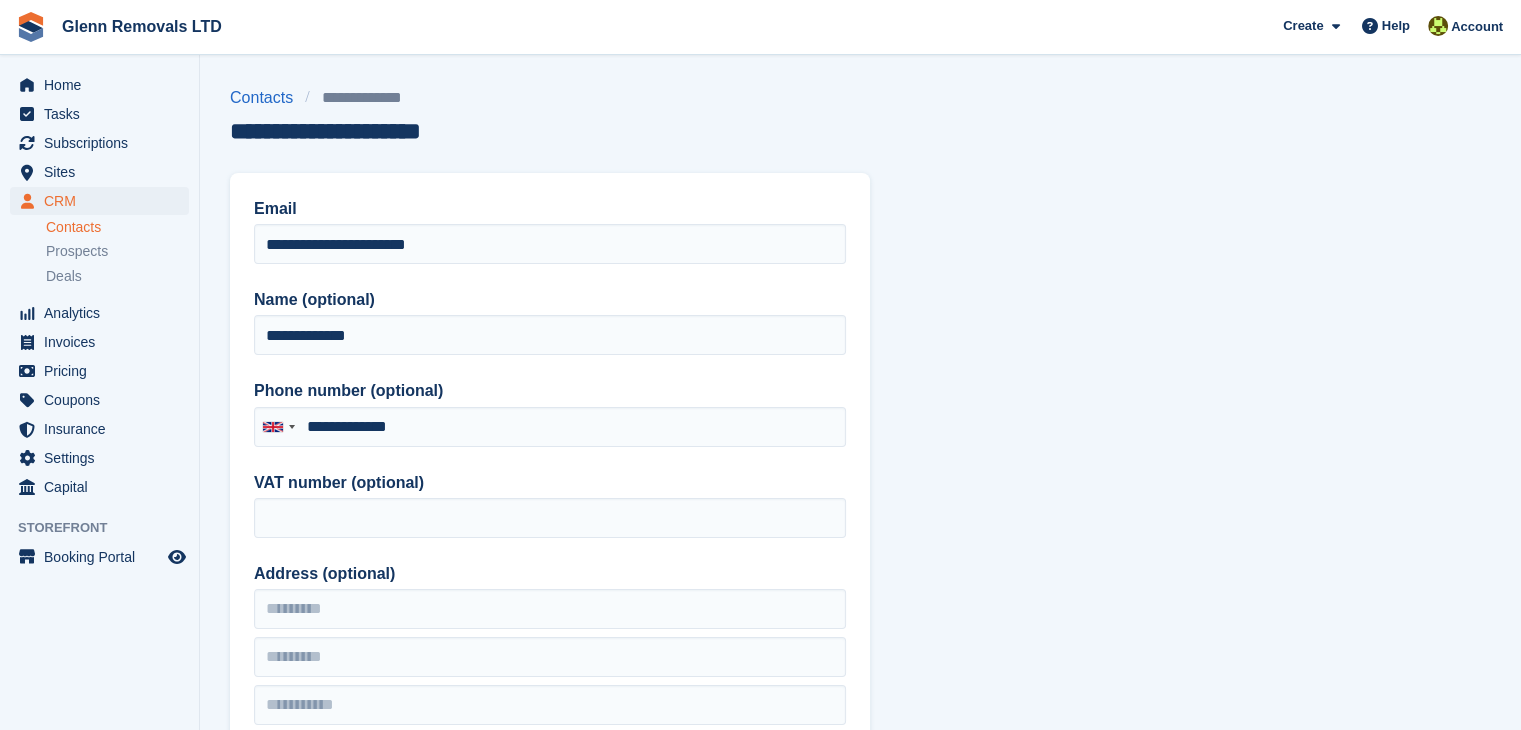 type on "**********" 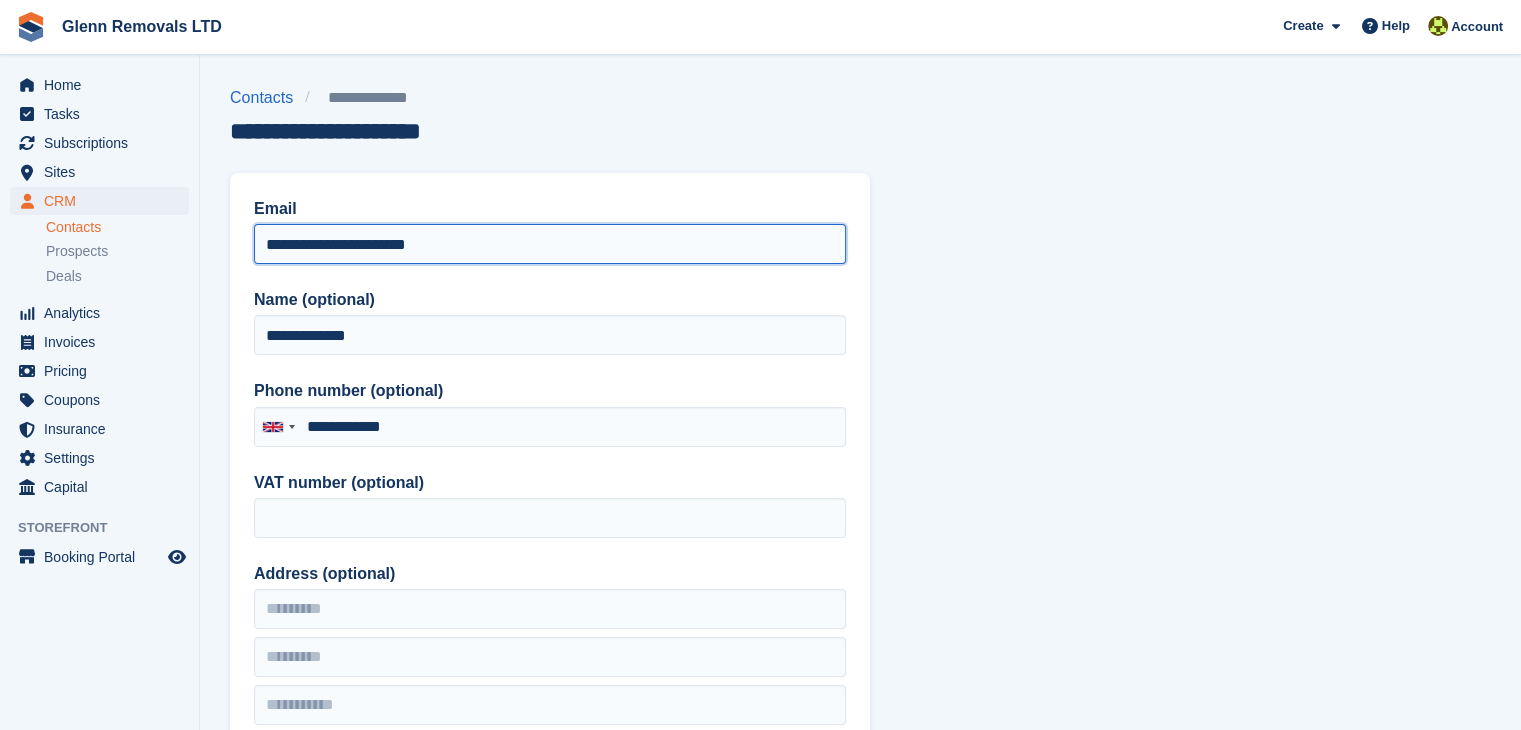 click on "**********" at bounding box center (550, 244) 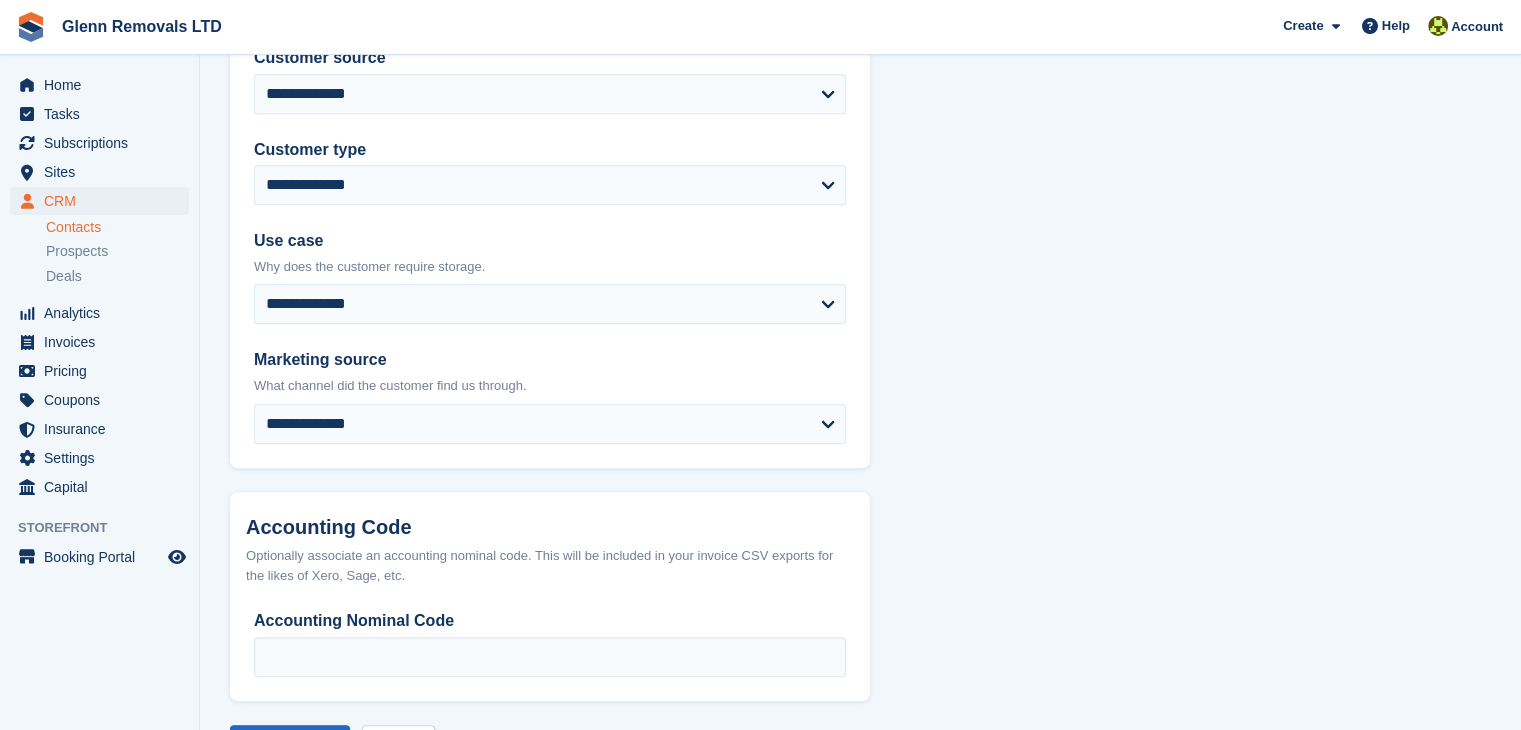 scroll, scrollTop: 974, scrollLeft: 0, axis: vertical 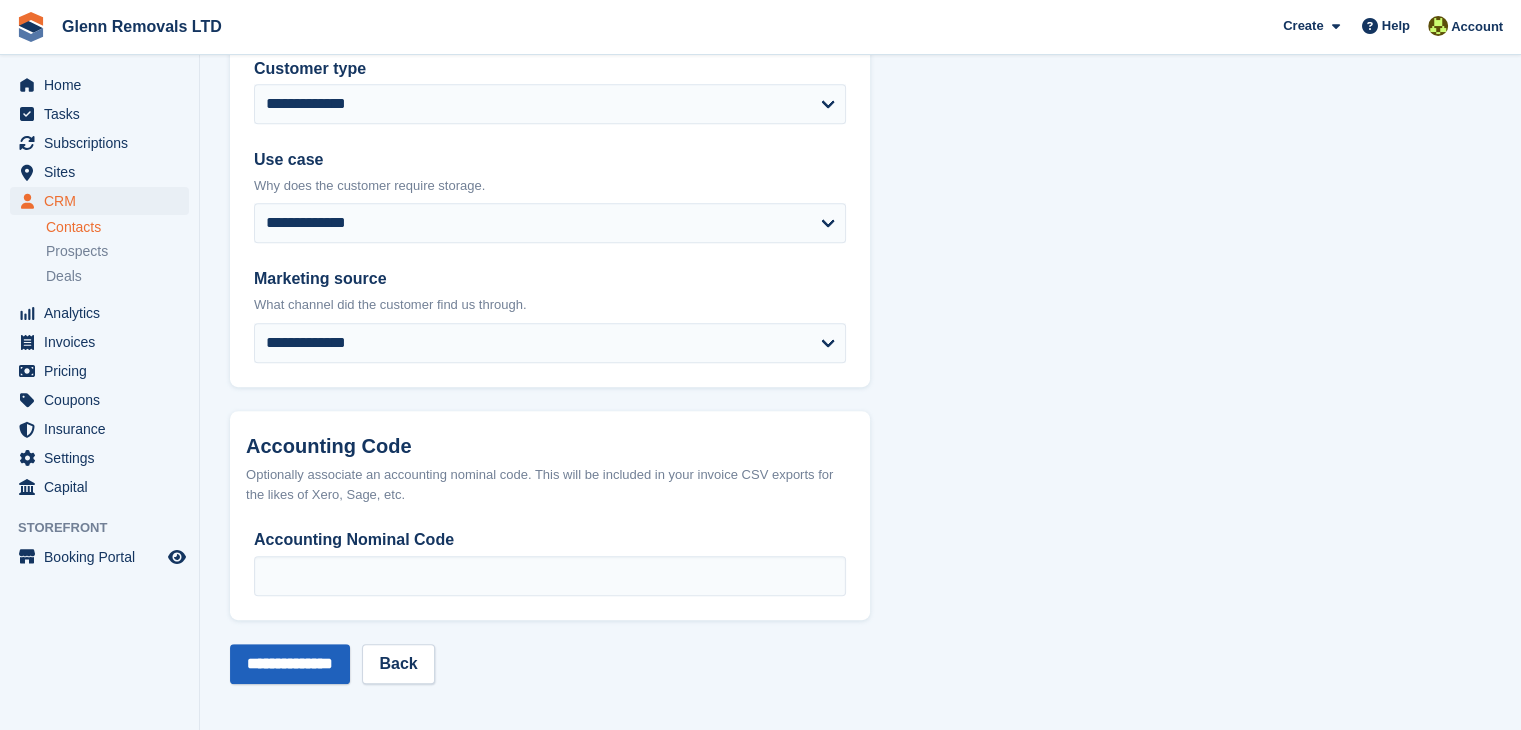 type on "**********" 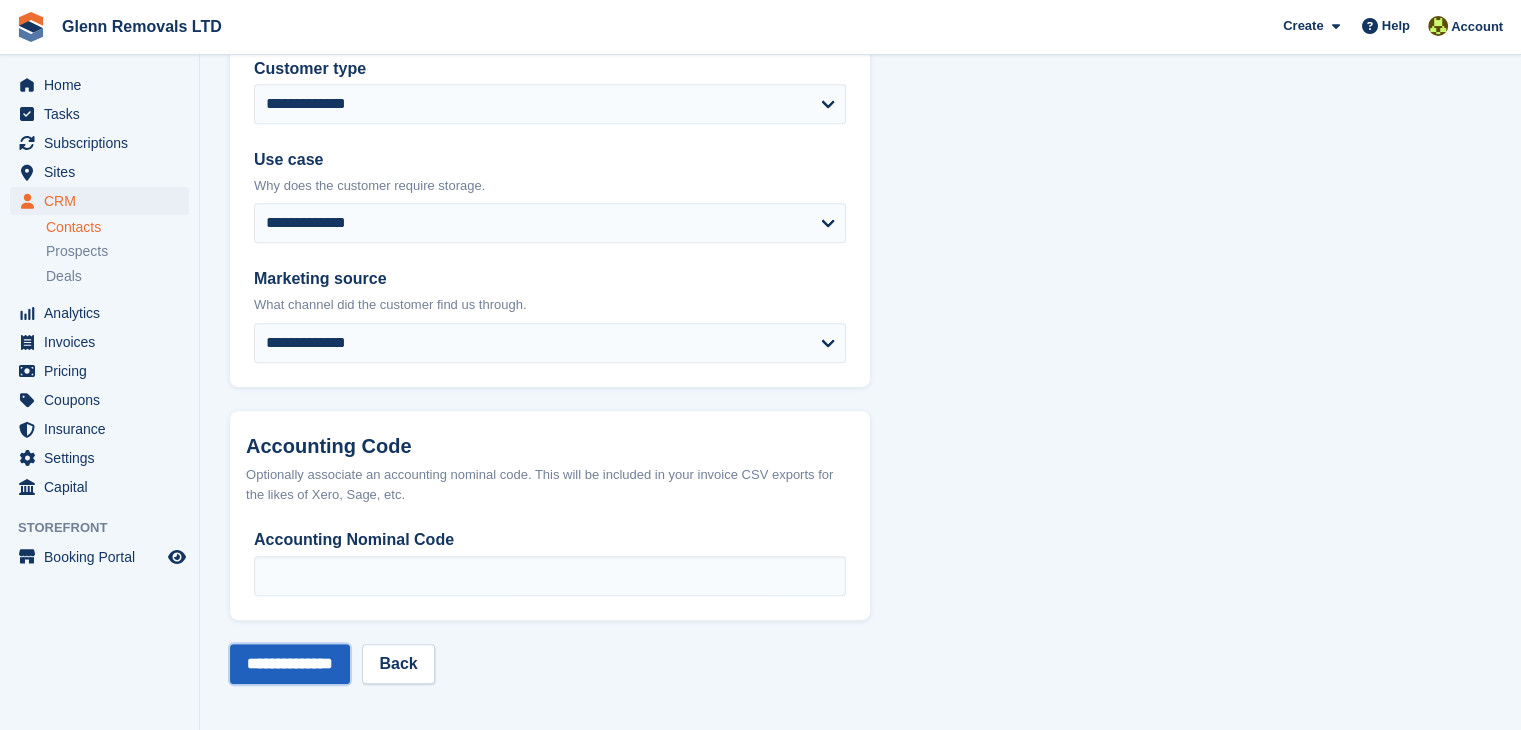 click on "**********" at bounding box center (290, 664) 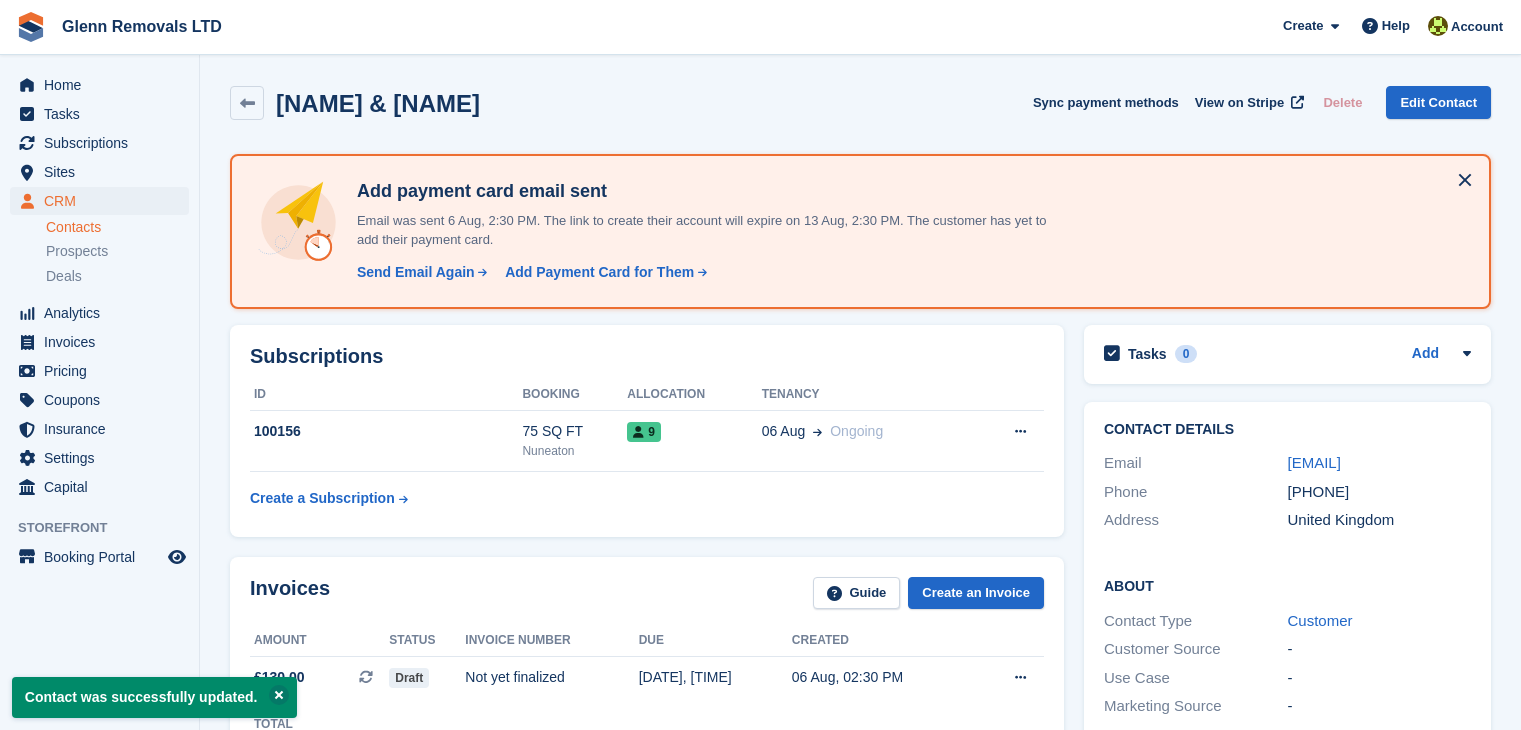 scroll, scrollTop: 0, scrollLeft: 0, axis: both 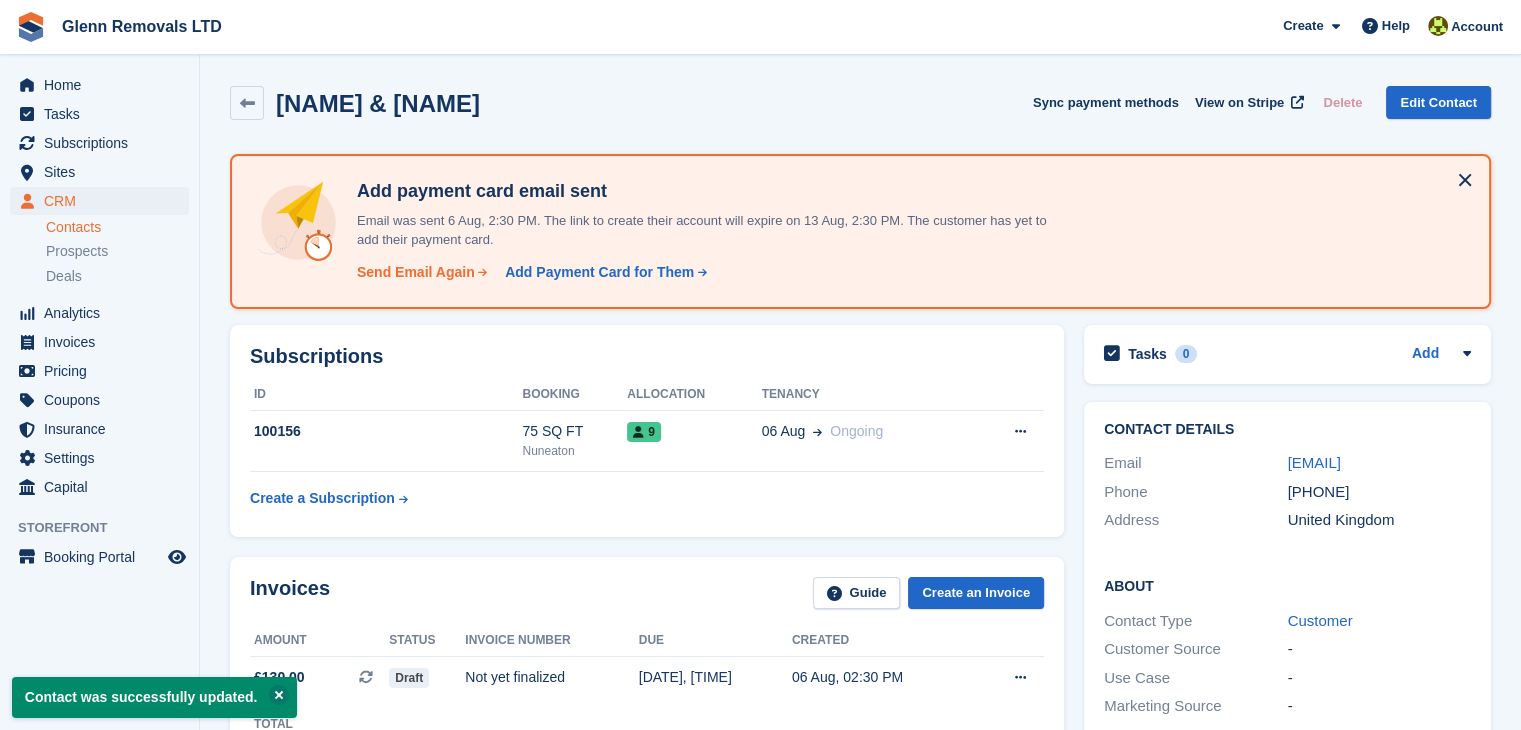 click on "Send Email Again" at bounding box center (416, 272) 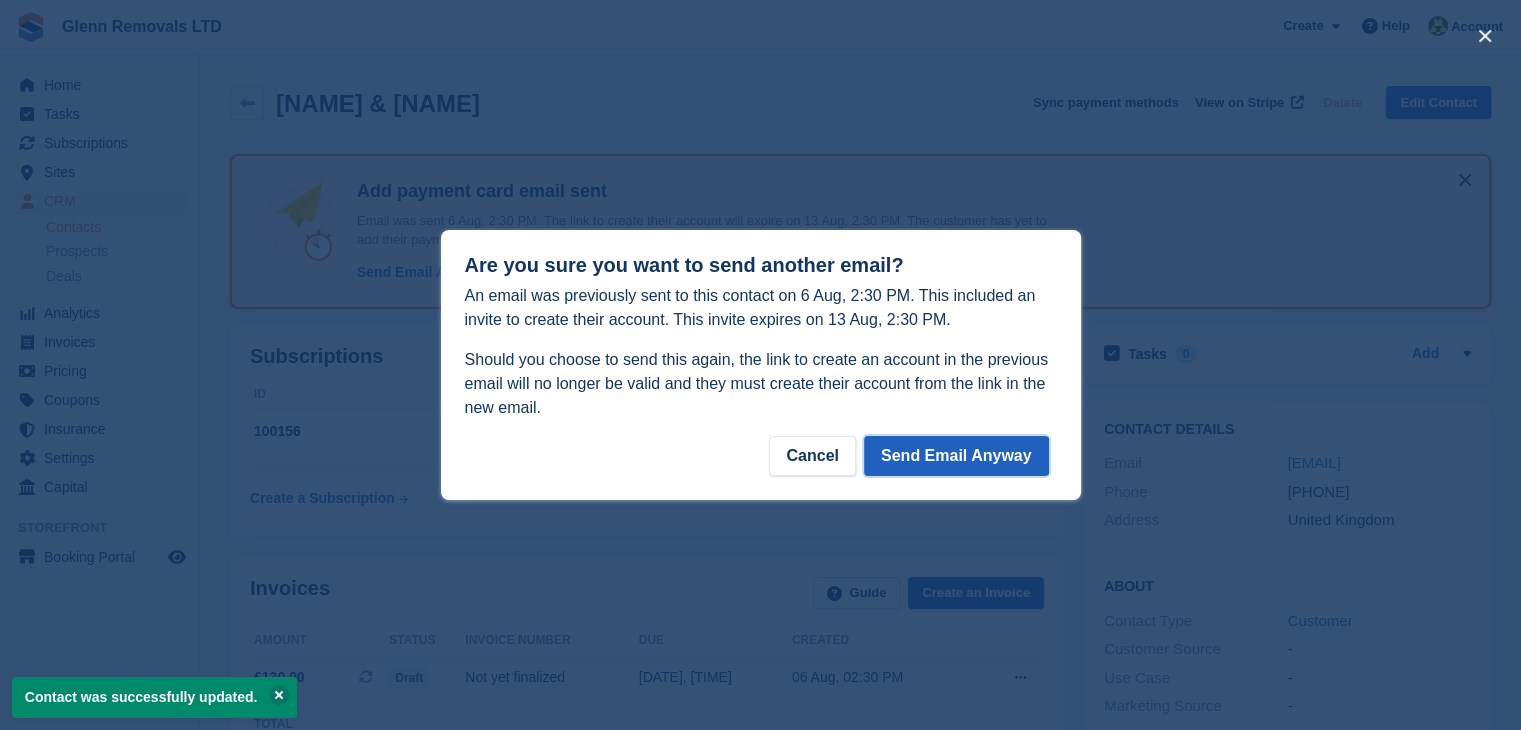 click on "Send Email Anyway" at bounding box center (956, 456) 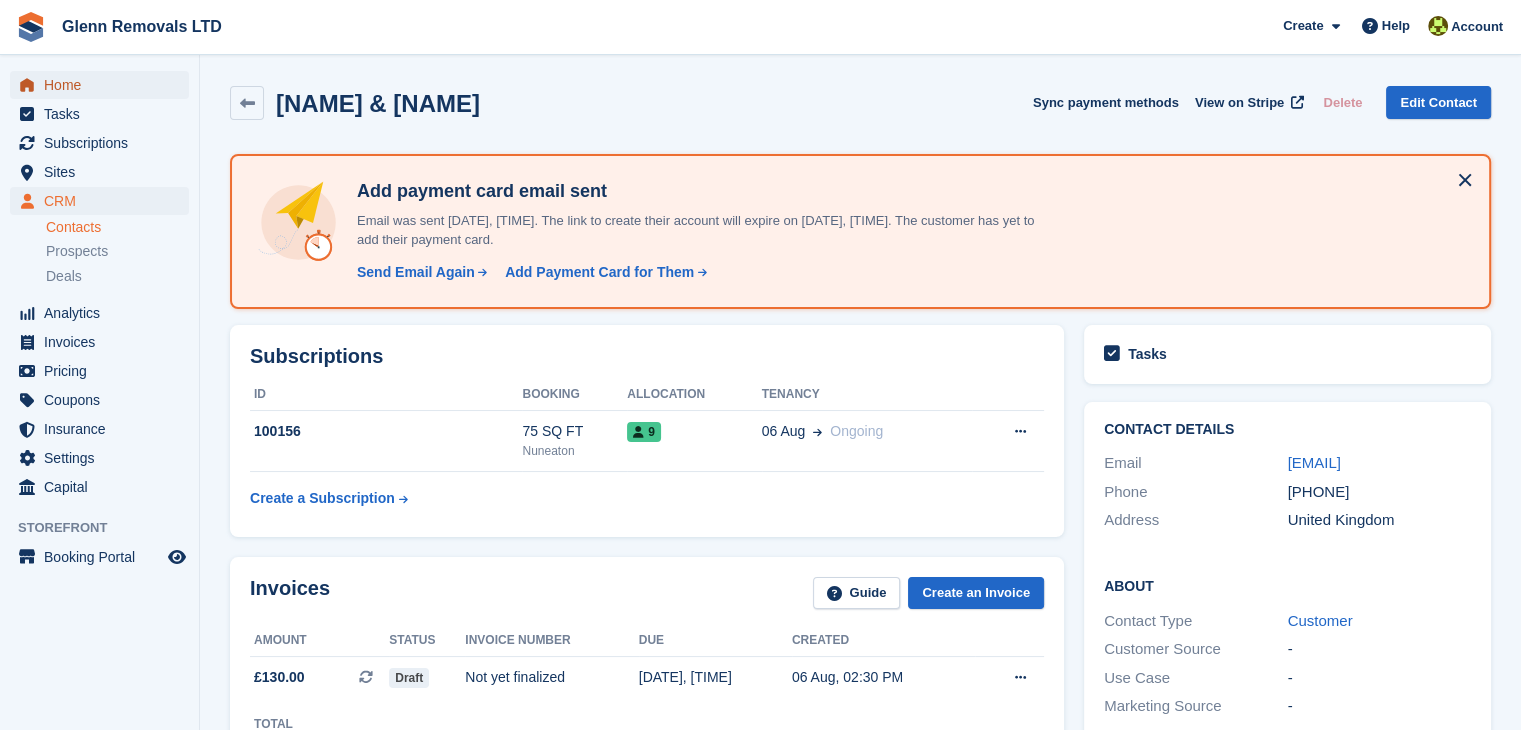 click on "Home" at bounding box center [104, 85] 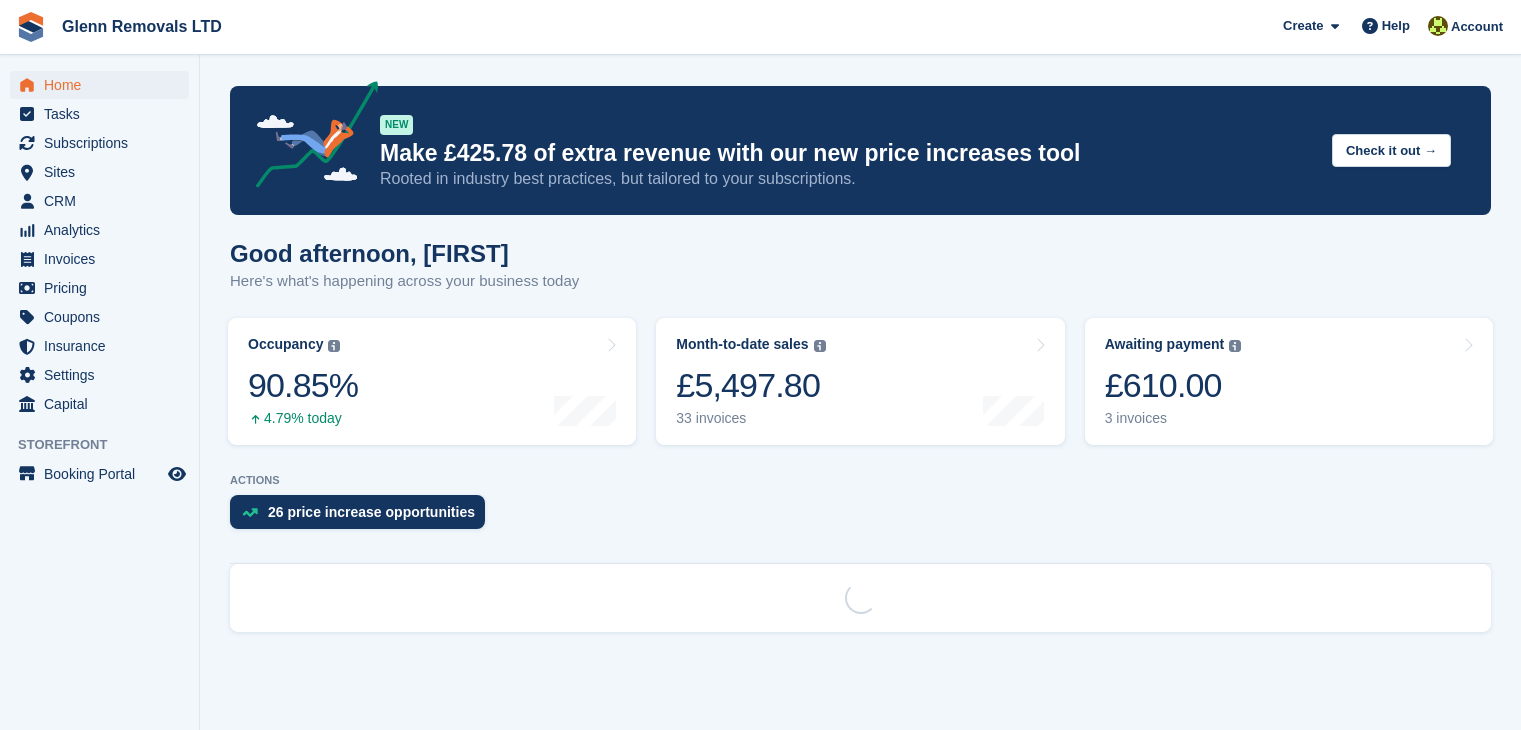 scroll, scrollTop: 0, scrollLeft: 0, axis: both 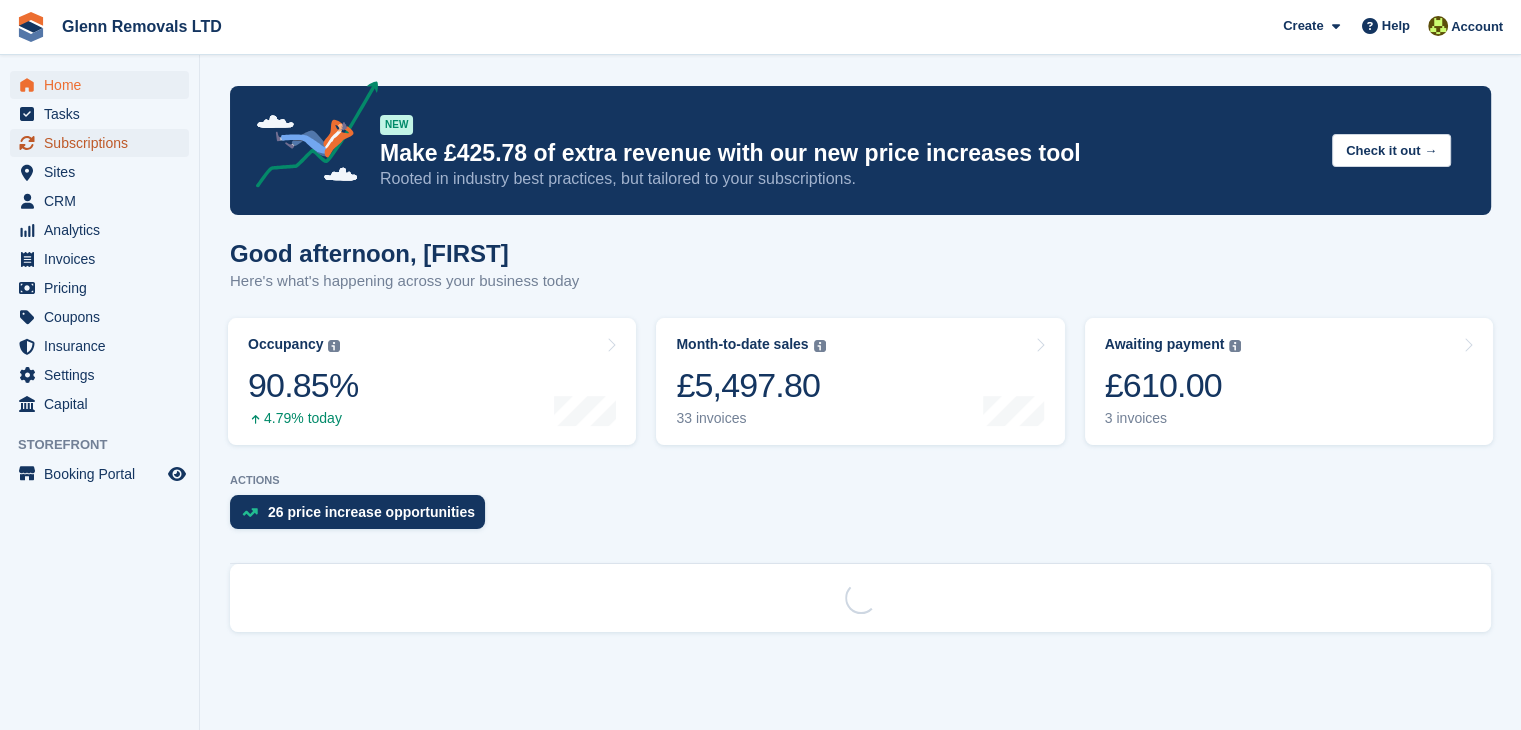 click on "Subscriptions" at bounding box center (104, 143) 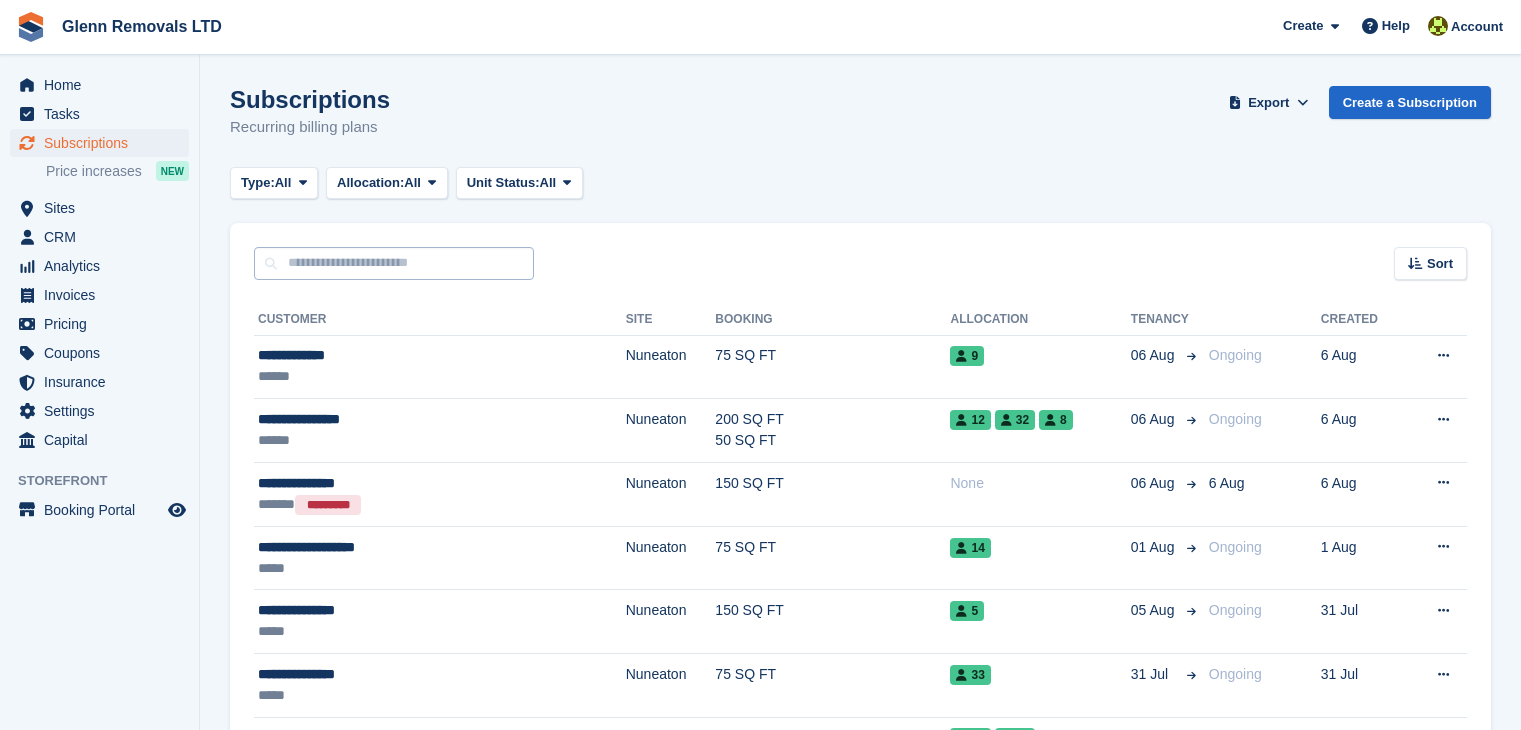 scroll, scrollTop: 0, scrollLeft: 0, axis: both 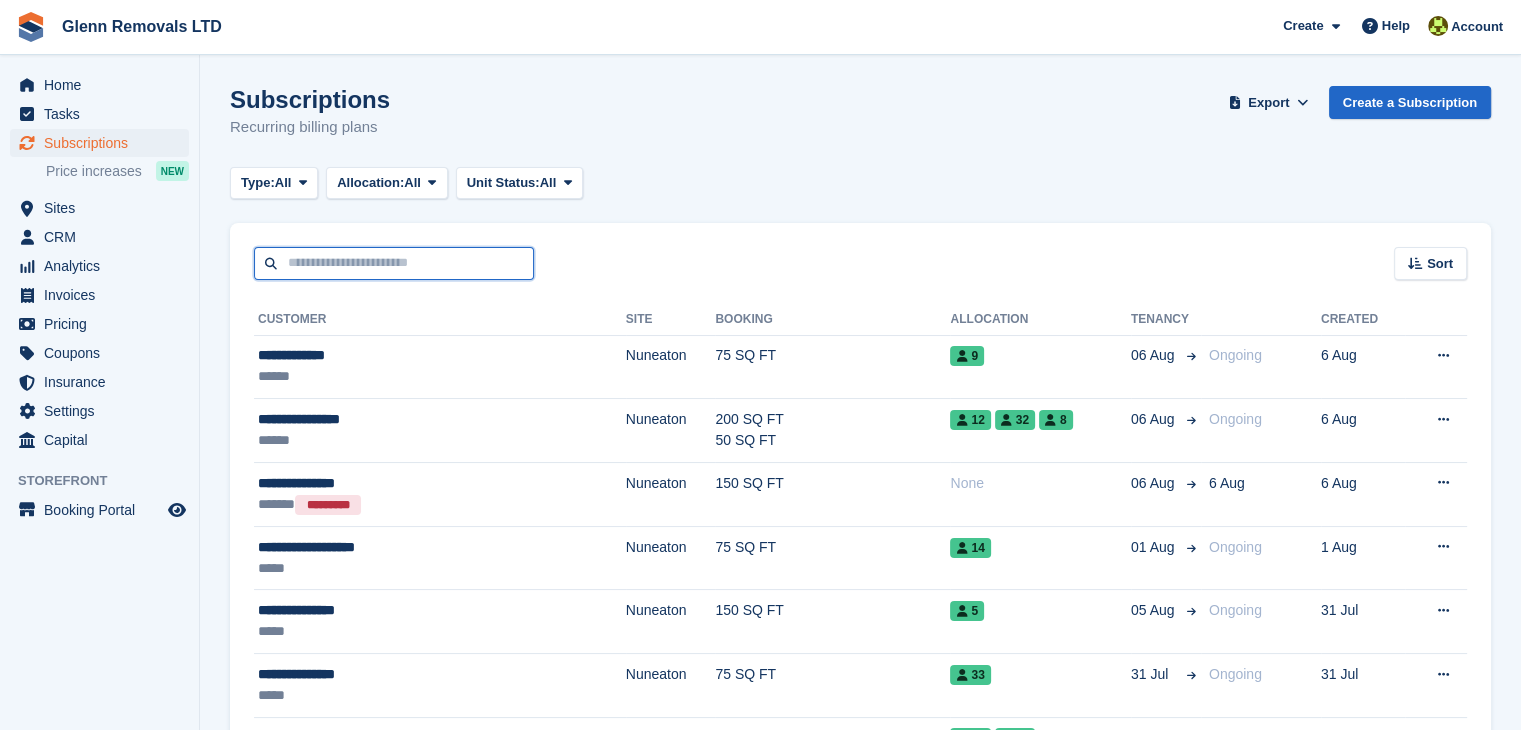 drag, startPoint x: 316, startPoint y: 261, endPoint x: 304, endPoint y: 231, distance: 32.31099 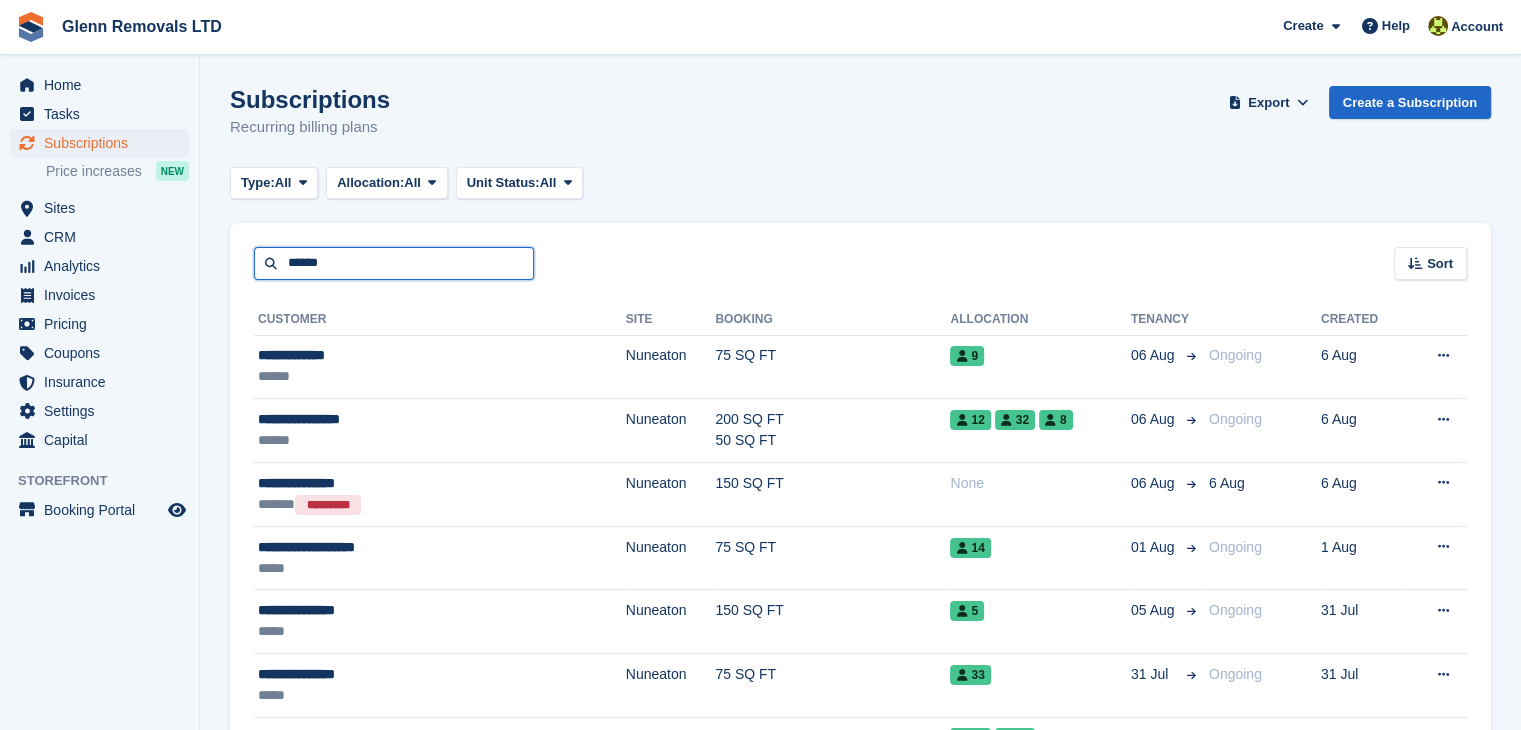 type on "******" 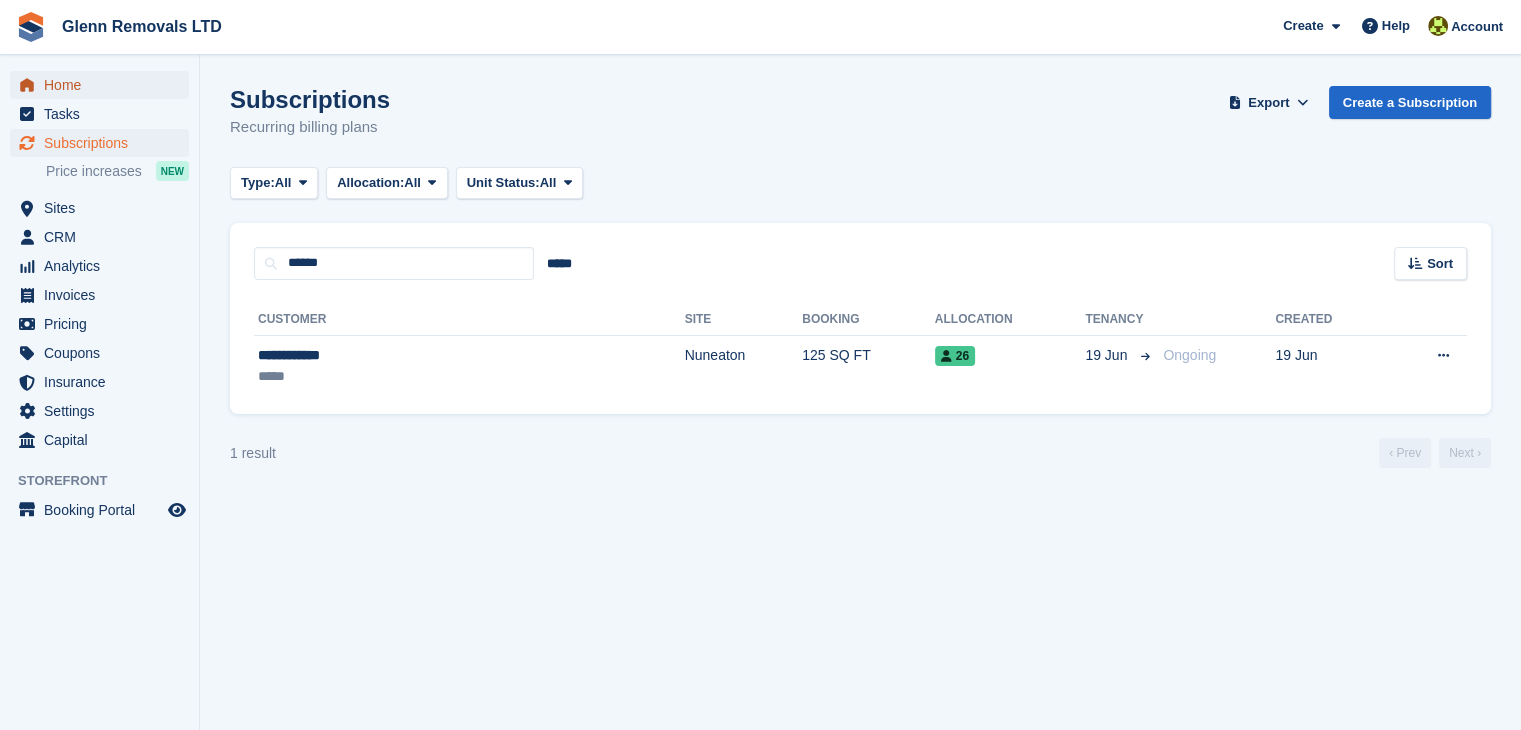 click on "Home" at bounding box center [104, 85] 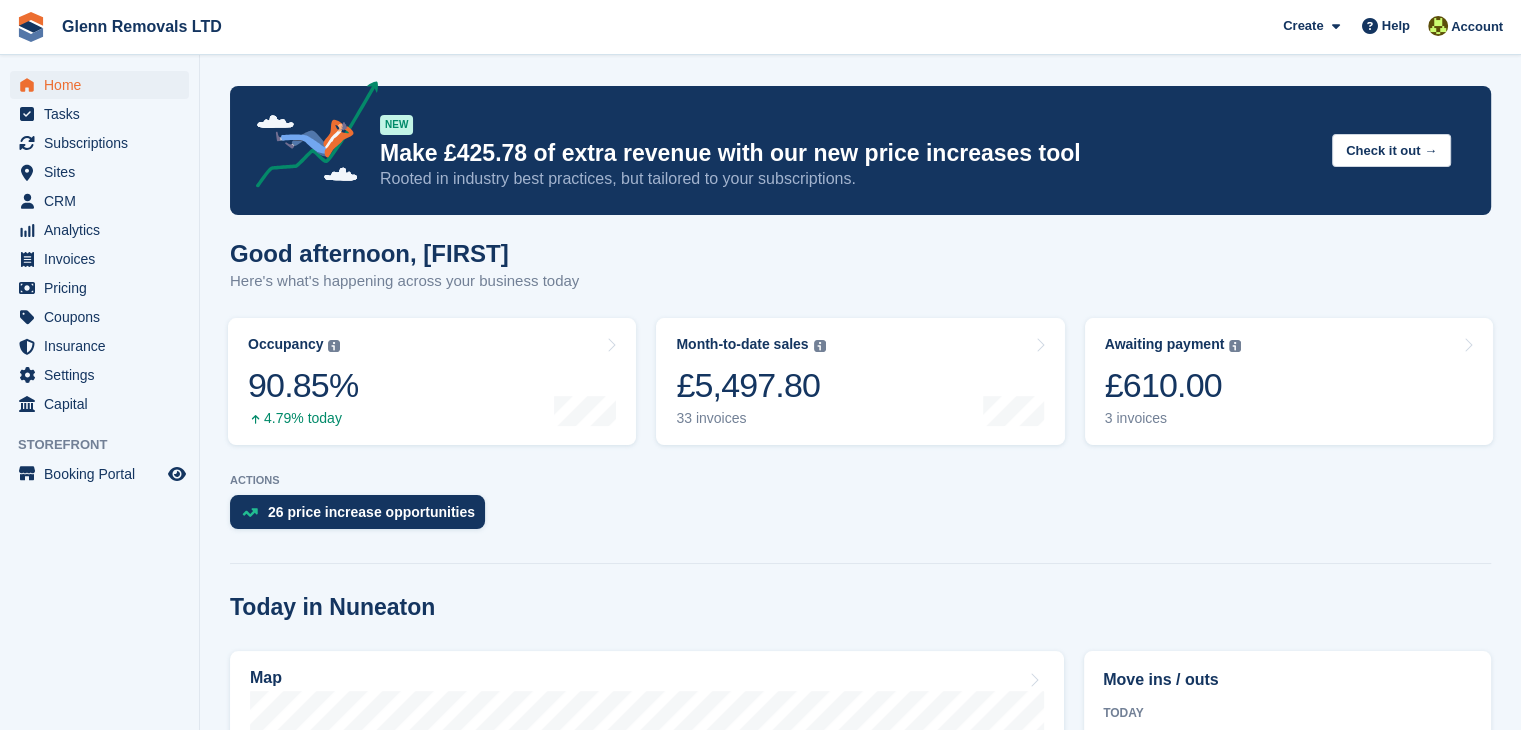 scroll, scrollTop: 300, scrollLeft: 0, axis: vertical 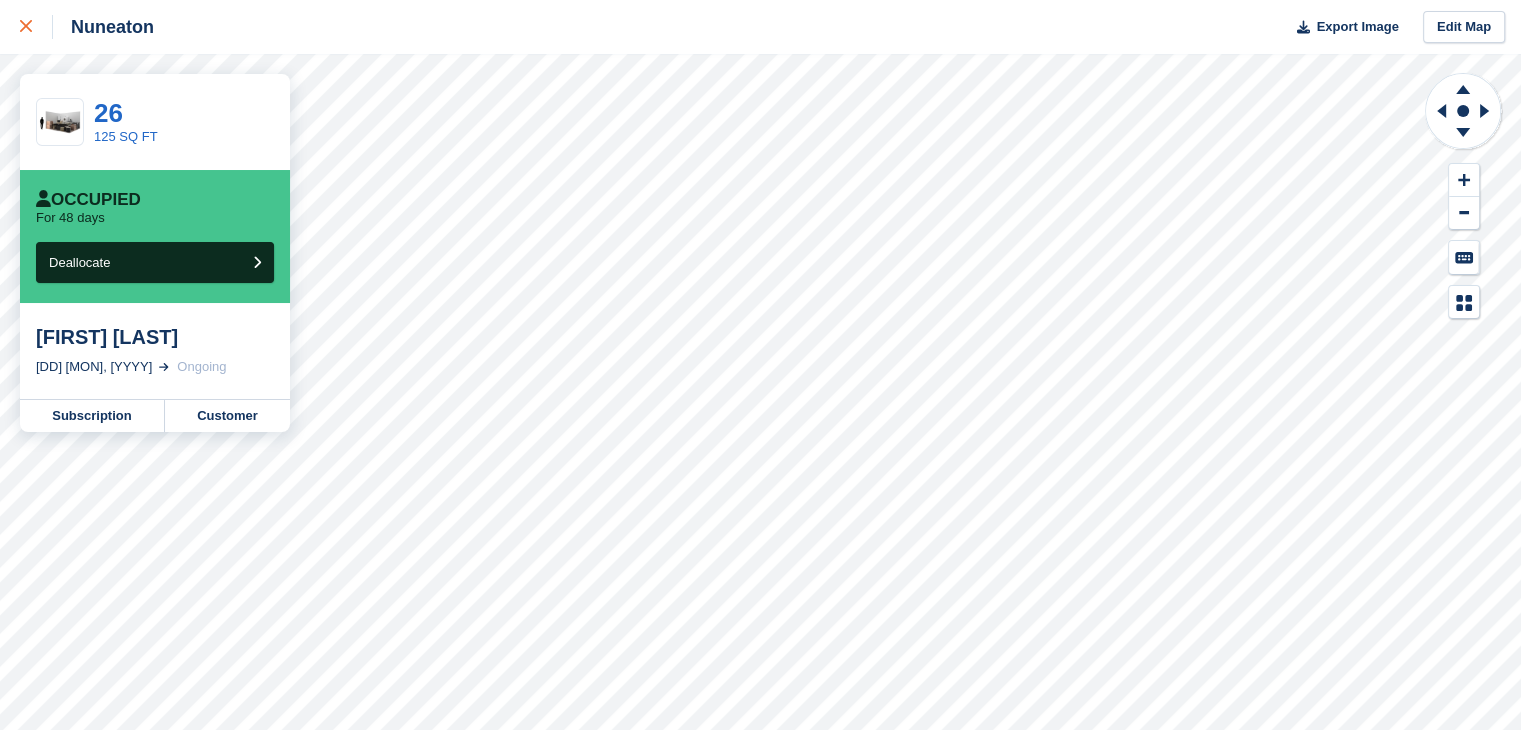 click 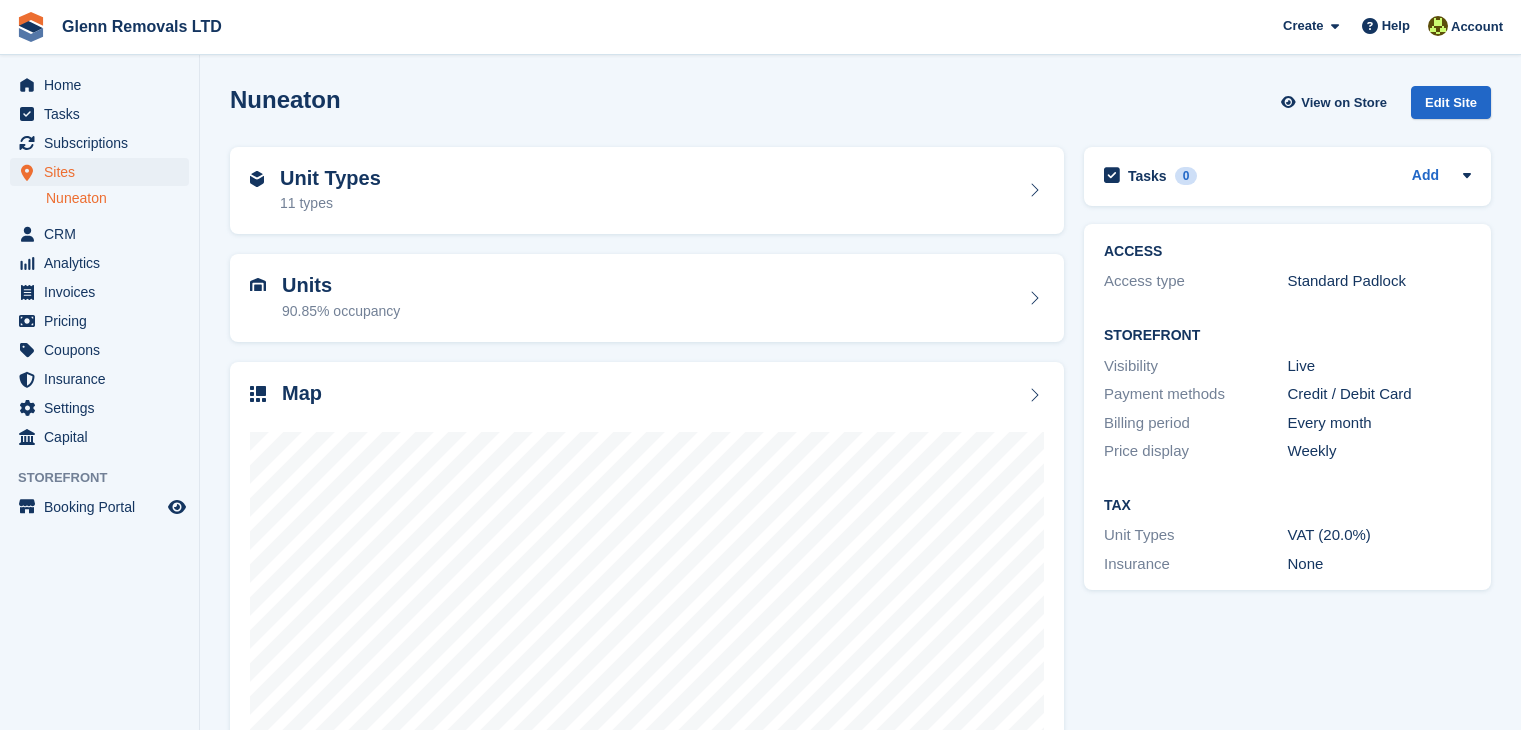 scroll, scrollTop: 0, scrollLeft: 0, axis: both 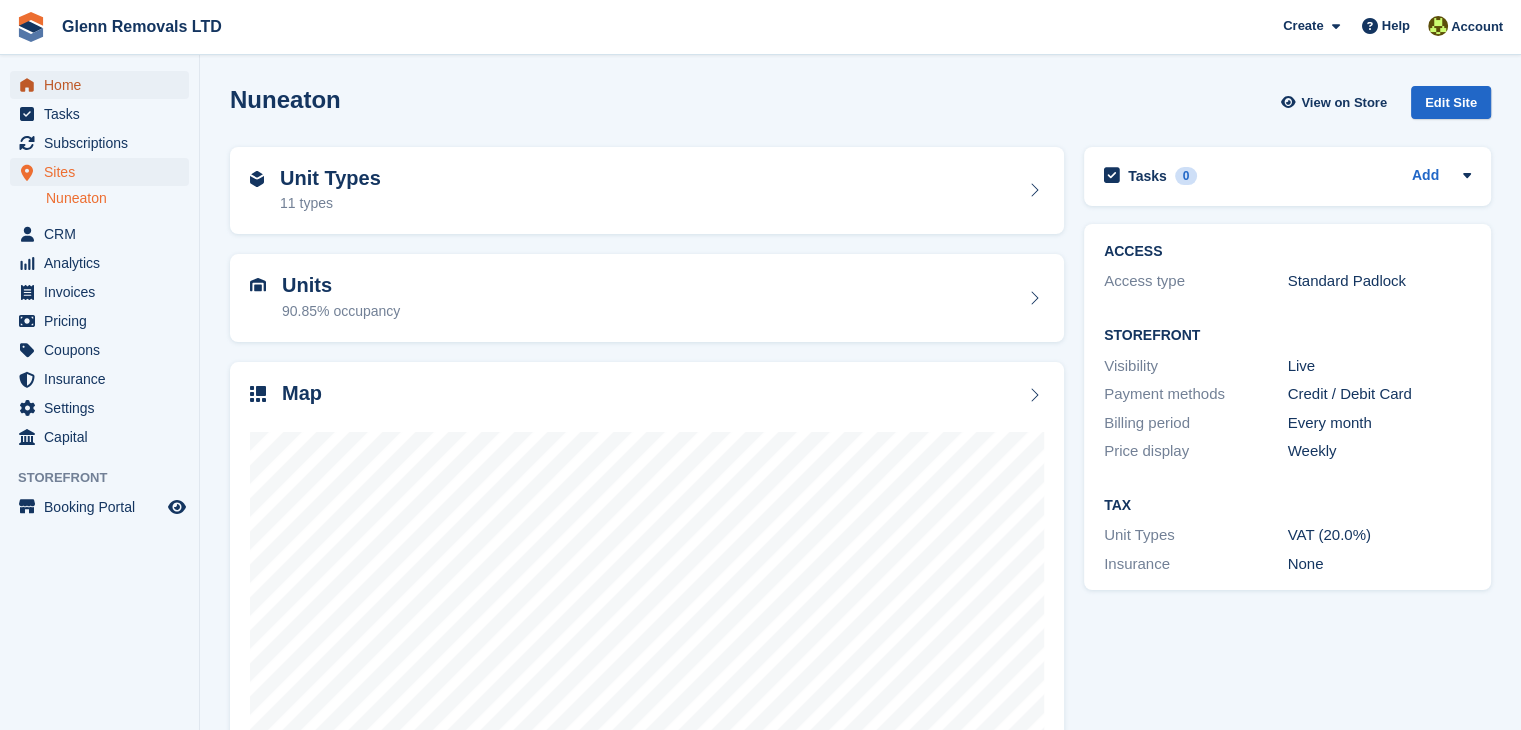 click on "Home" at bounding box center [104, 85] 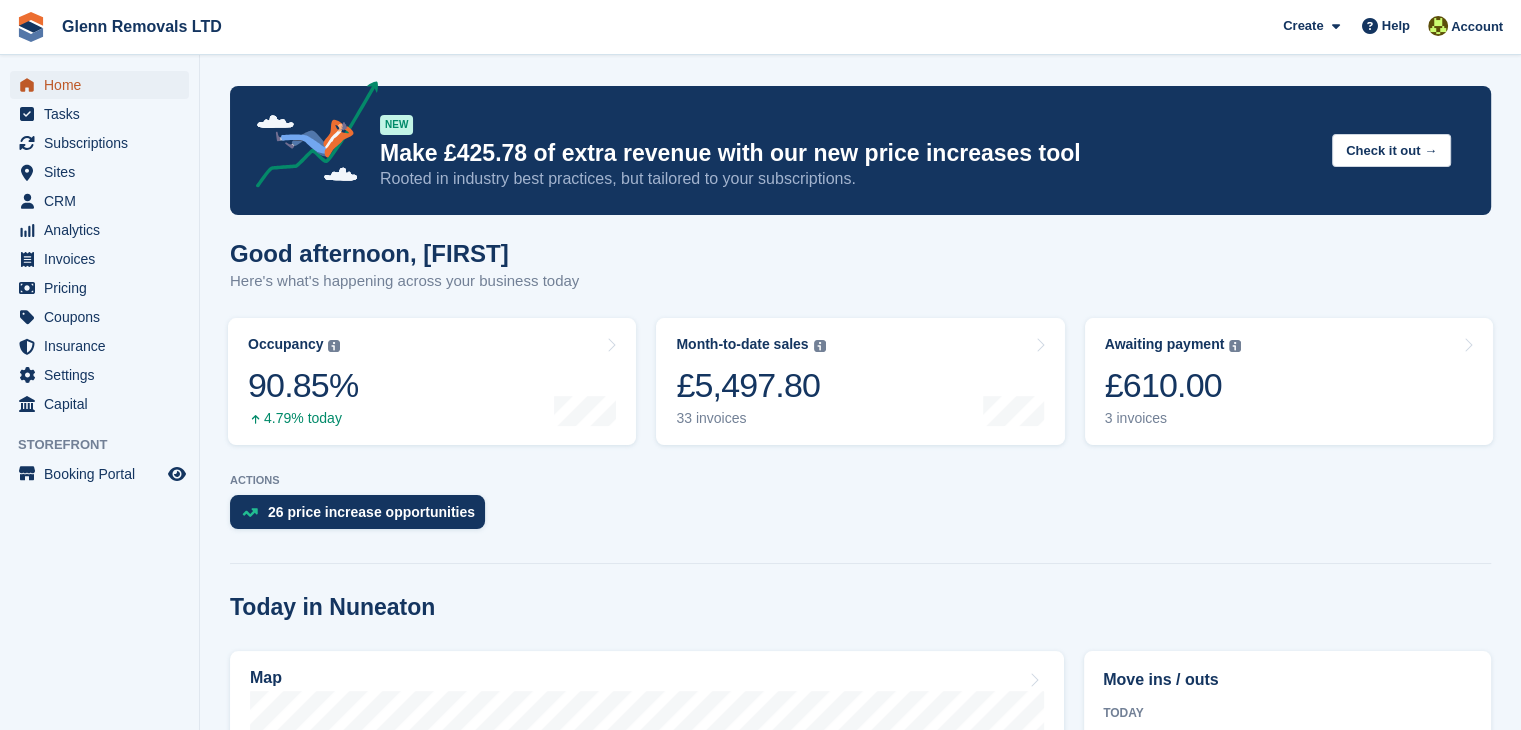click on "Home" at bounding box center [104, 85] 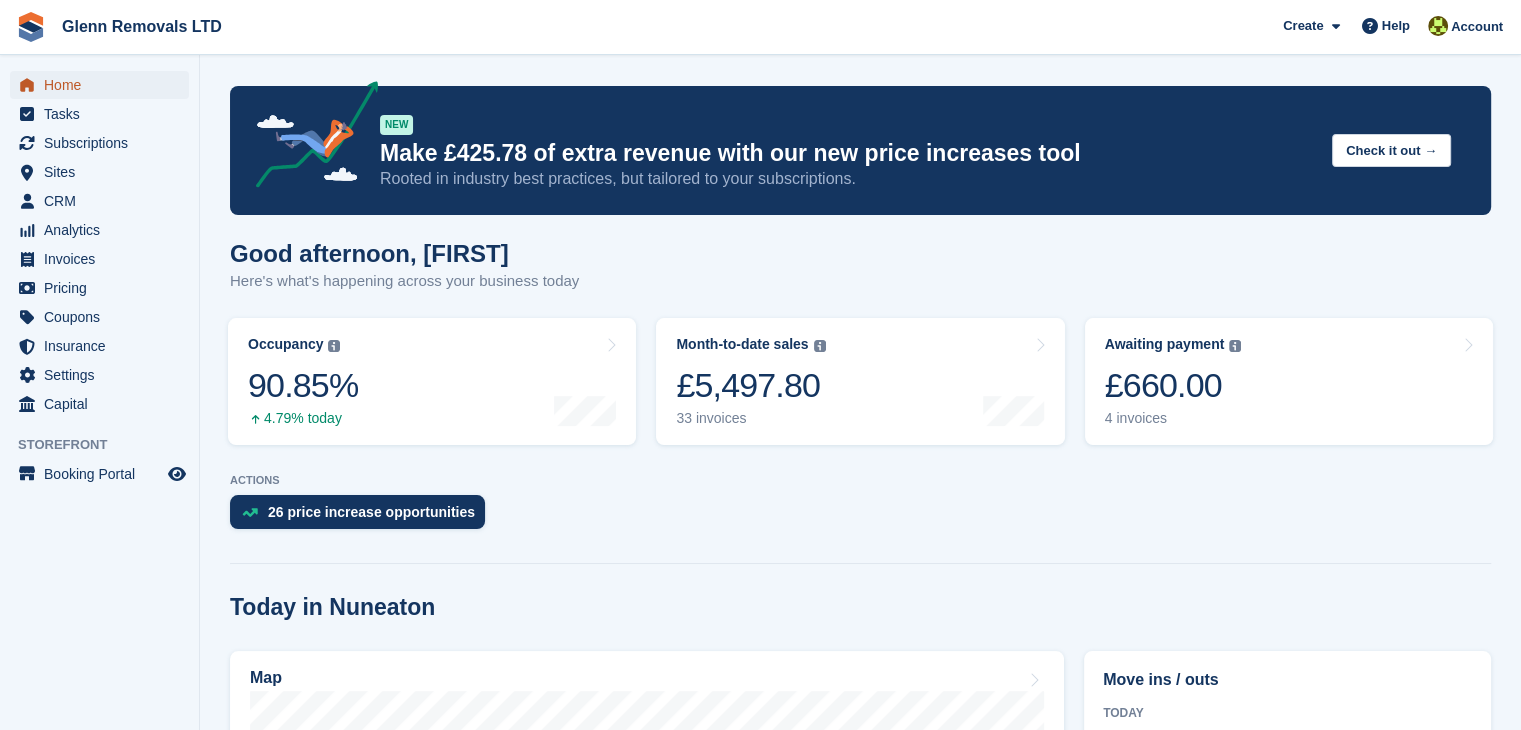 click on "Home" at bounding box center (104, 85) 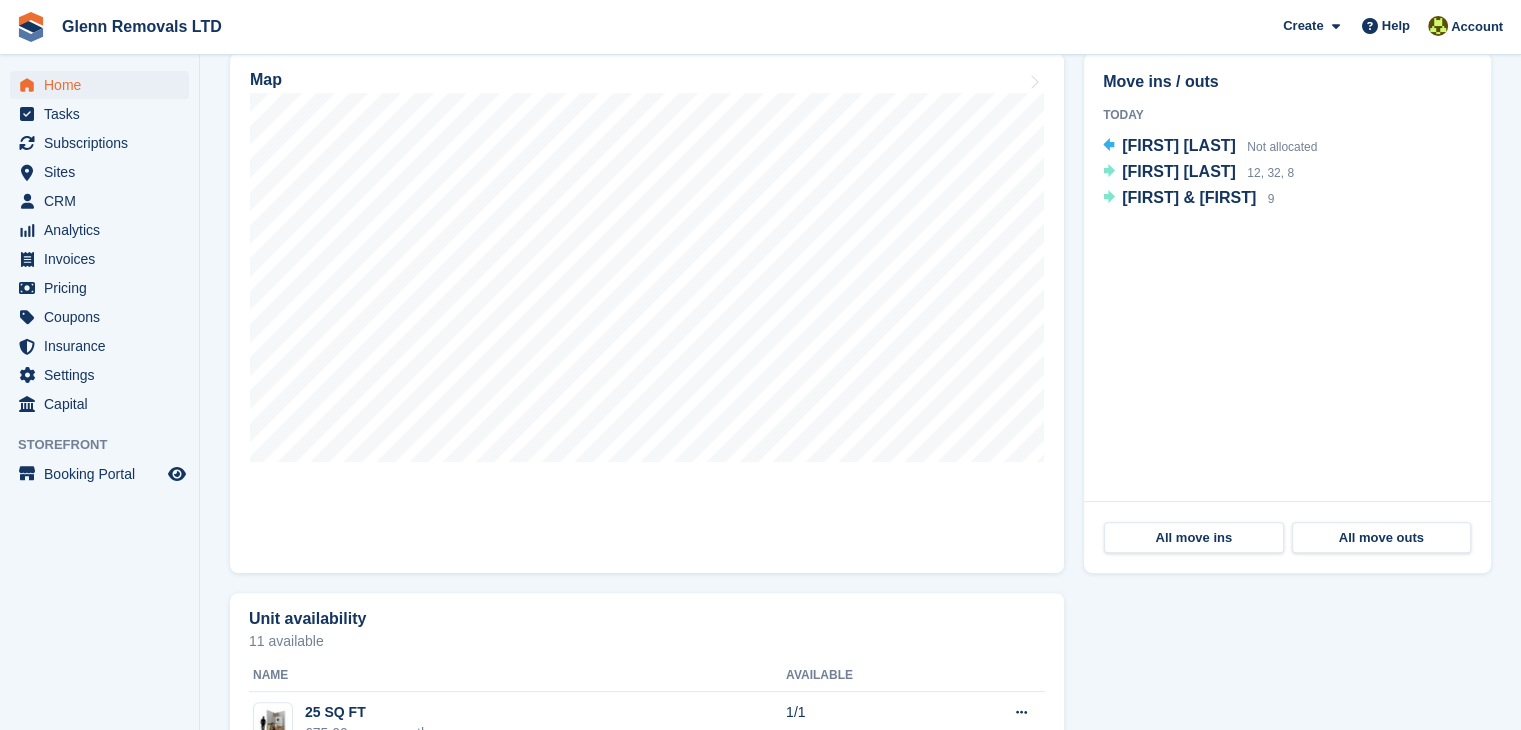 scroll, scrollTop: 600, scrollLeft: 0, axis: vertical 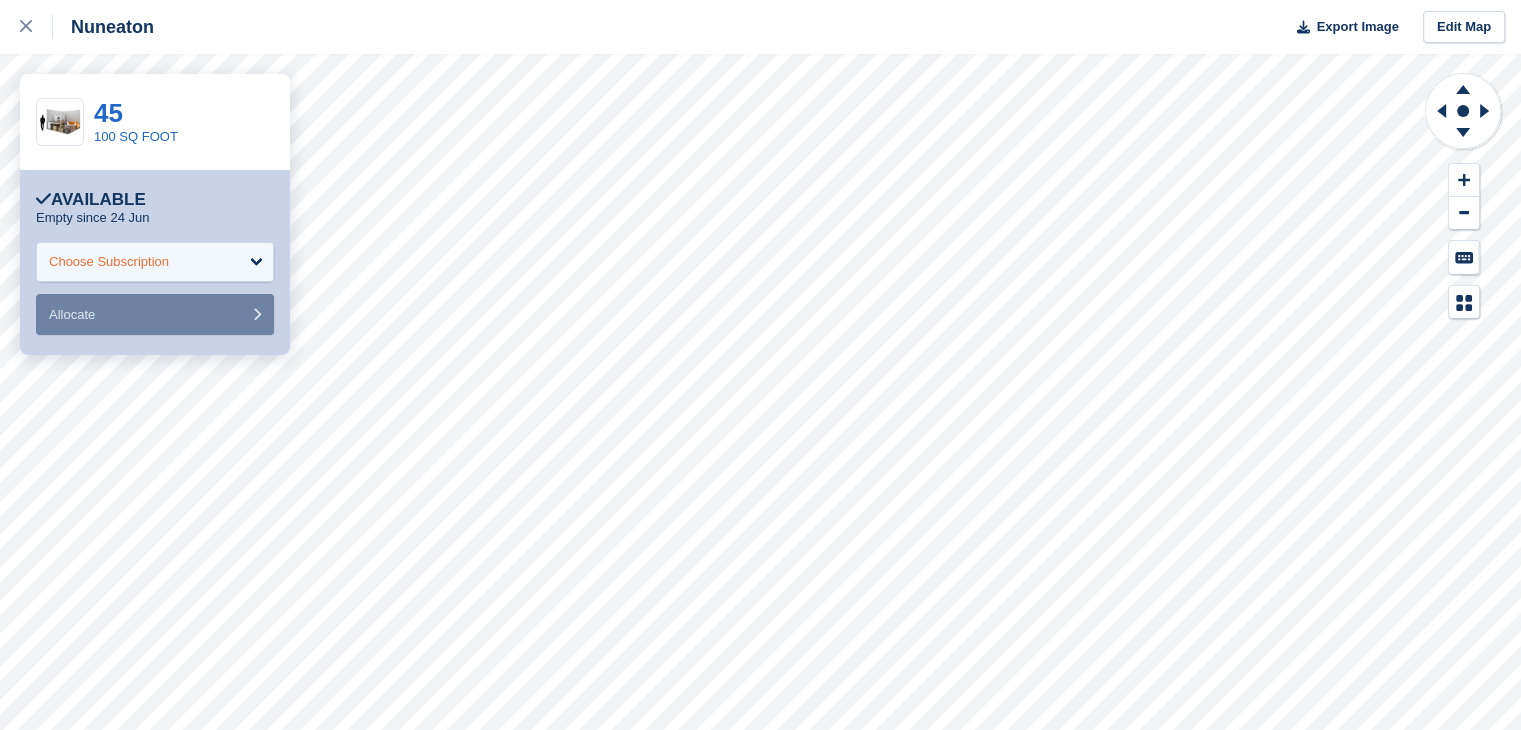 click on "Choose Subscription" at bounding box center (109, 262) 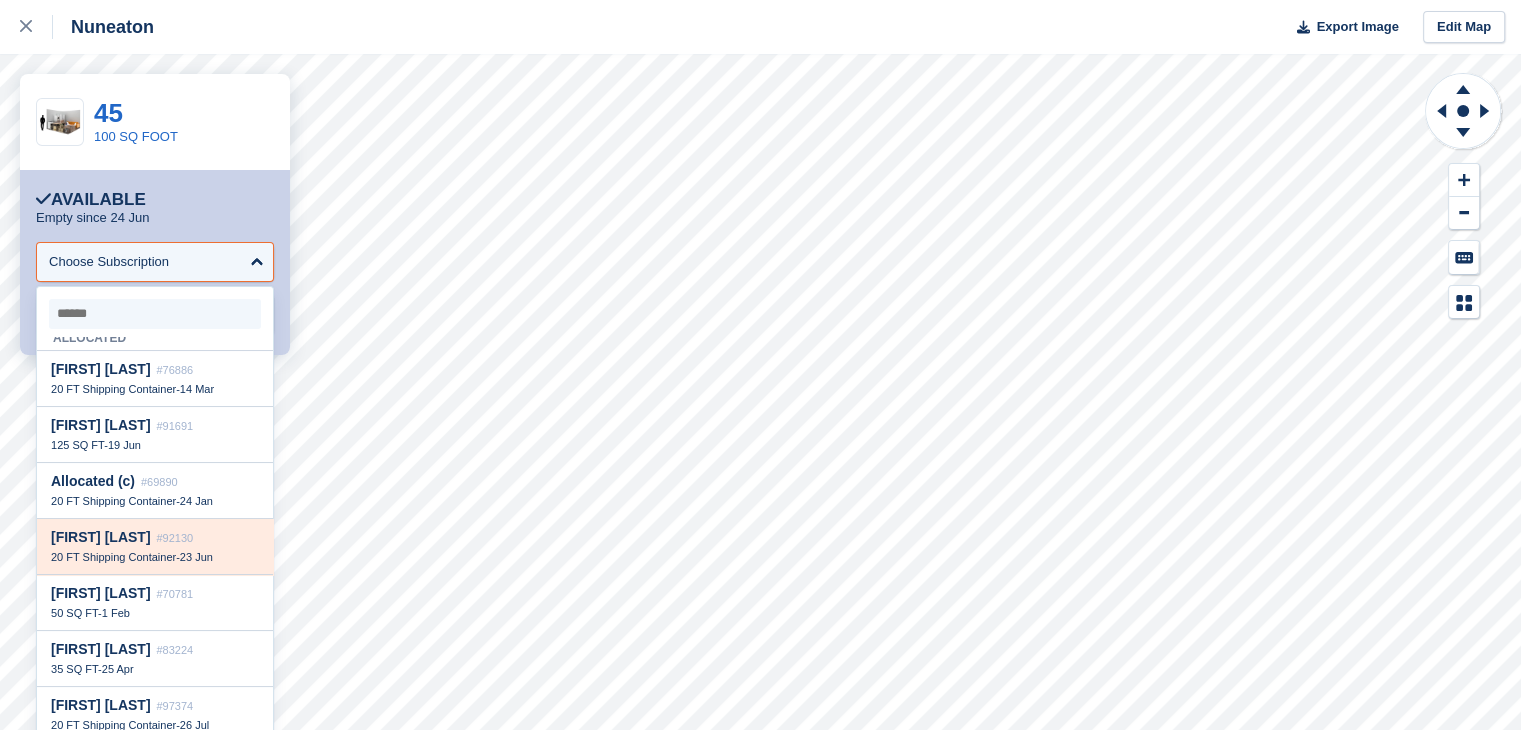 scroll, scrollTop: 0, scrollLeft: 0, axis: both 